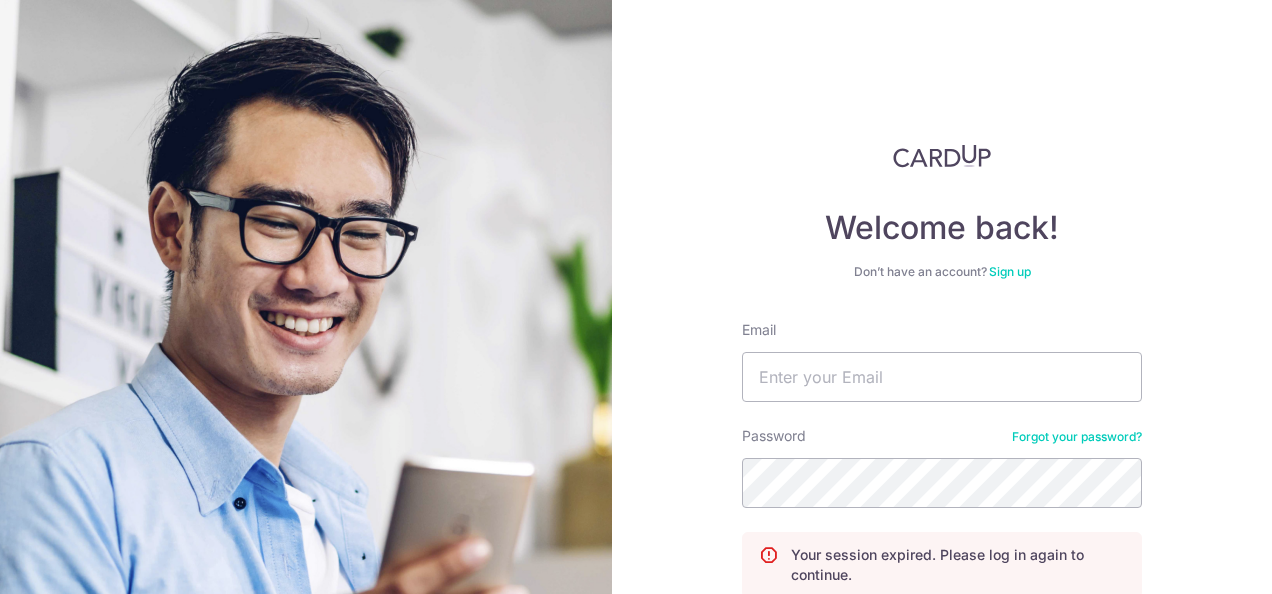 scroll, scrollTop: 0, scrollLeft: 0, axis: both 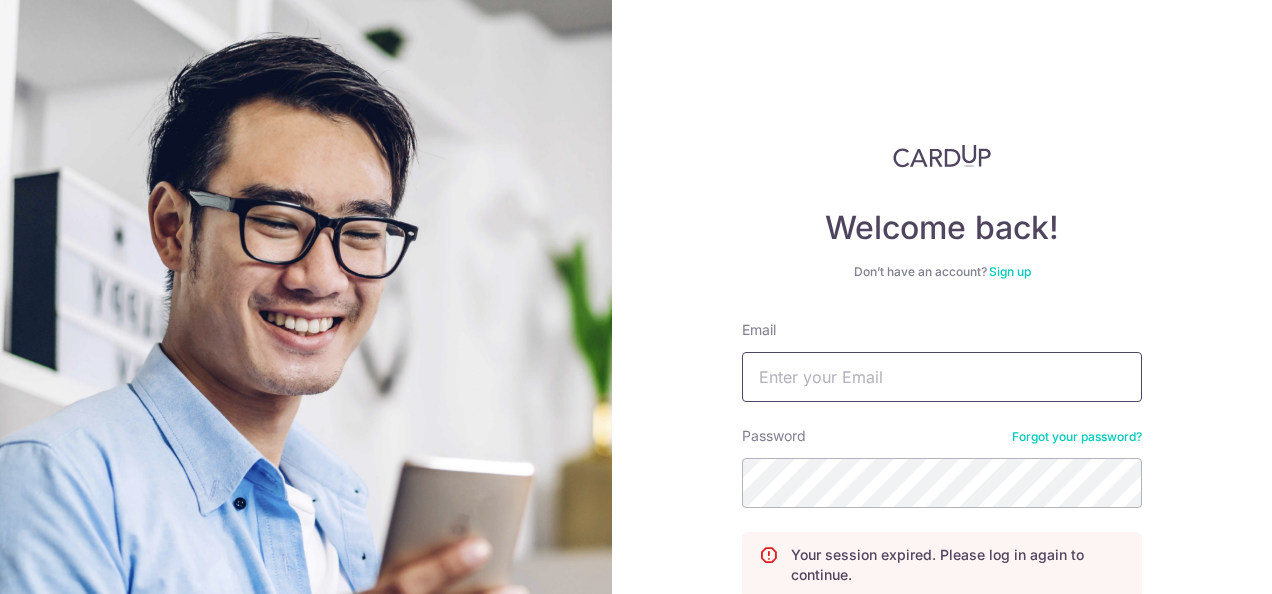 click on "Email" at bounding box center (942, 377) 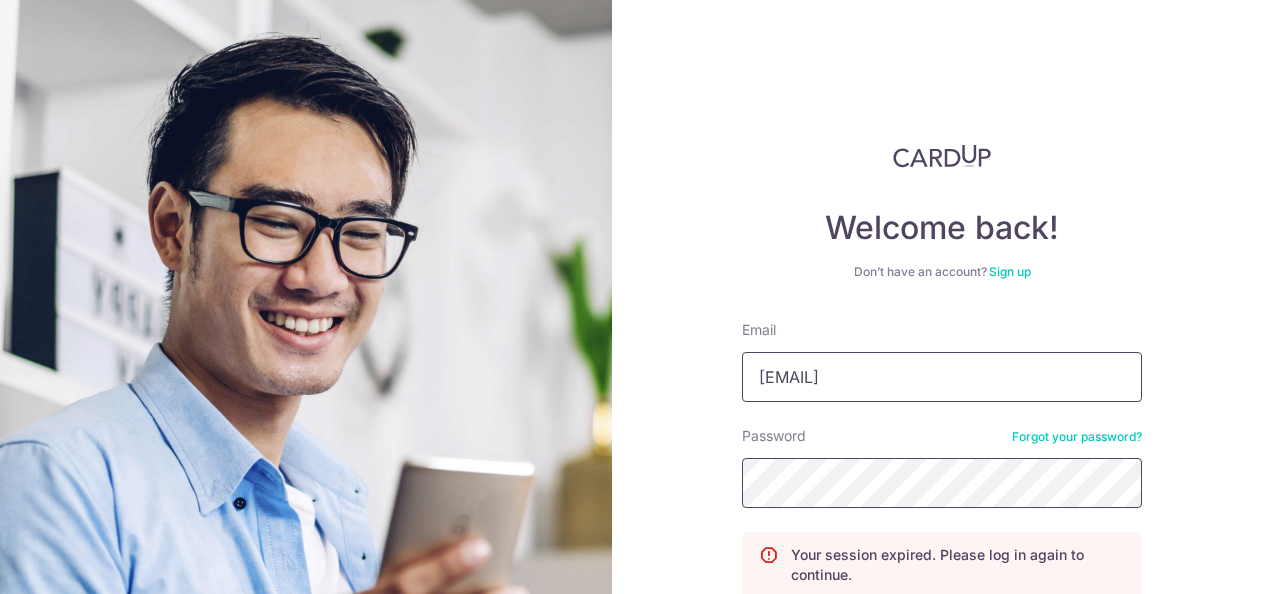 click on "Log in" at bounding box center [942, 639] 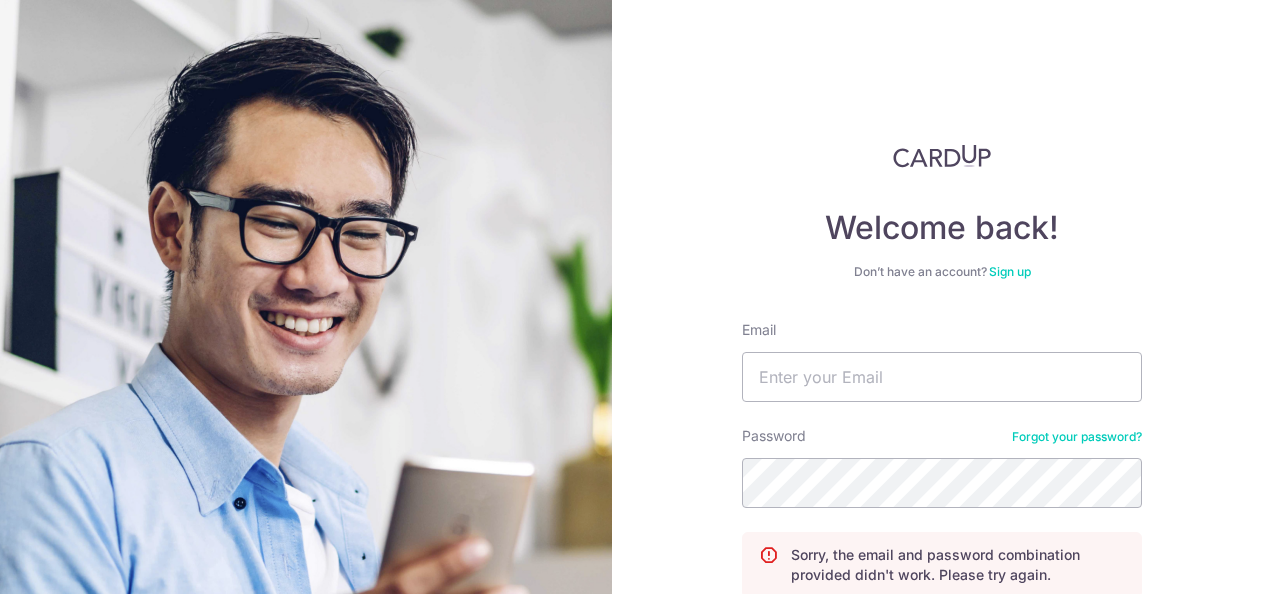 scroll, scrollTop: 0, scrollLeft: 0, axis: both 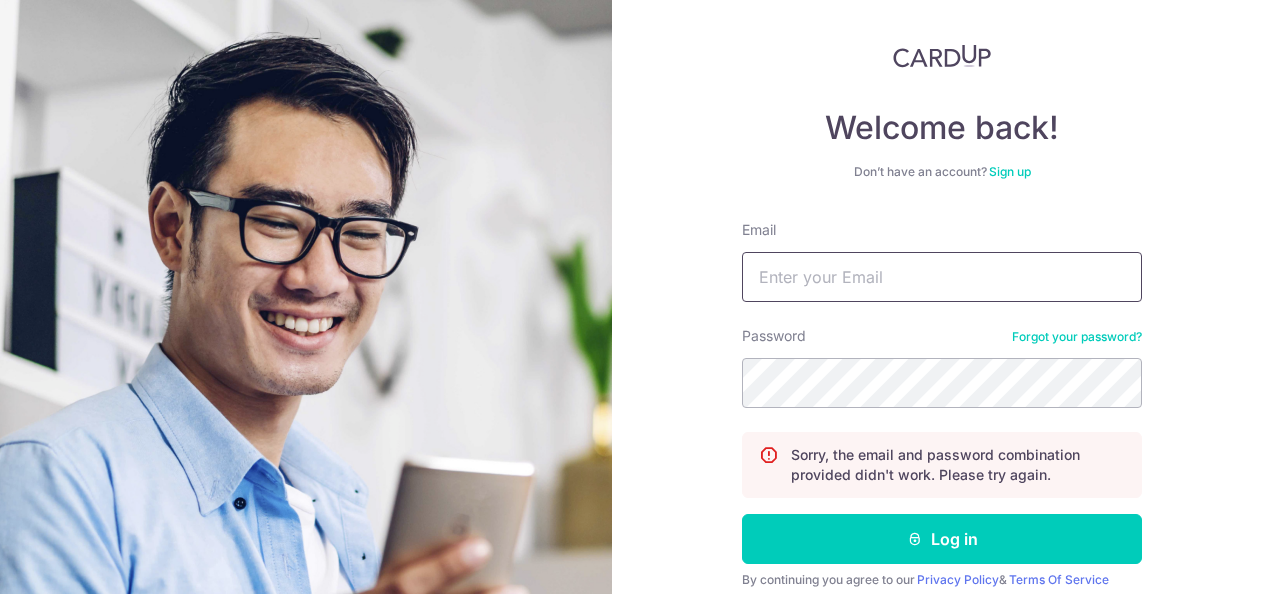 click on "Email" at bounding box center (942, 277) 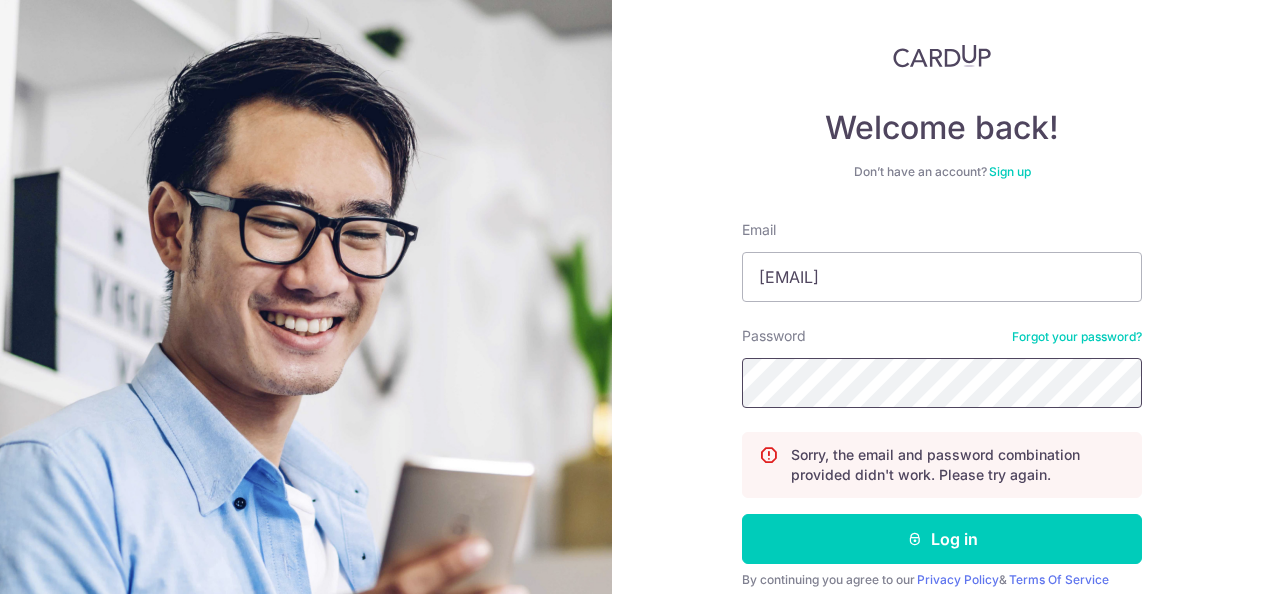 click on "Log in" at bounding box center [942, 539] 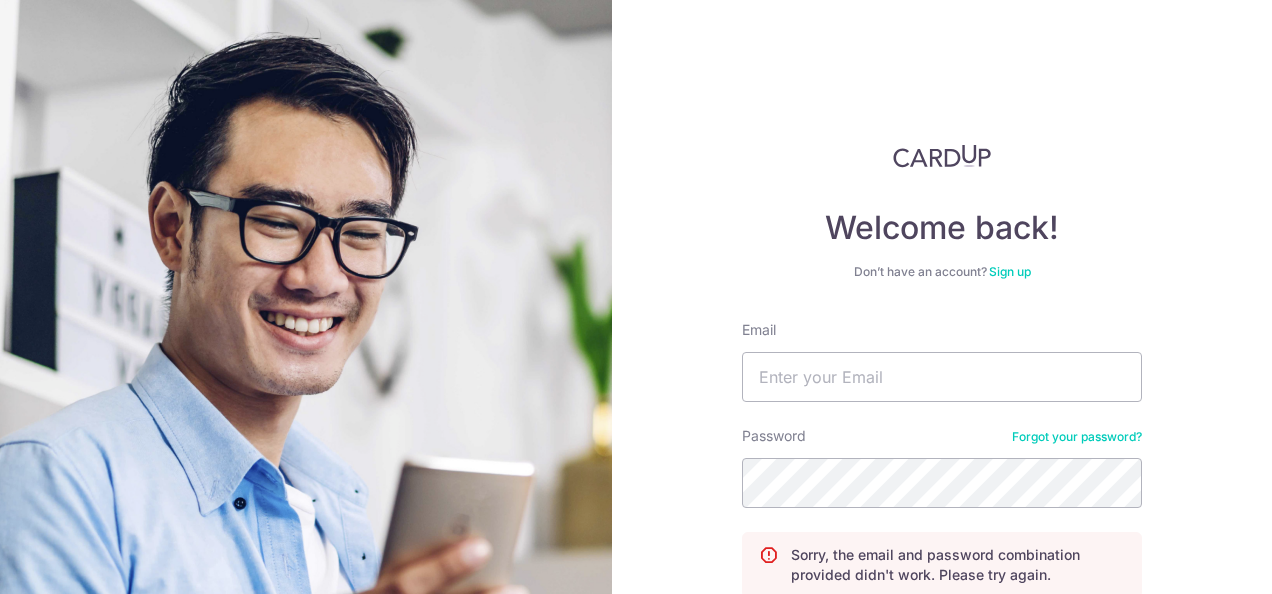 scroll, scrollTop: 0, scrollLeft: 0, axis: both 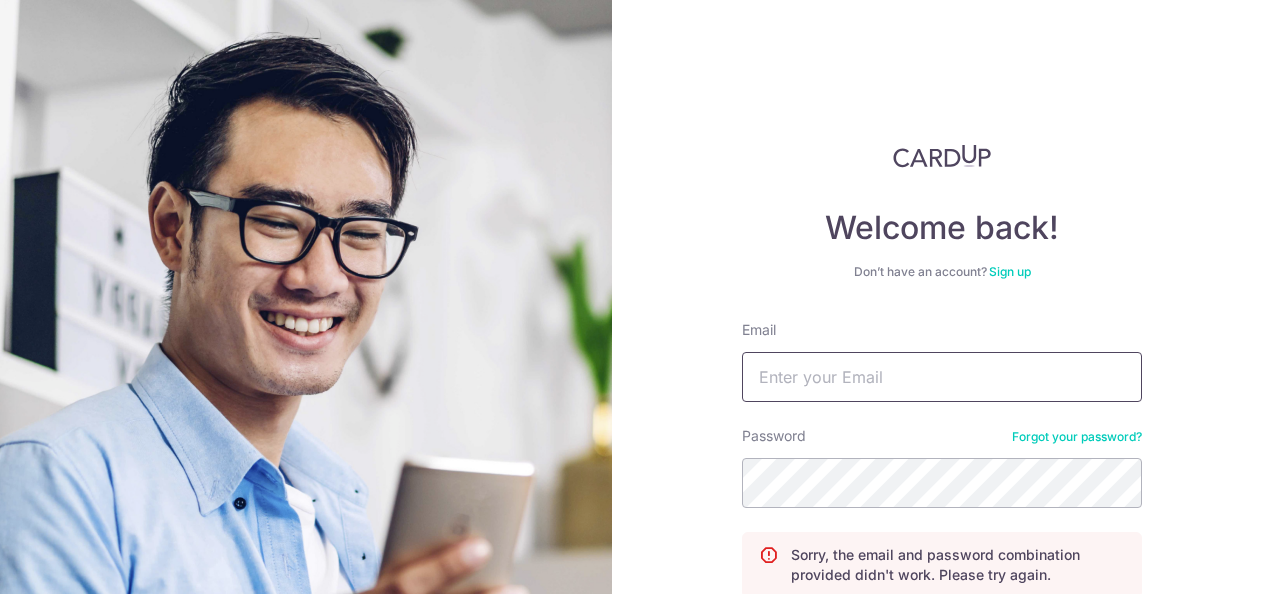 drag, startPoint x: 0, startPoint y: 0, endPoint x: 874, endPoint y: 381, distance: 953.4343 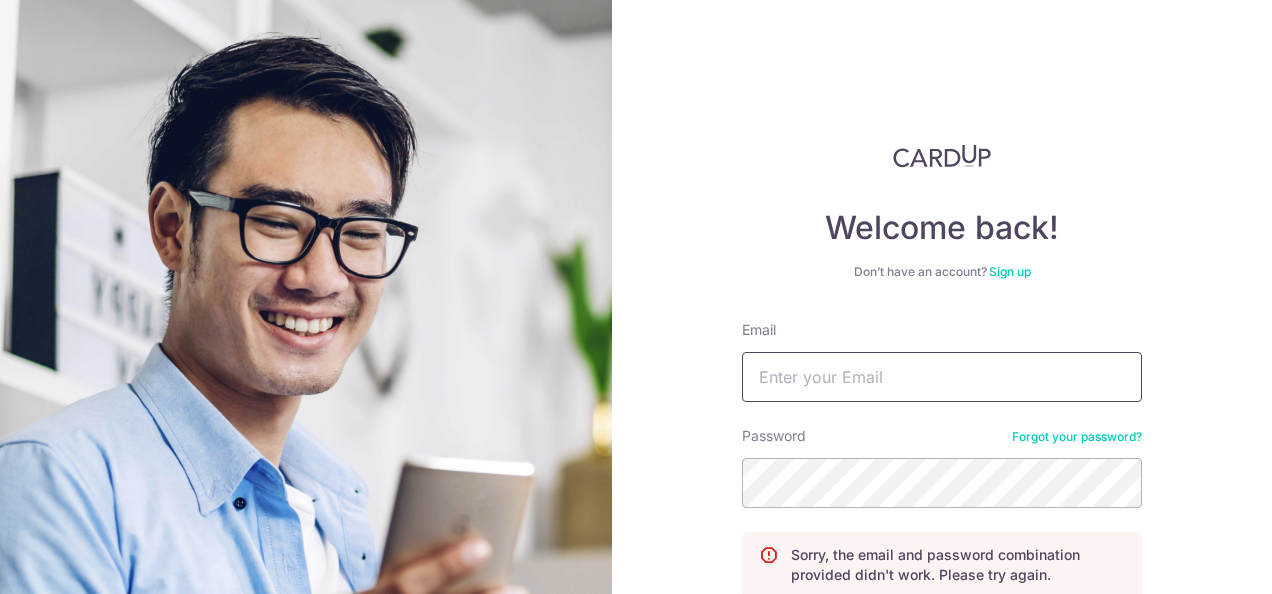 type on "[EMAIL]" 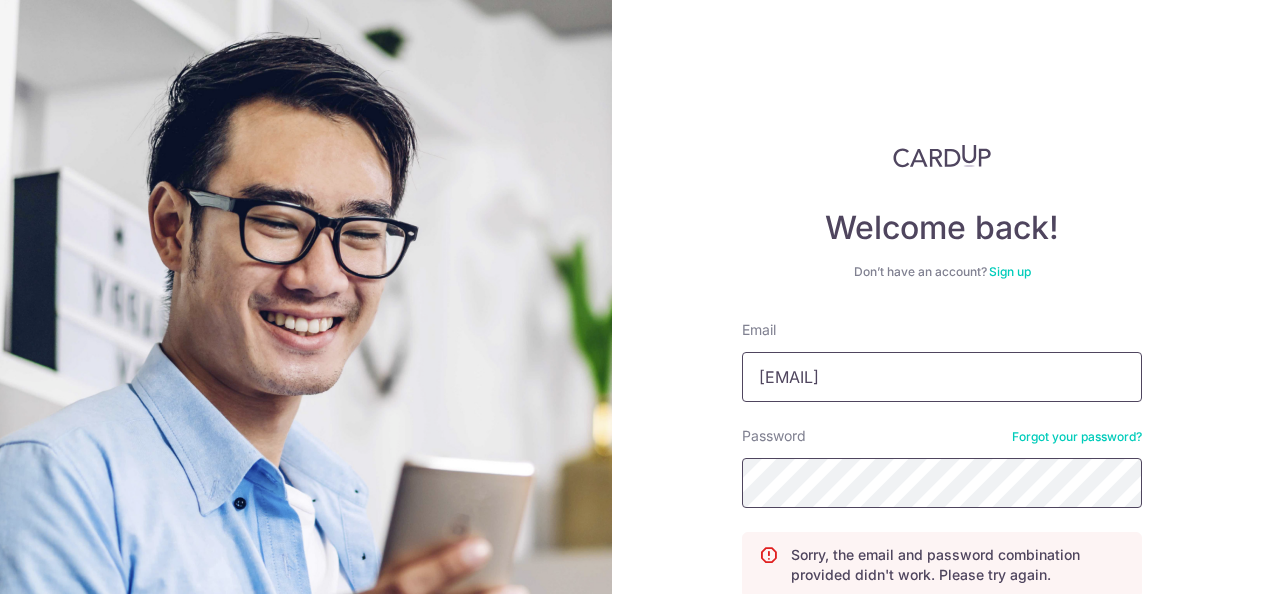 click on "Log in" at bounding box center (942, 639) 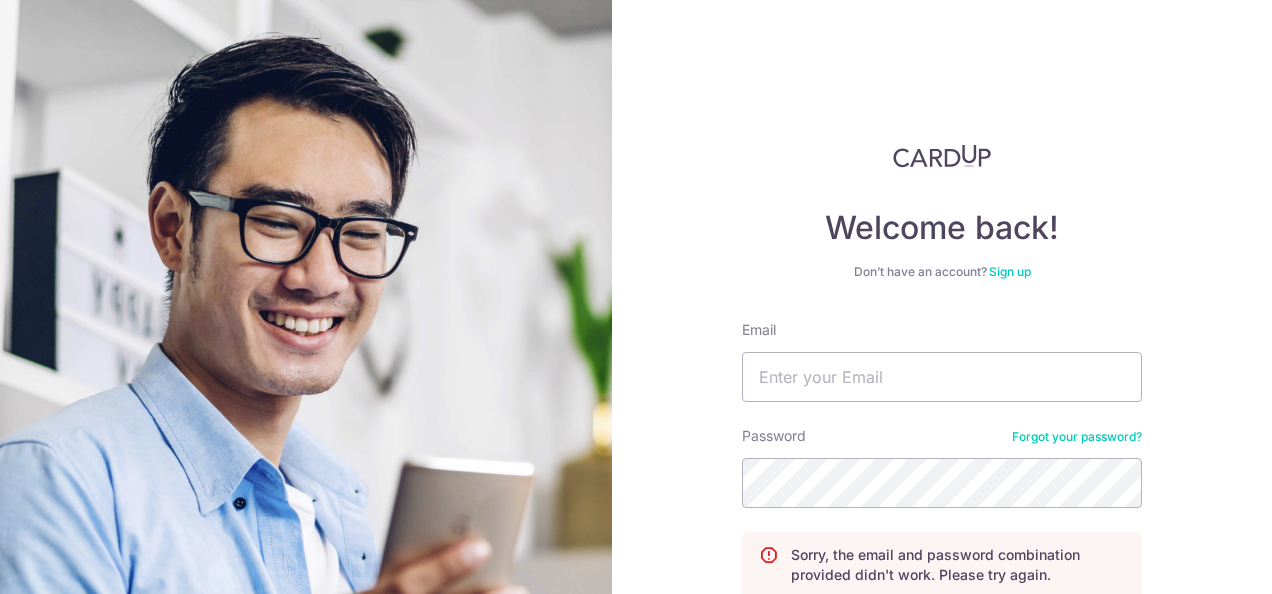 scroll, scrollTop: 0, scrollLeft: 0, axis: both 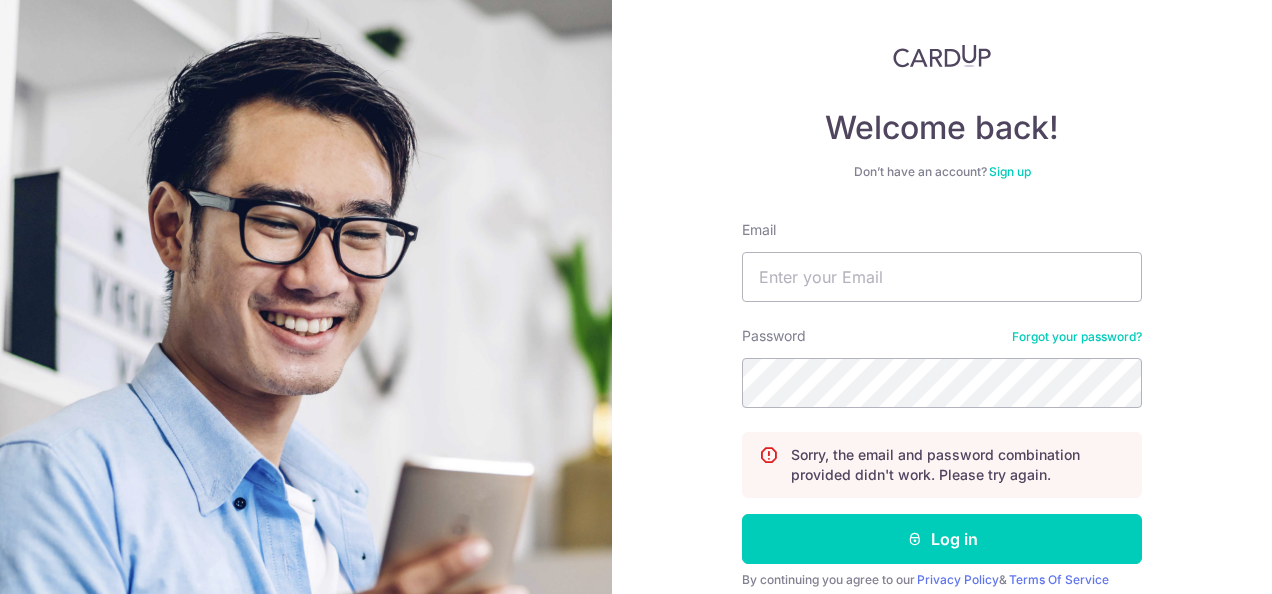 click on "Forgot your password?" at bounding box center (1077, 337) 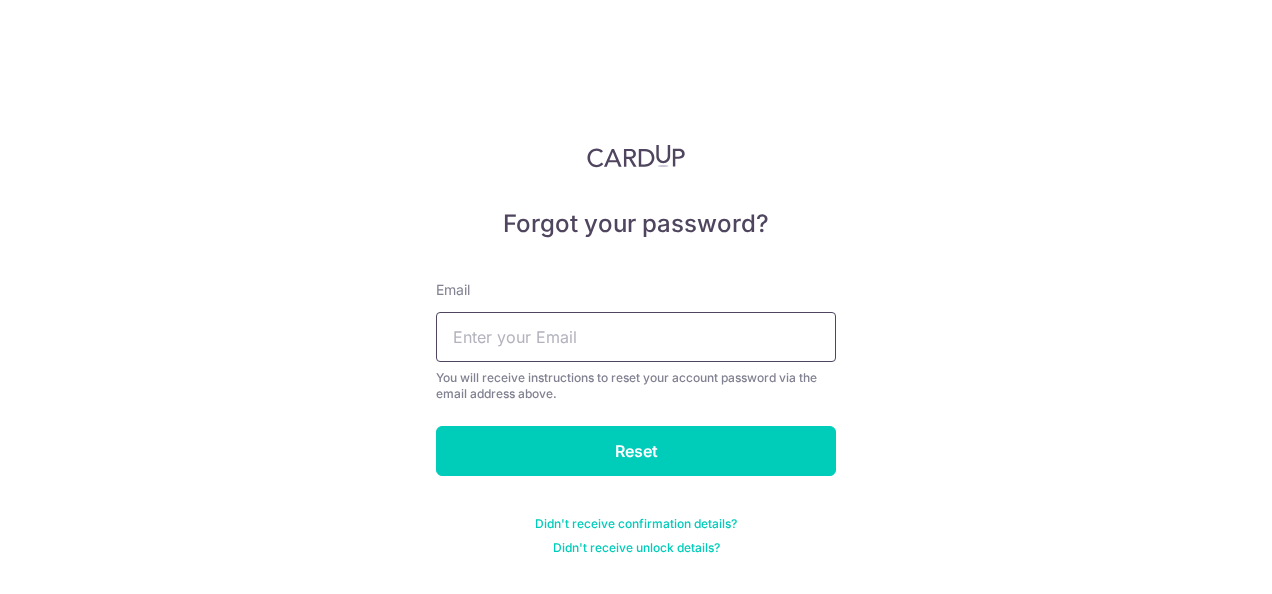 click at bounding box center (636, 337) 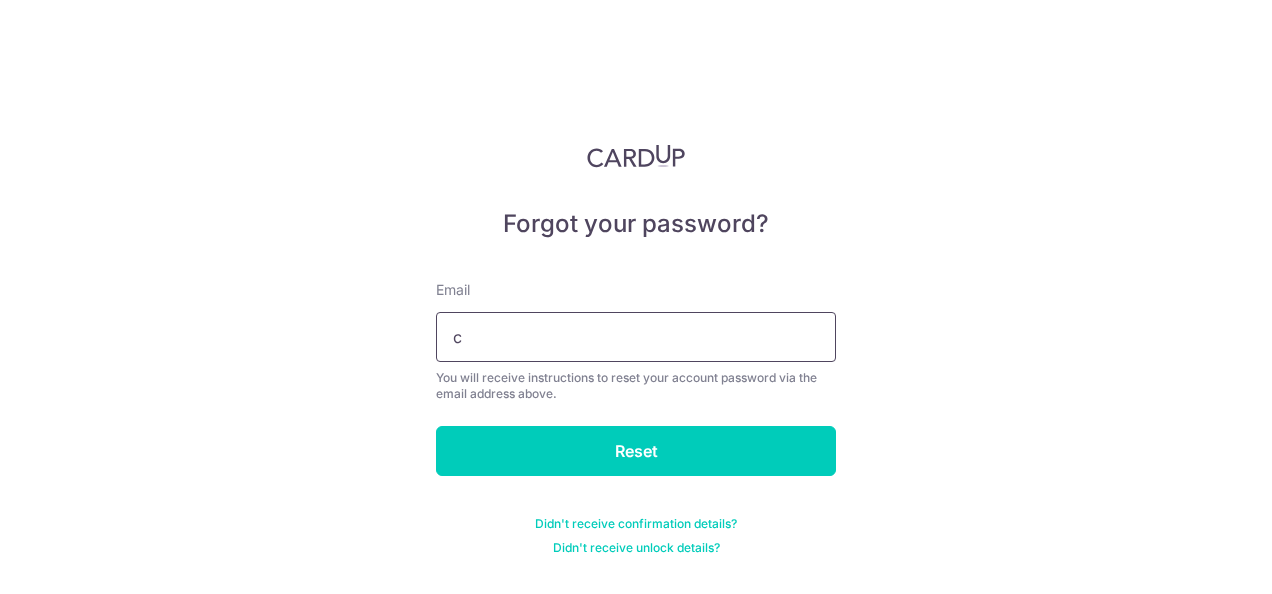 type on "[EMAIL]" 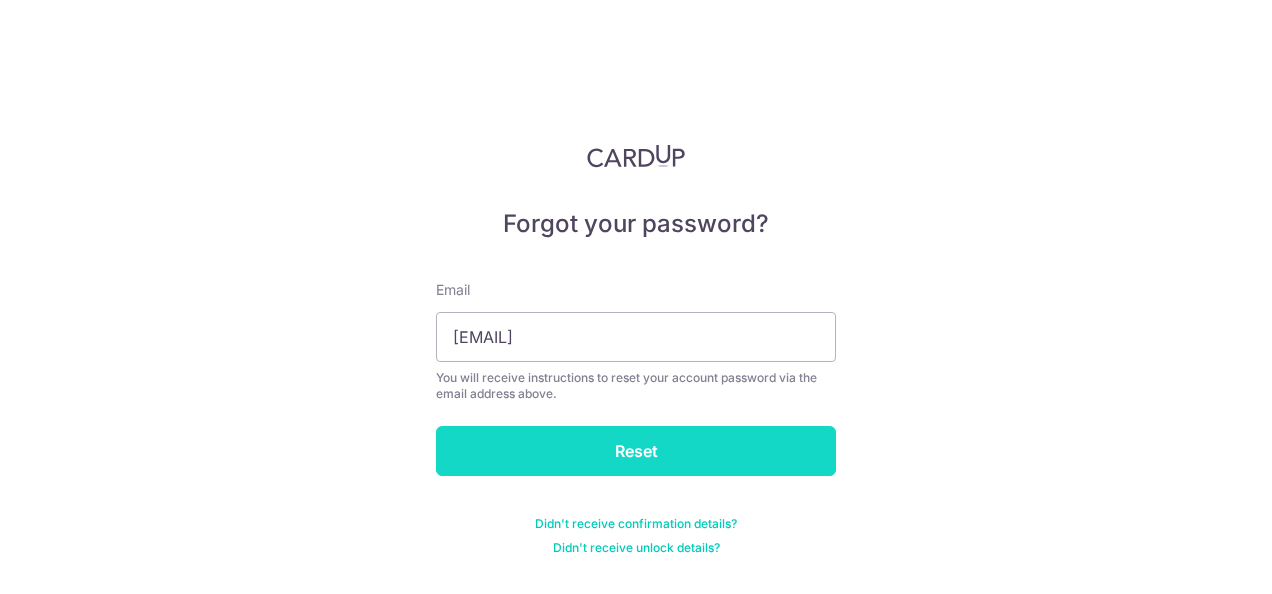 click on "Reset" at bounding box center [636, 451] 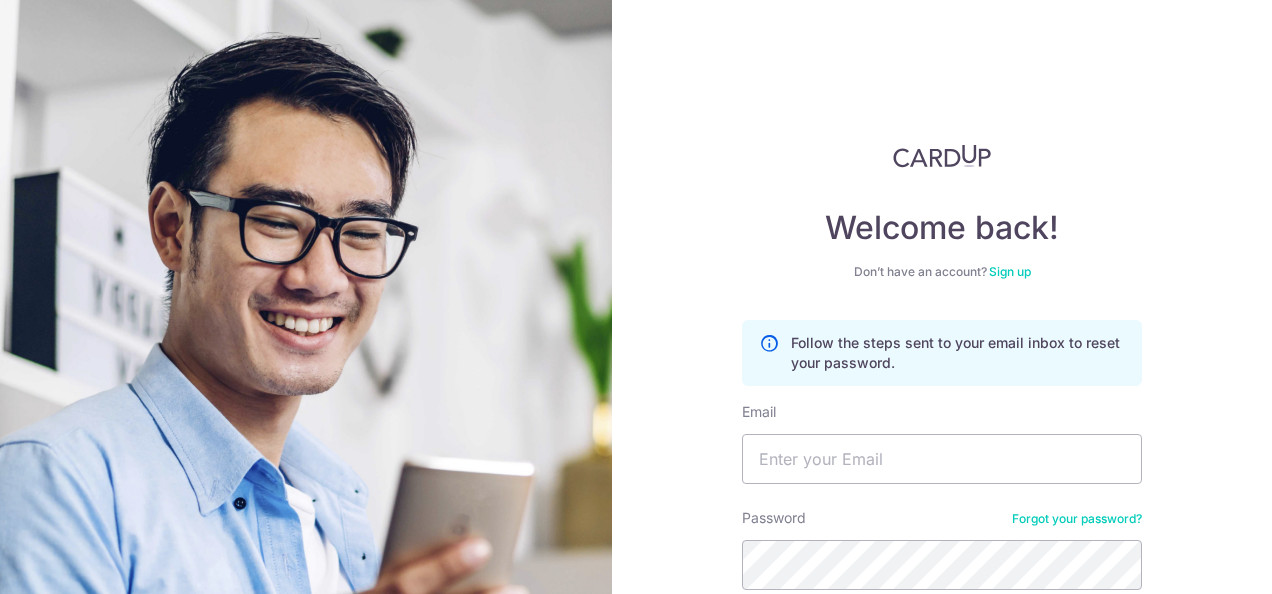 scroll, scrollTop: 0, scrollLeft: 0, axis: both 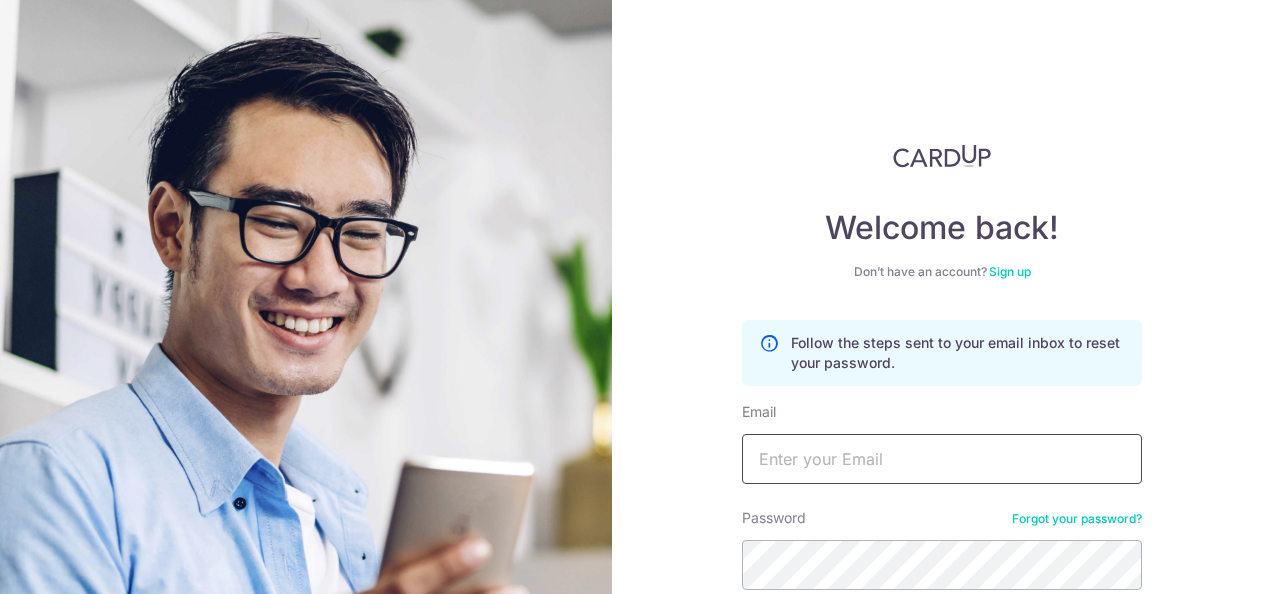 click on "Email" at bounding box center [942, 459] 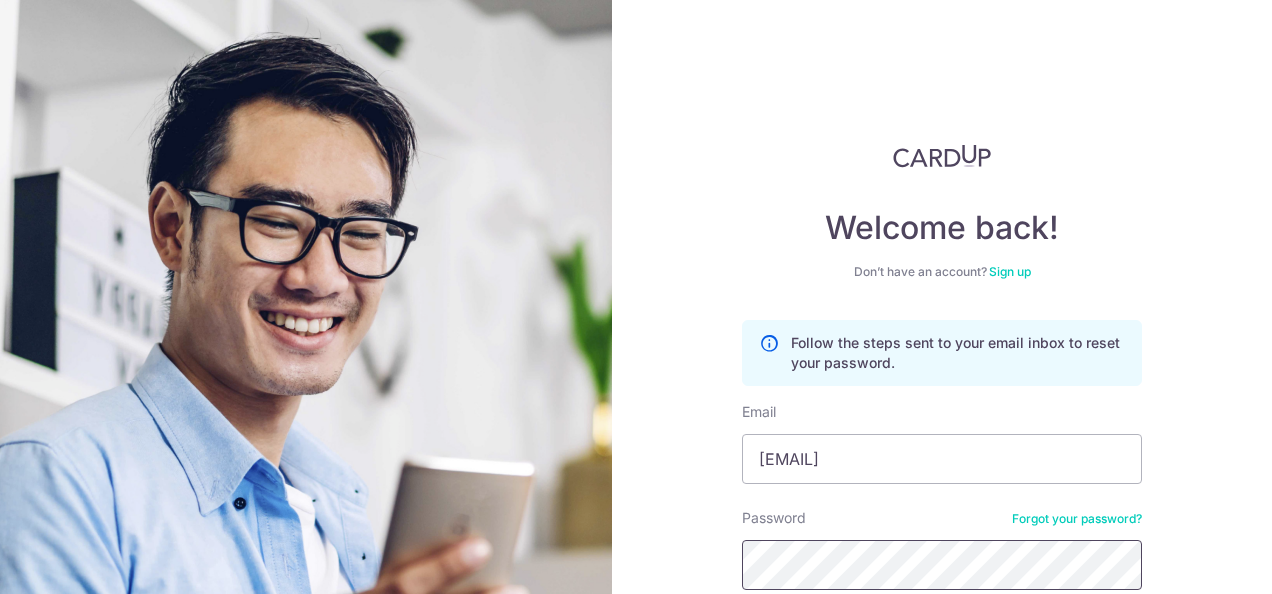 click on "Log in" at bounding box center (942, 639) 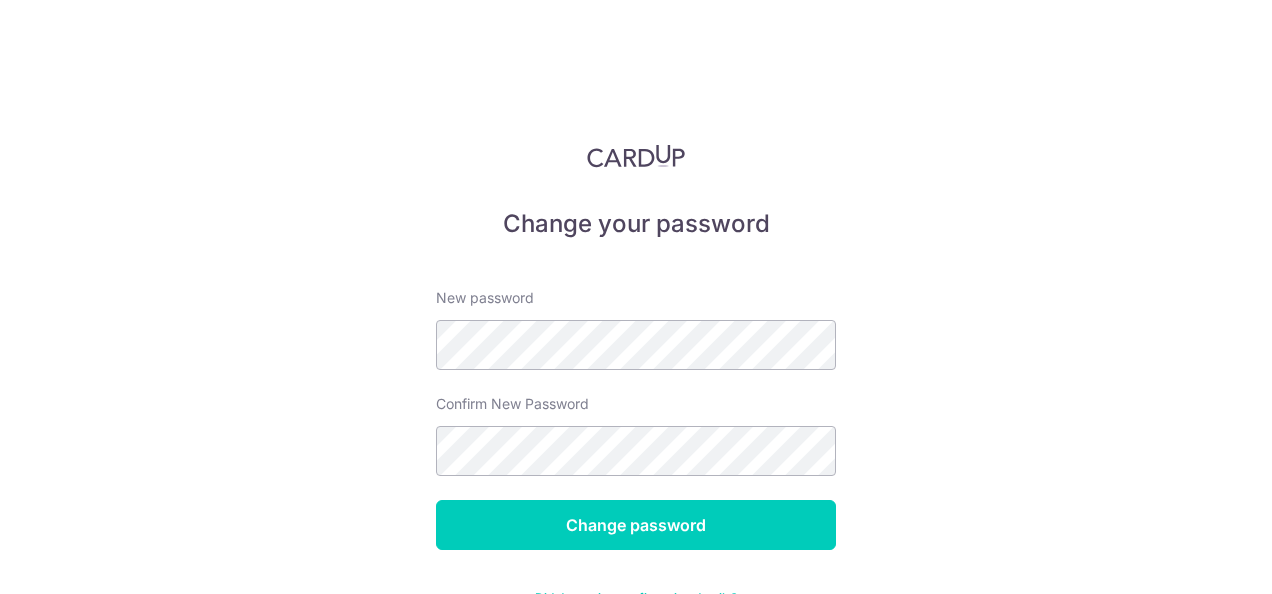 scroll, scrollTop: 0, scrollLeft: 0, axis: both 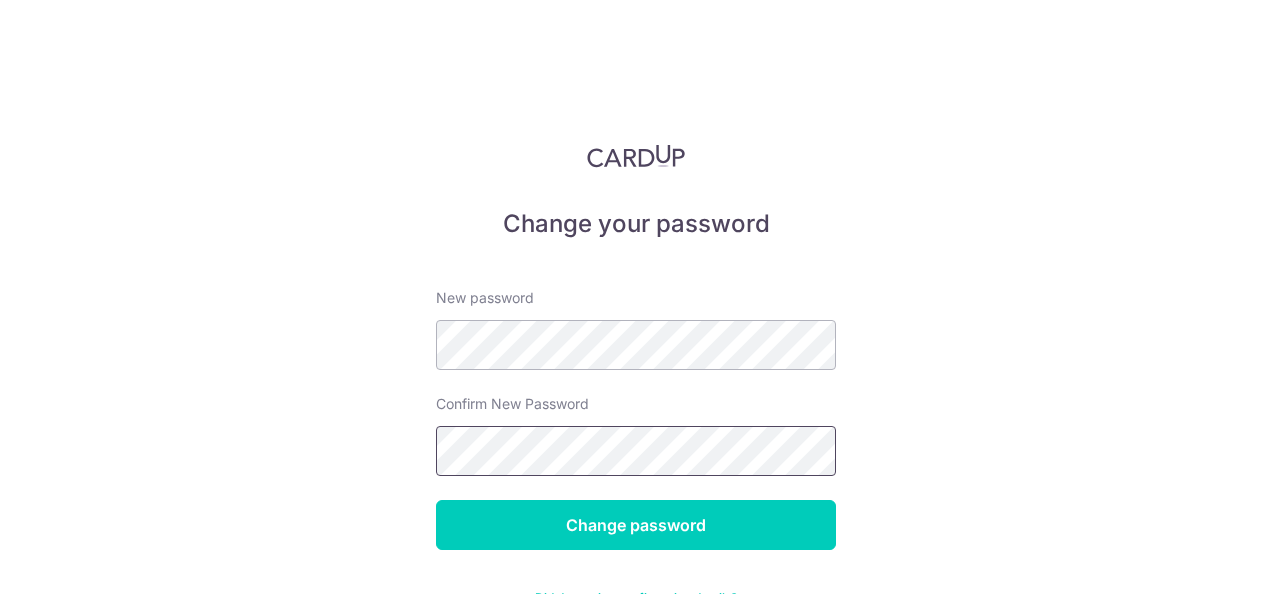 click on "Change password" at bounding box center (636, 525) 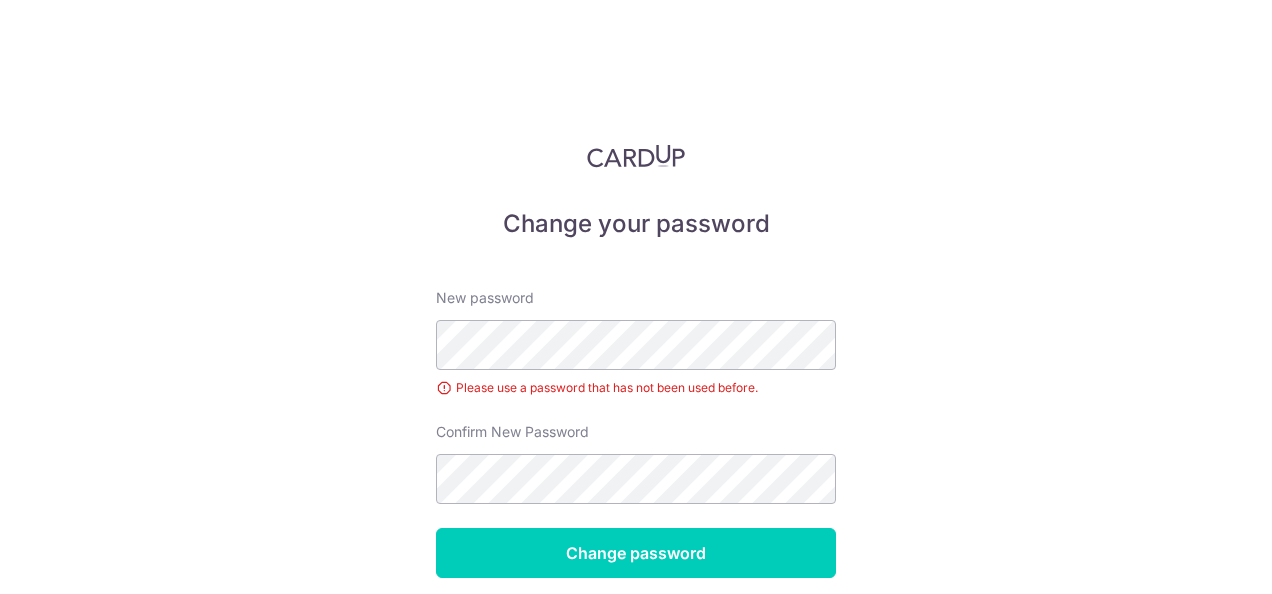 scroll, scrollTop: 0, scrollLeft: 0, axis: both 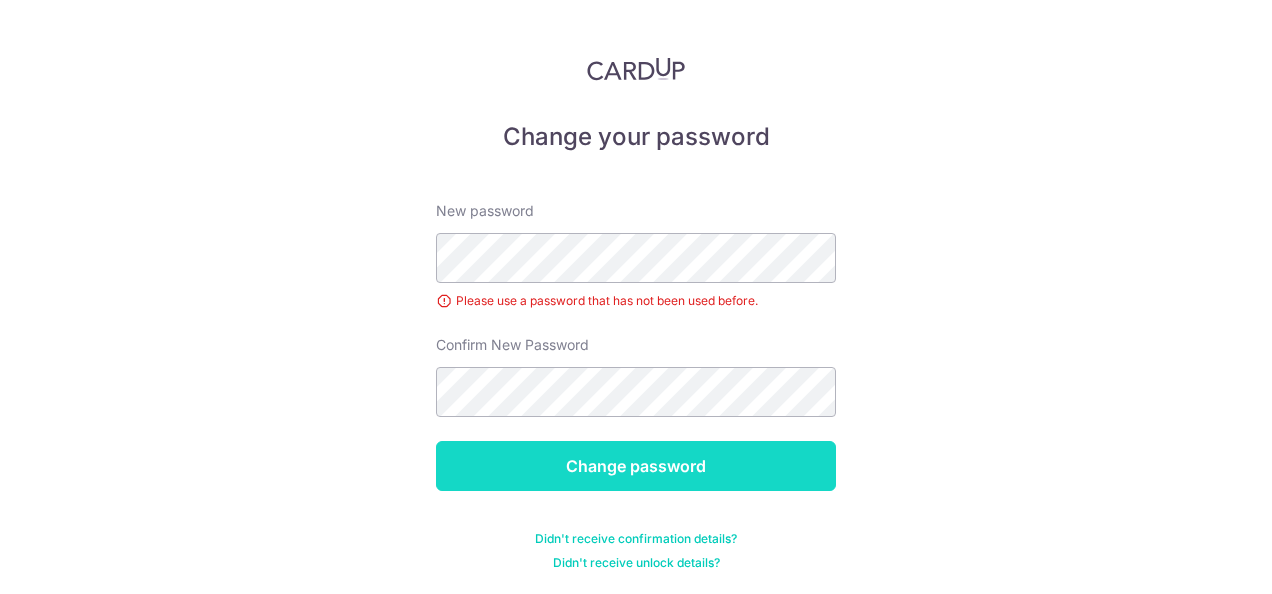 click on "Change password" at bounding box center (636, 466) 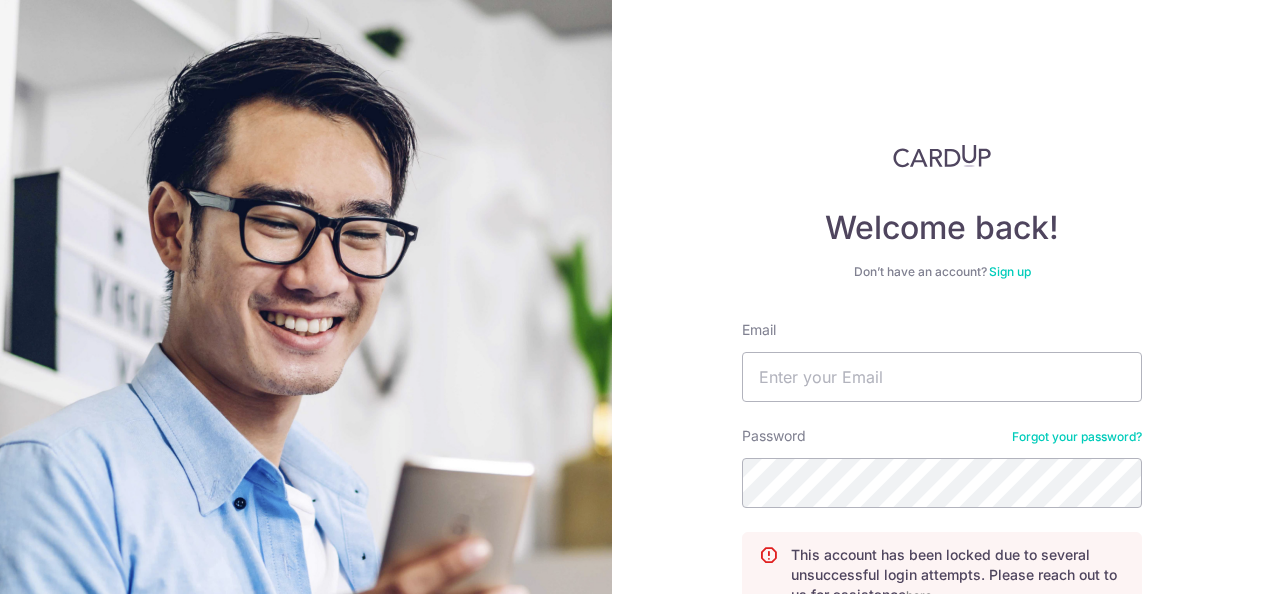 scroll, scrollTop: 0, scrollLeft: 0, axis: both 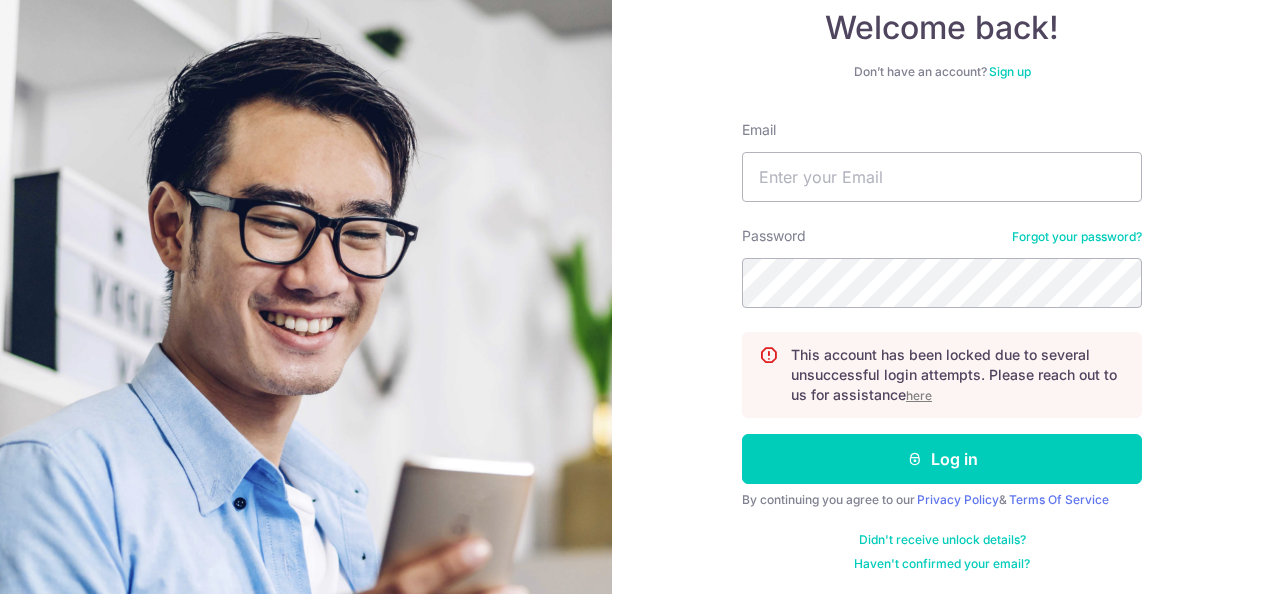 click on "This account has been locked due to several unsuccessful login attempts. Please reach out to us for assistance  here" at bounding box center (958, 375) 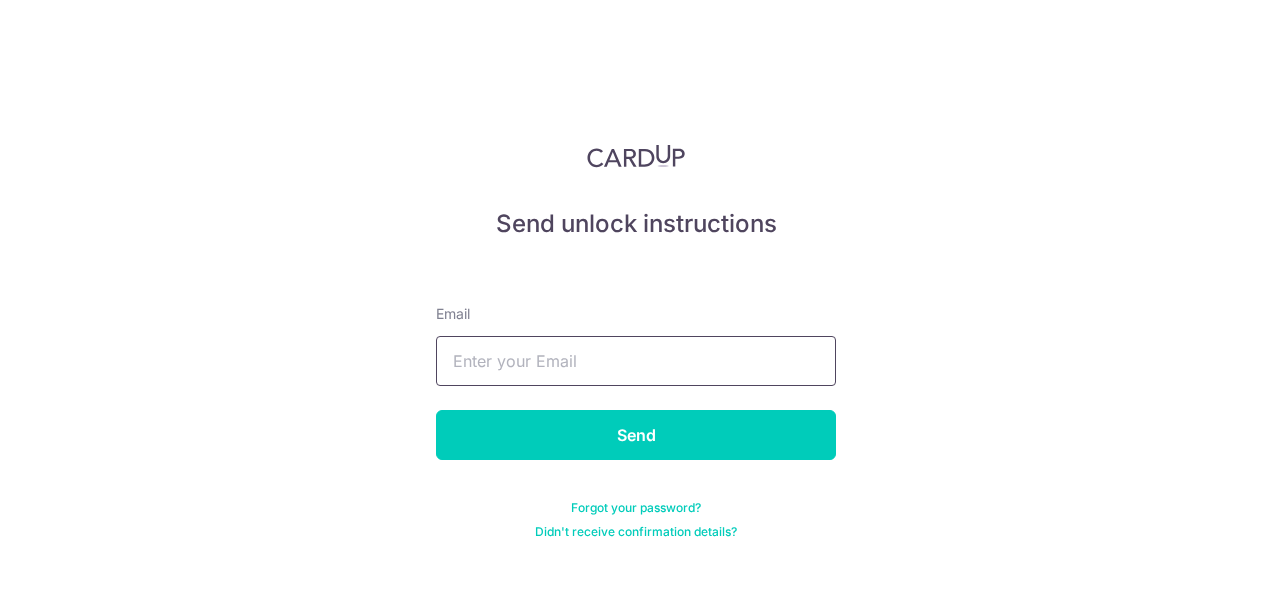 click at bounding box center (636, 361) 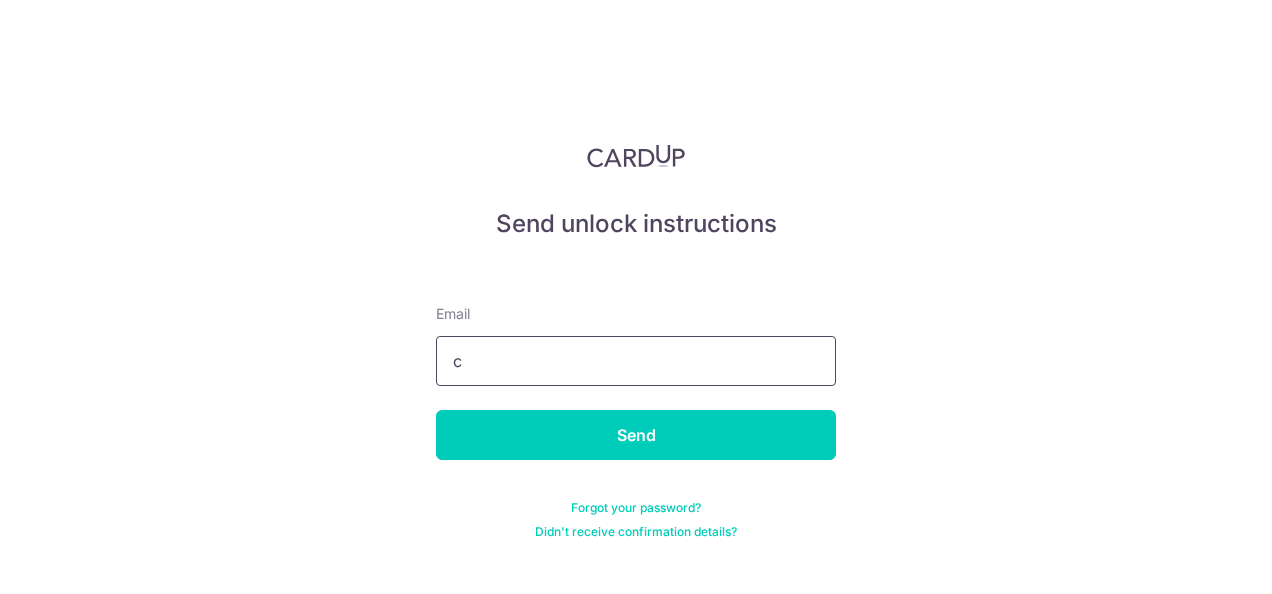 type on "[EMAIL]" 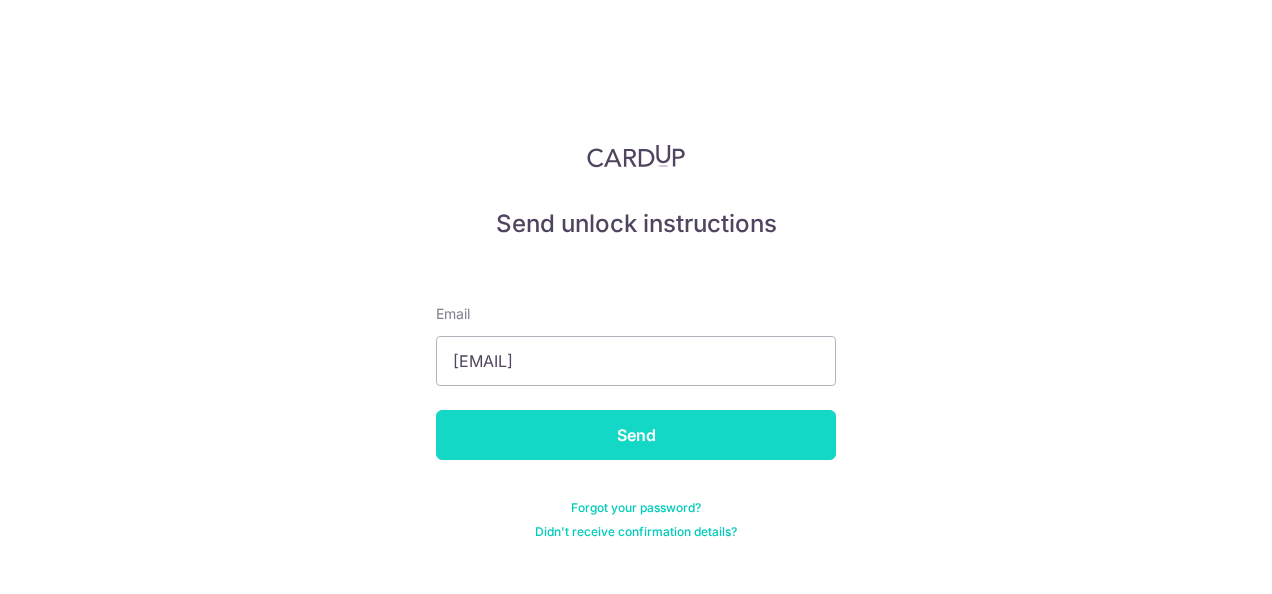 click on "Send" at bounding box center [636, 435] 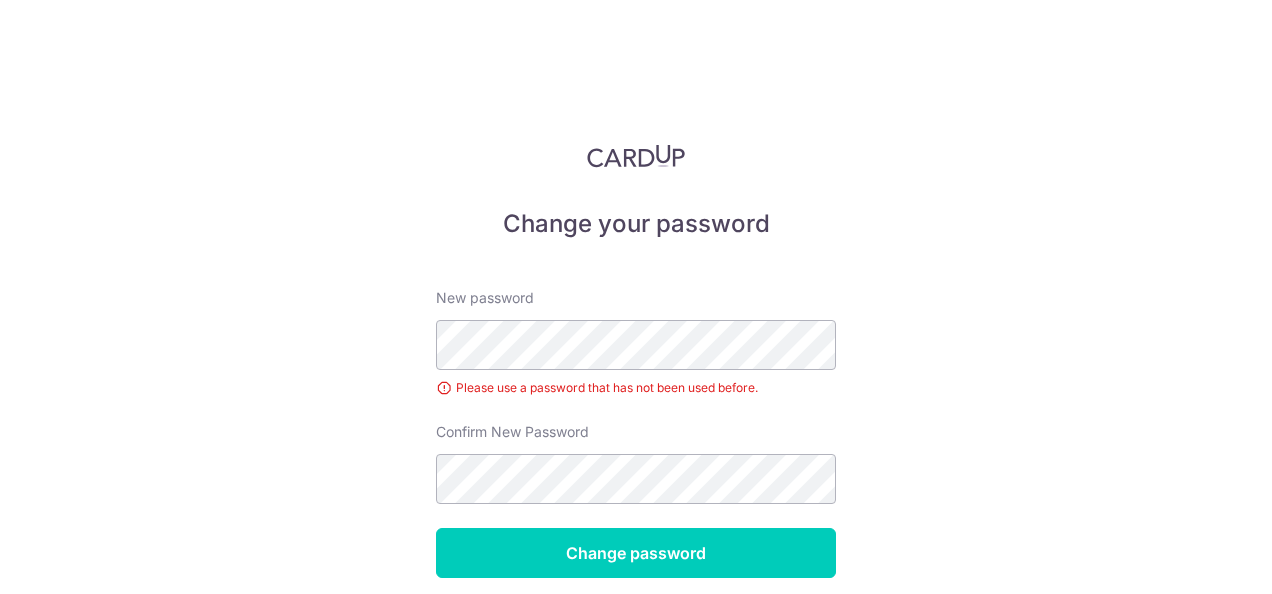 scroll, scrollTop: 0, scrollLeft: 0, axis: both 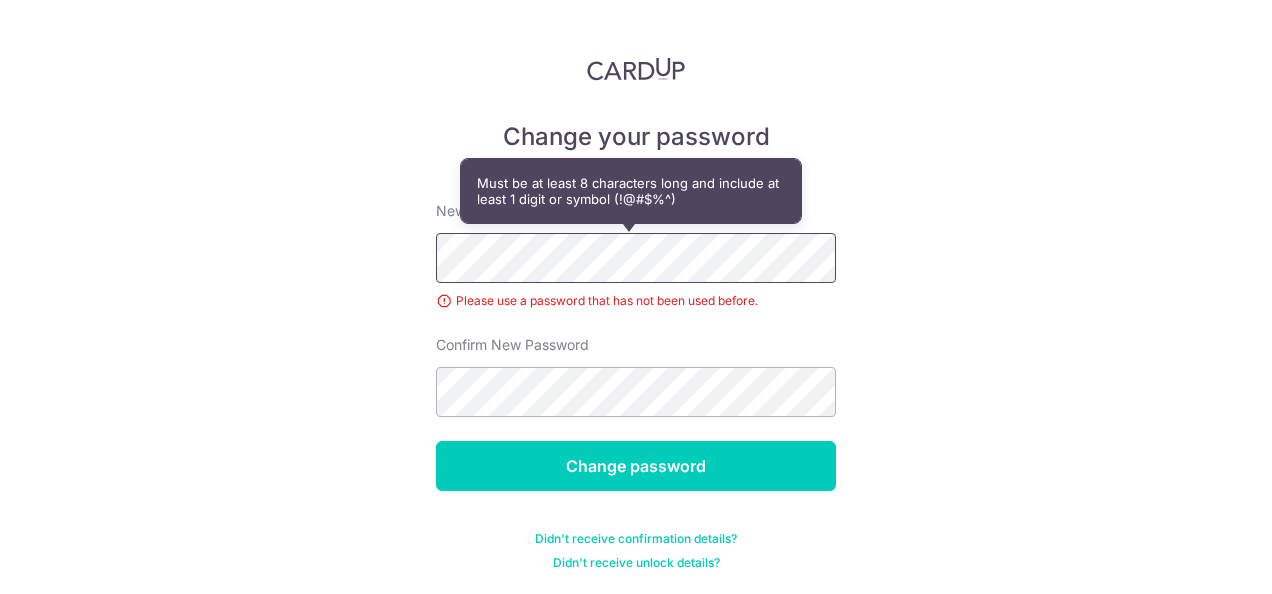 click on "Change your password
New password
Please use a password that has not been used before.
Confirm New Password
Change password
Didn't receive confirmation details?
Didn't receive unlock details?" at bounding box center (636, 297) 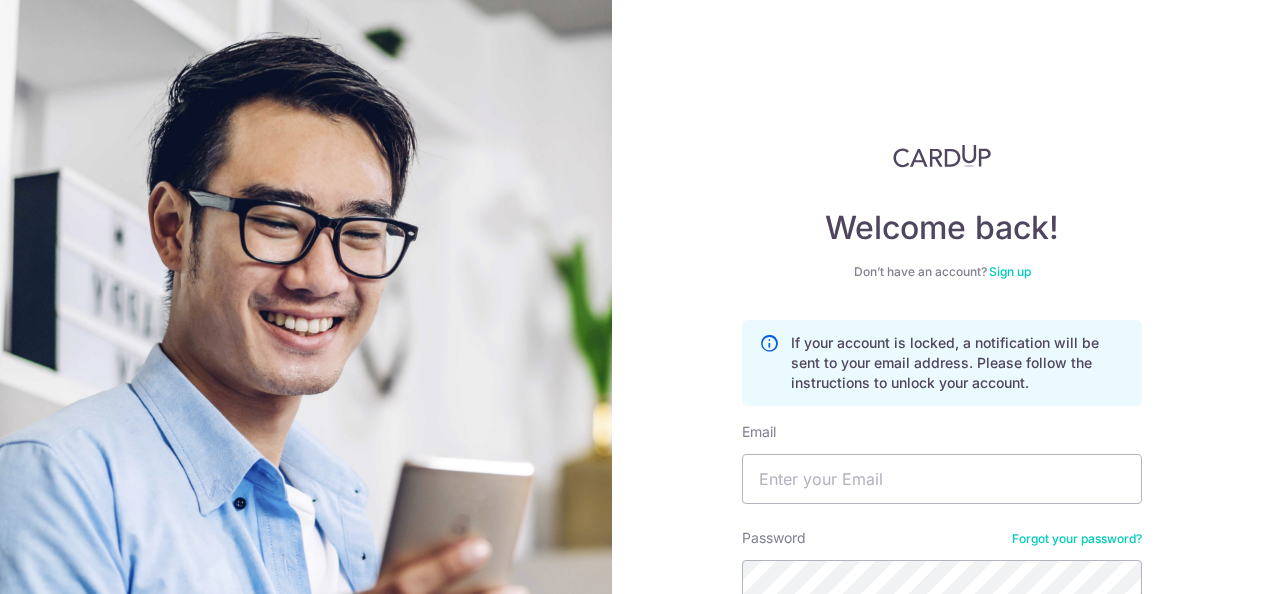 scroll, scrollTop: 0, scrollLeft: 0, axis: both 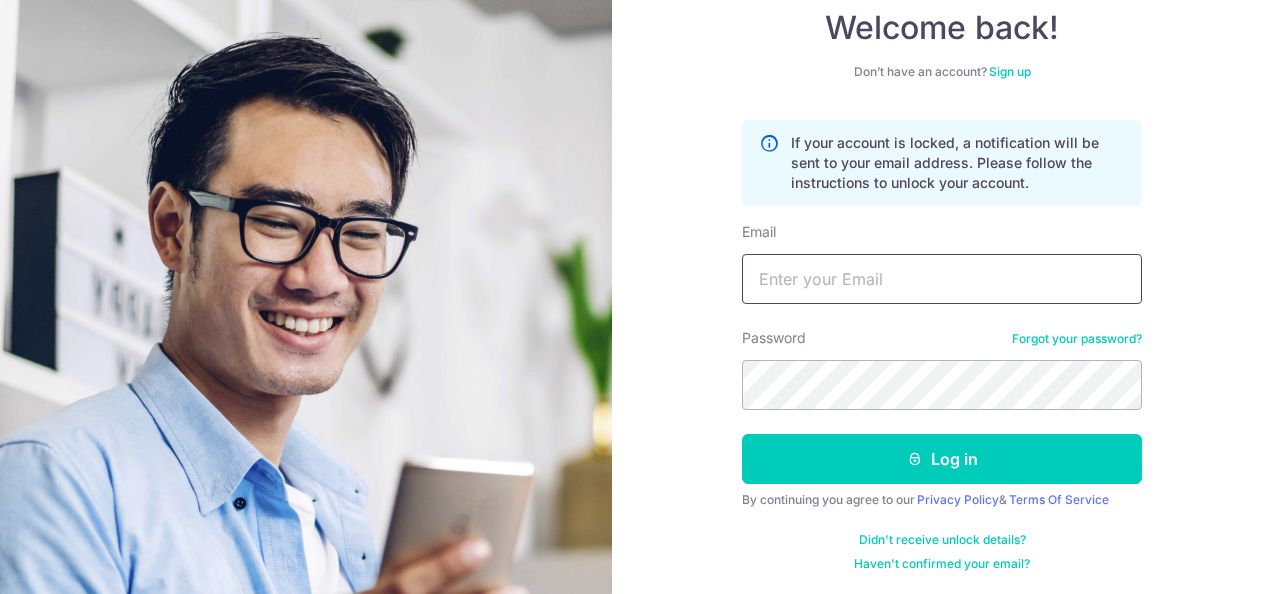 click on "Email" at bounding box center (942, 279) 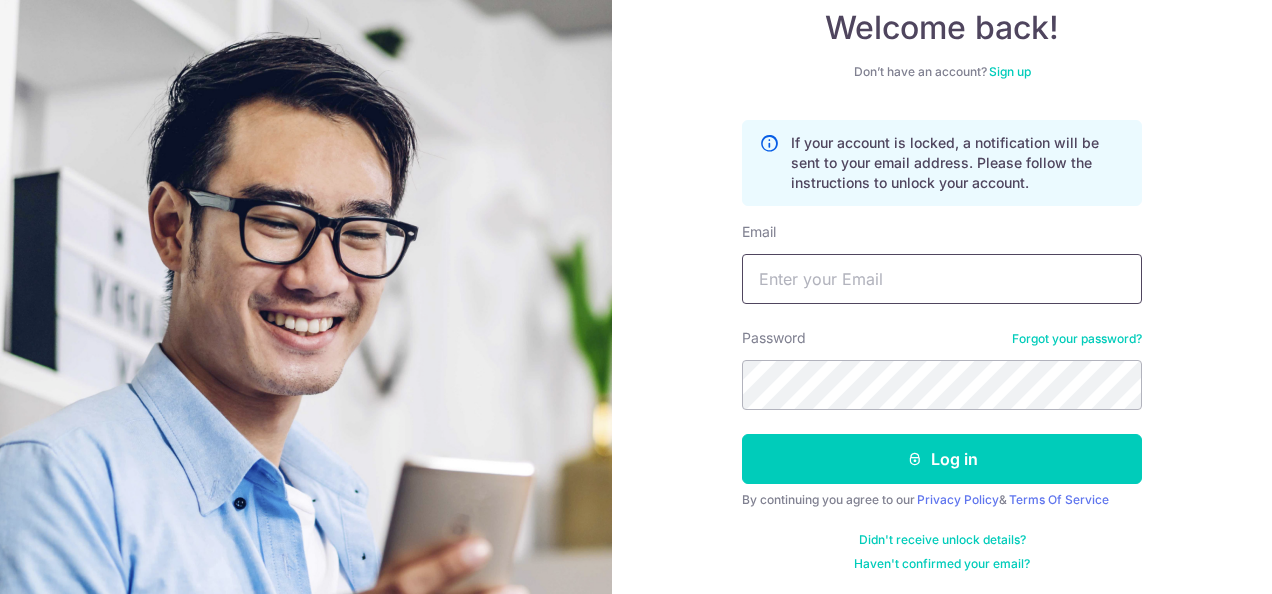 type on "[EMAIL]" 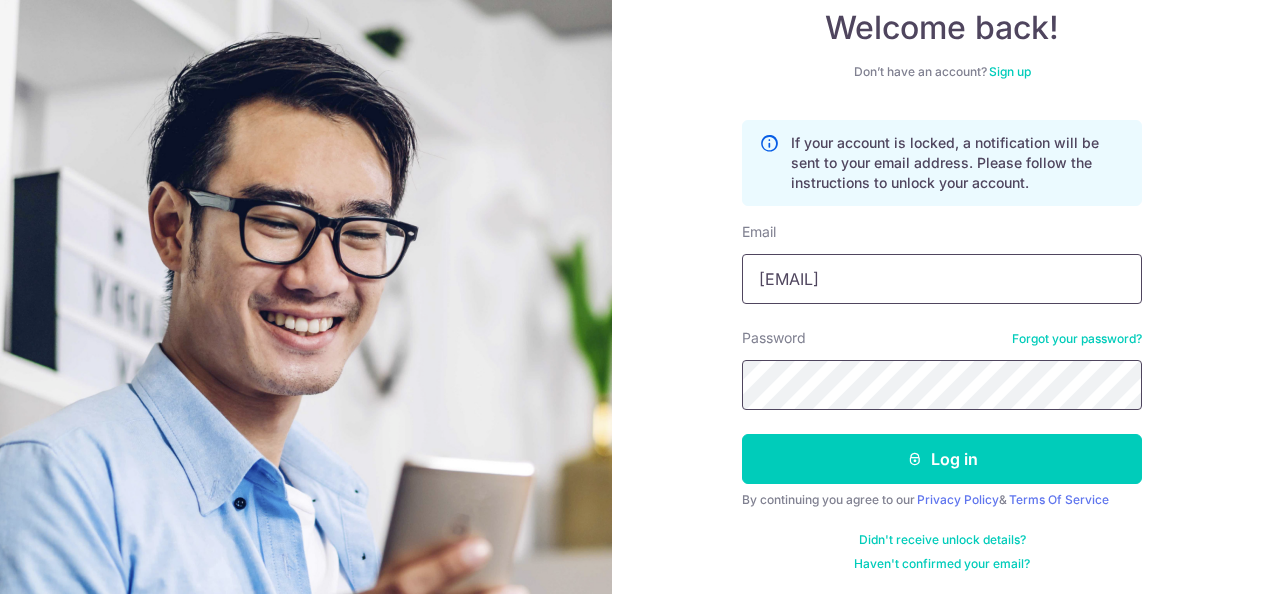 click on "Log in" at bounding box center [942, 459] 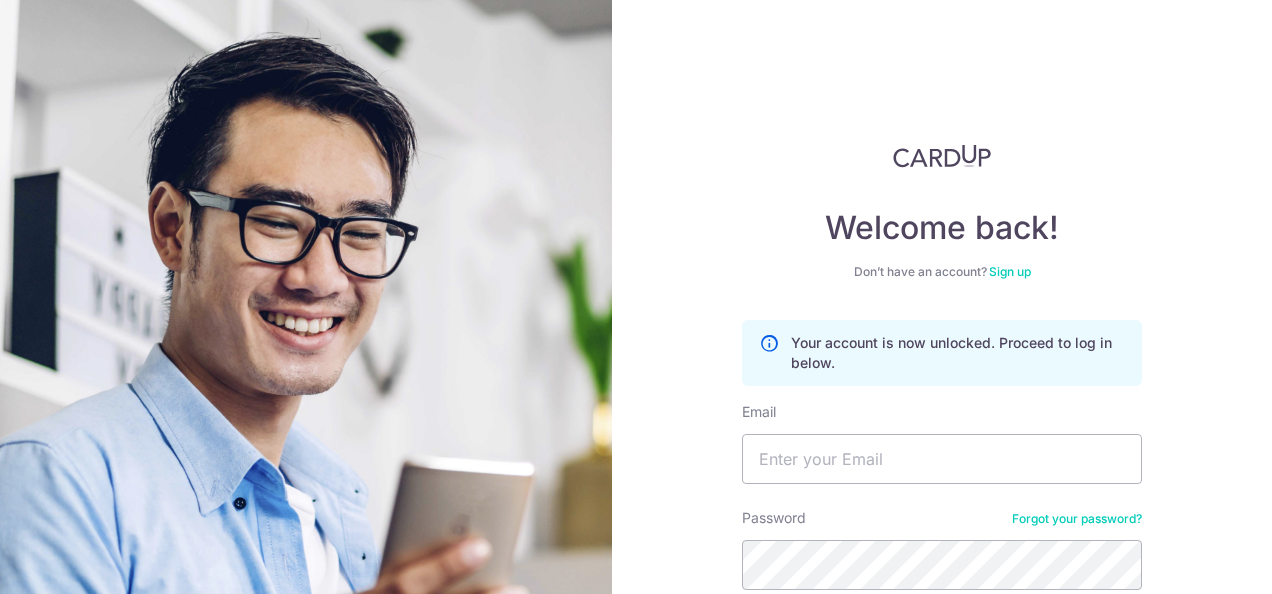 scroll, scrollTop: 0, scrollLeft: 0, axis: both 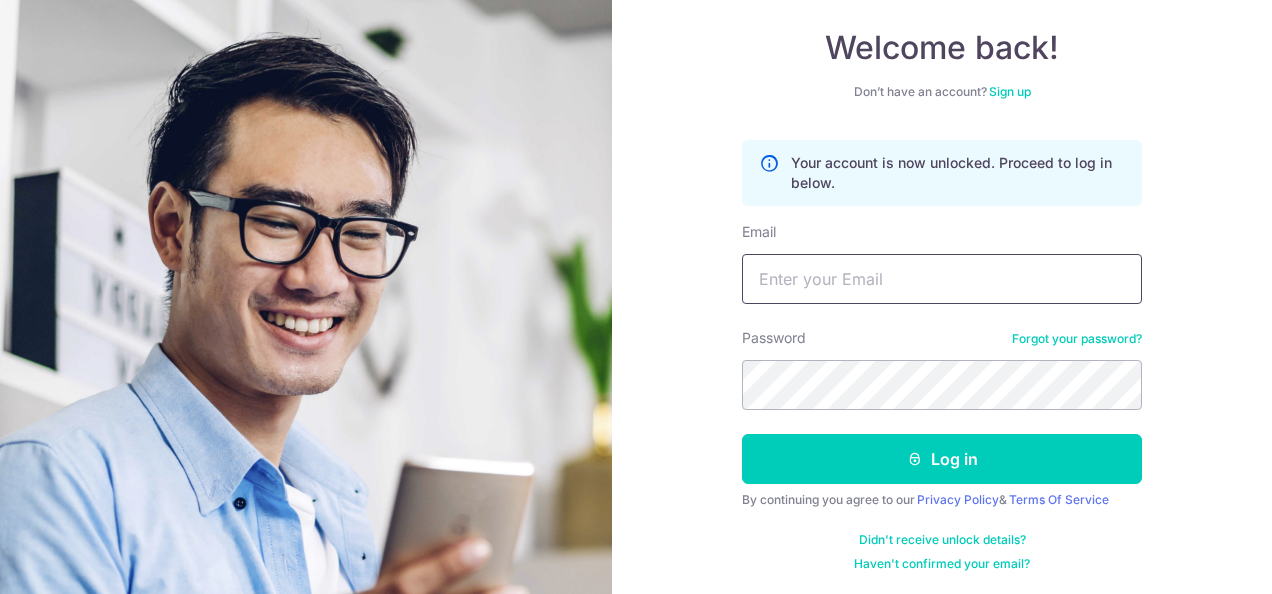 click on "Email" at bounding box center (942, 279) 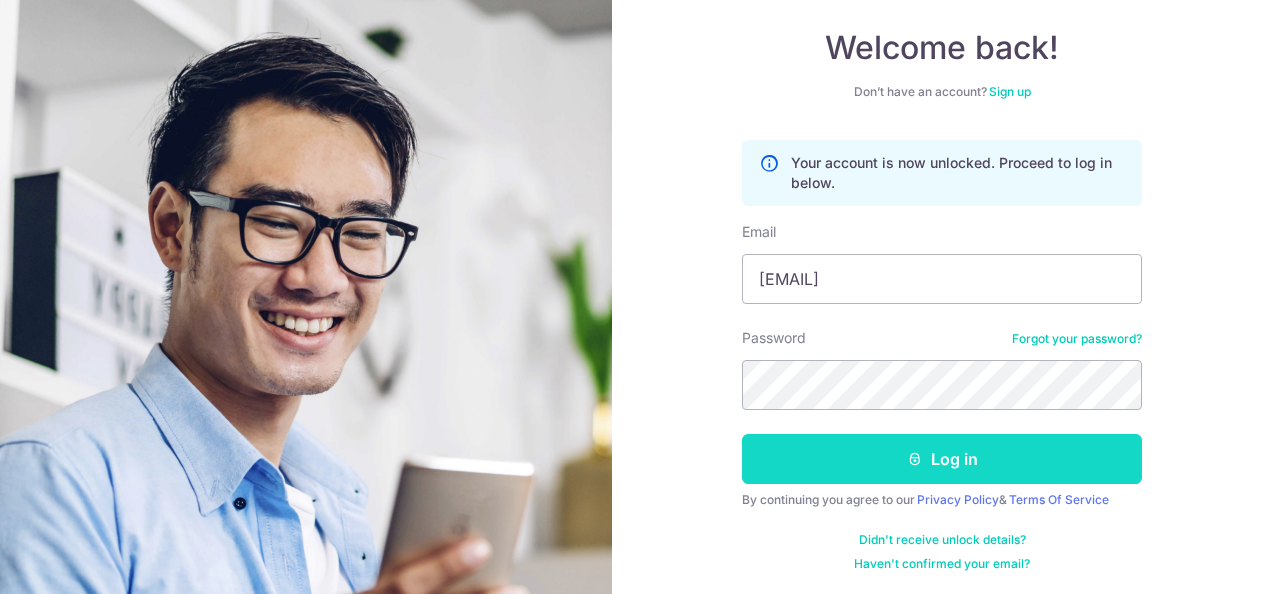 click on "Log in" at bounding box center (942, 459) 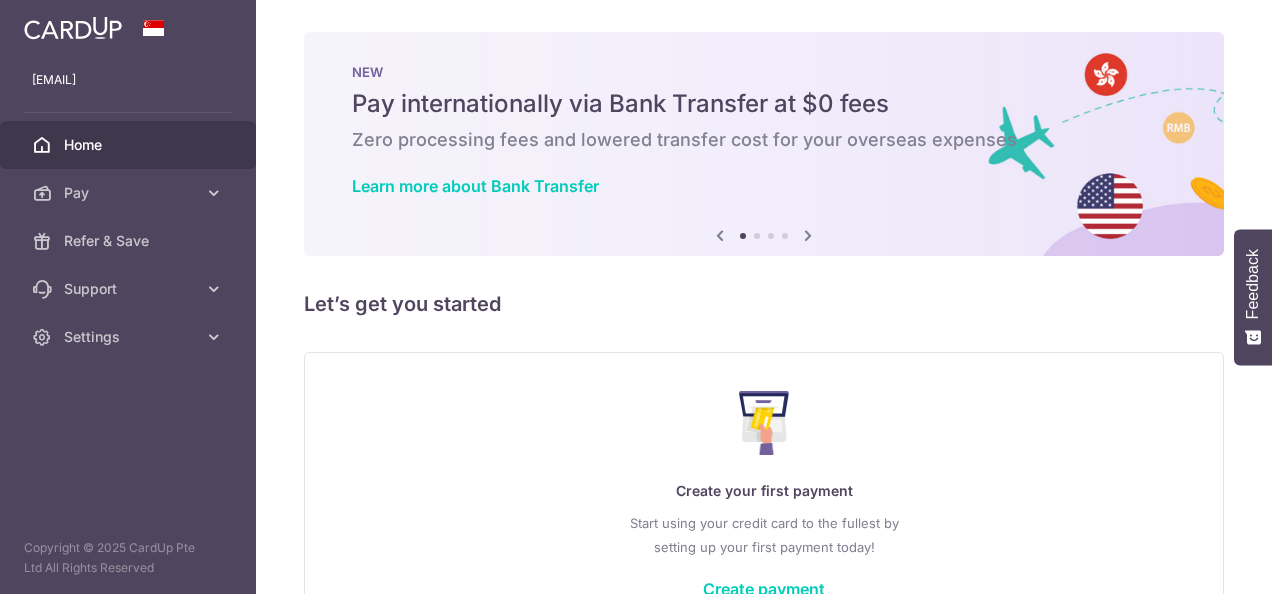 scroll, scrollTop: 0, scrollLeft: 0, axis: both 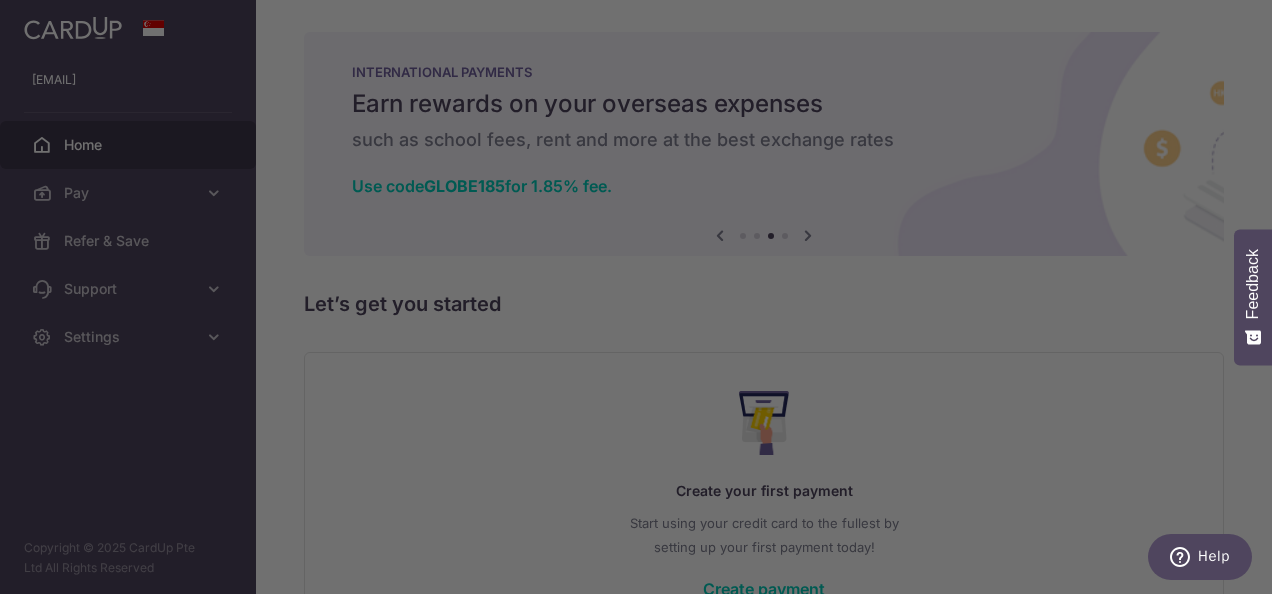 click at bounding box center [642, 300] 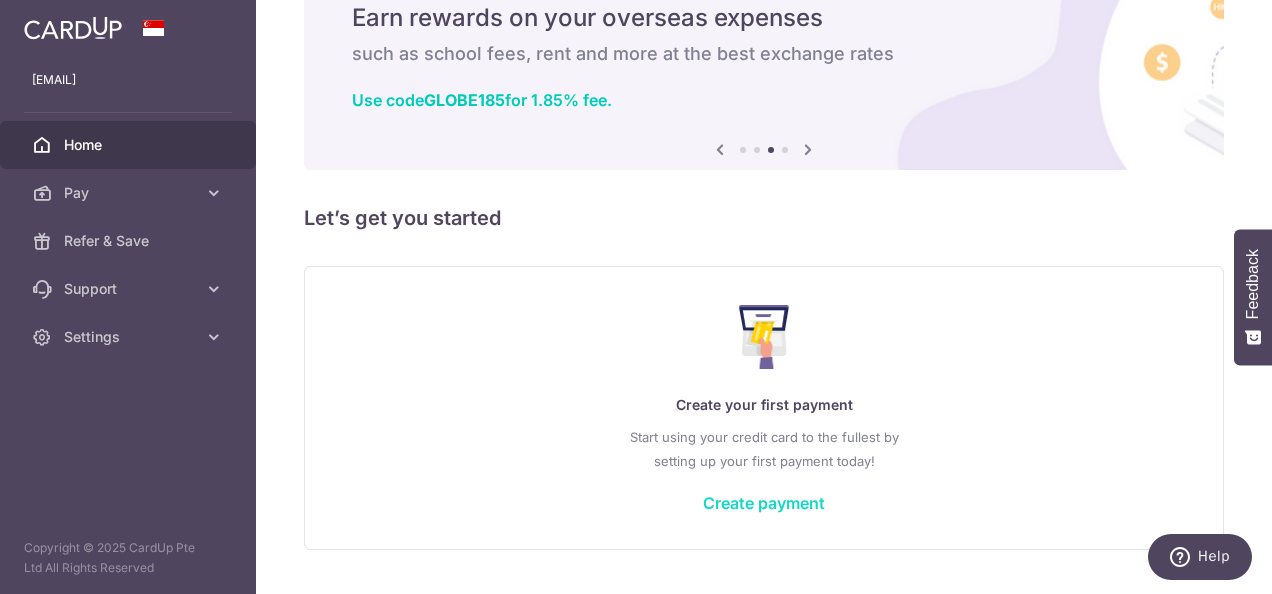 scroll, scrollTop: 136, scrollLeft: 0, axis: vertical 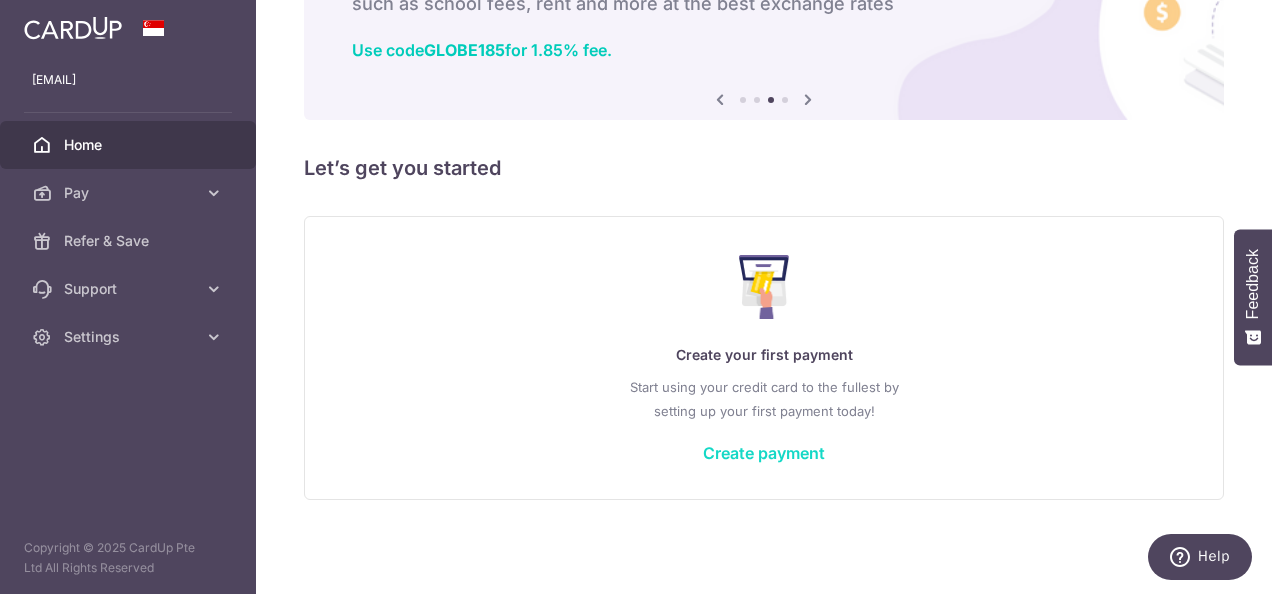 click on "Create payment" at bounding box center [764, 453] 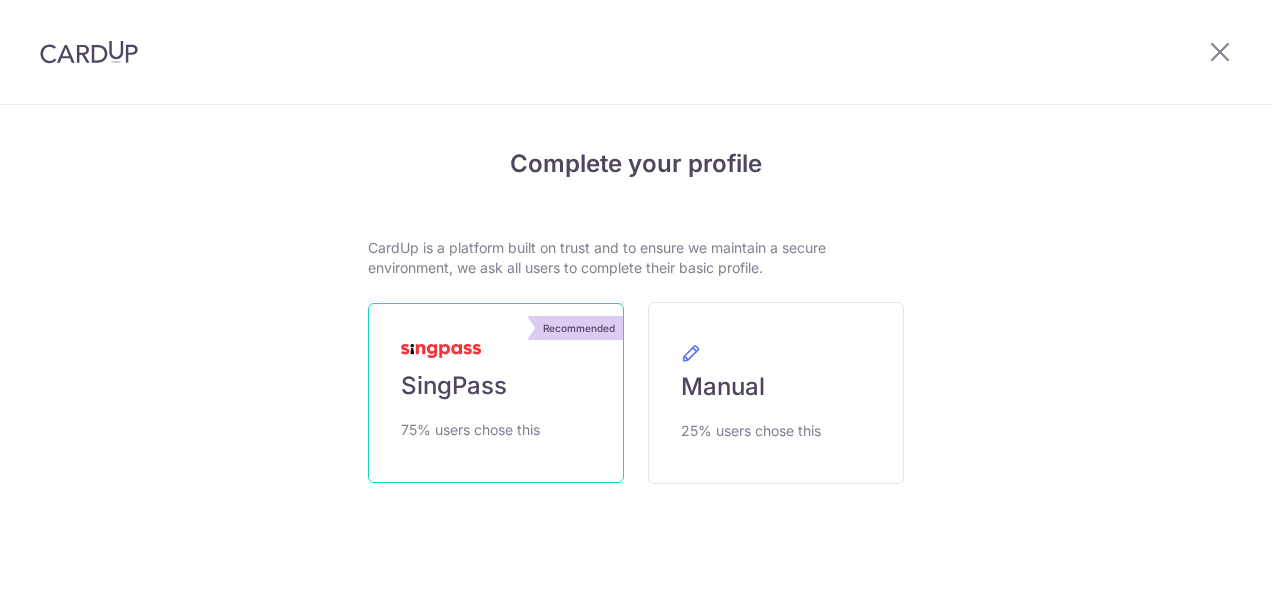 scroll, scrollTop: 0, scrollLeft: 0, axis: both 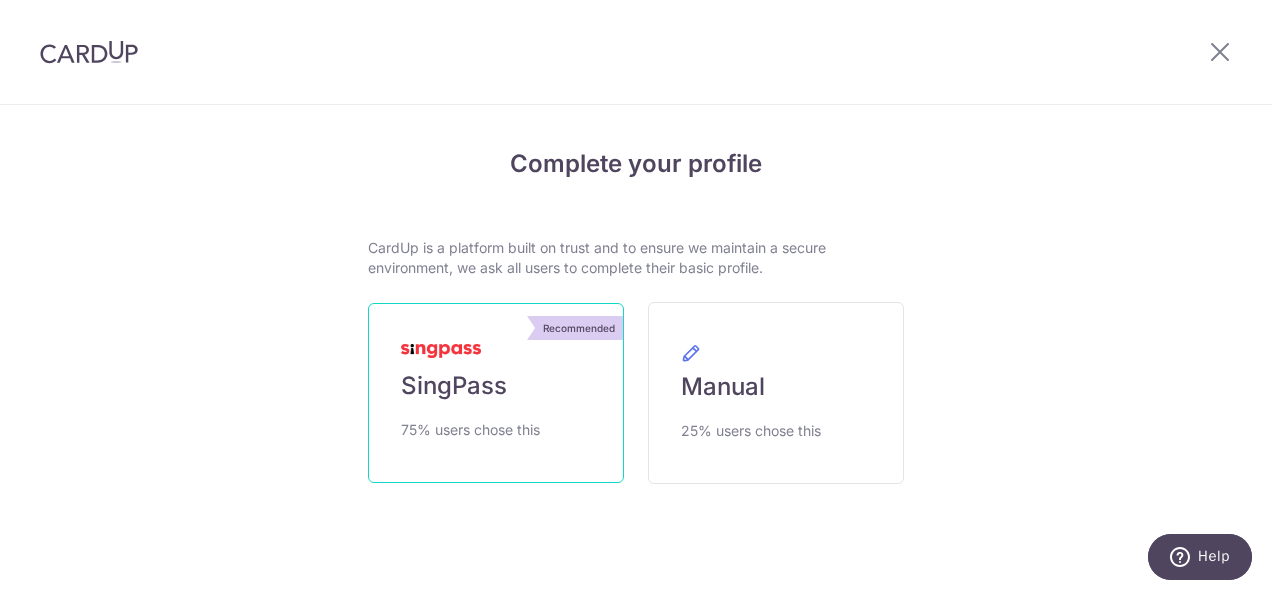 click on "SingPass" at bounding box center [454, 386] 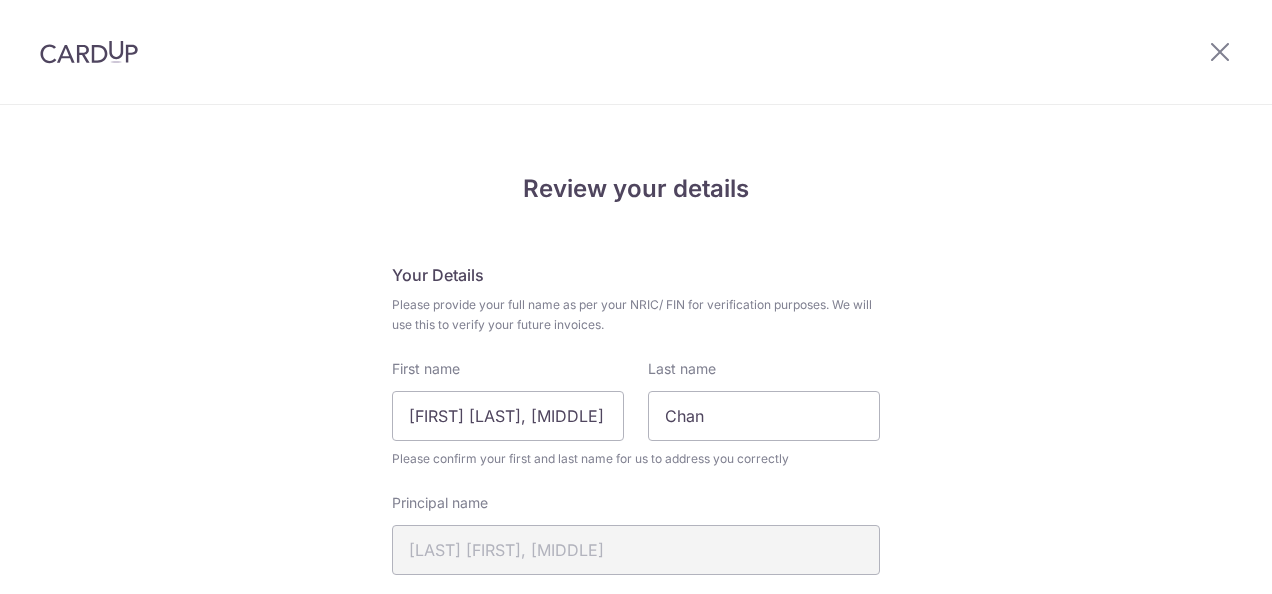 scroll, scrollTop: 0, scrollLeft: 0, axis: both 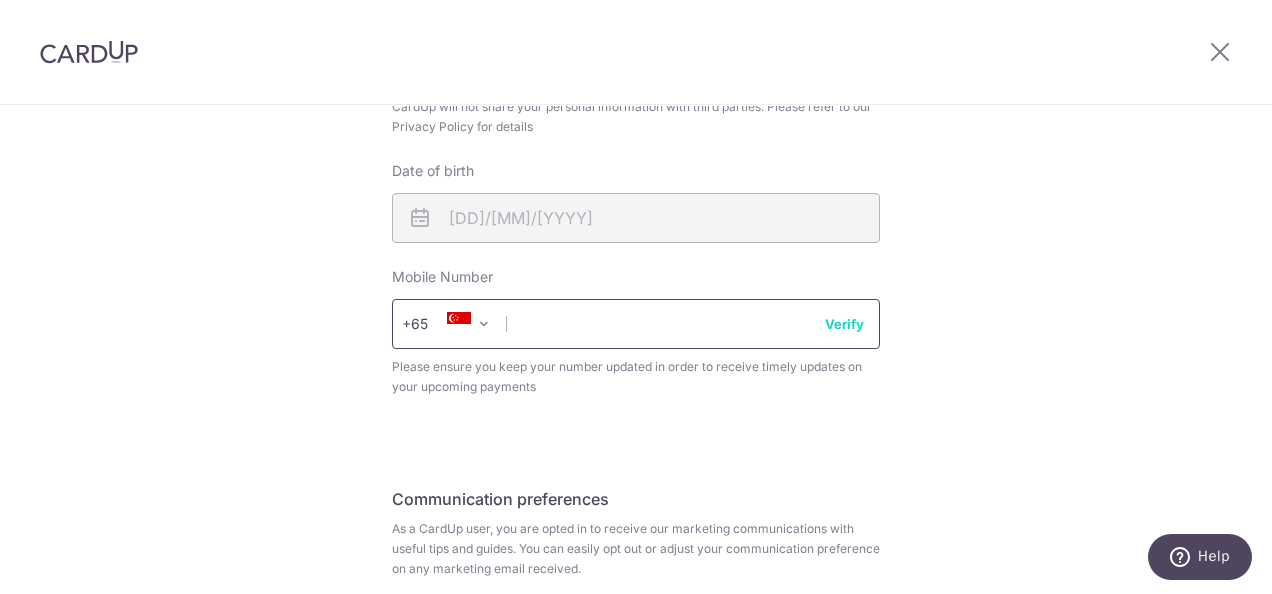 click at bounding box center (636, 324) 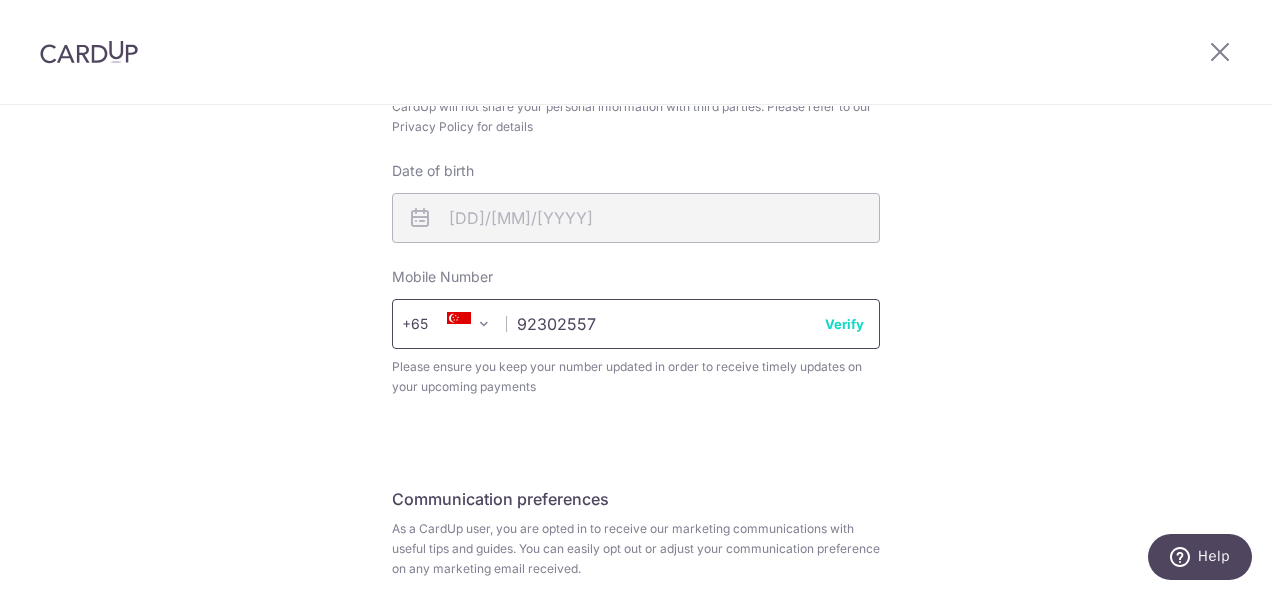 click on "92302557" at bounding box center (636, 324) 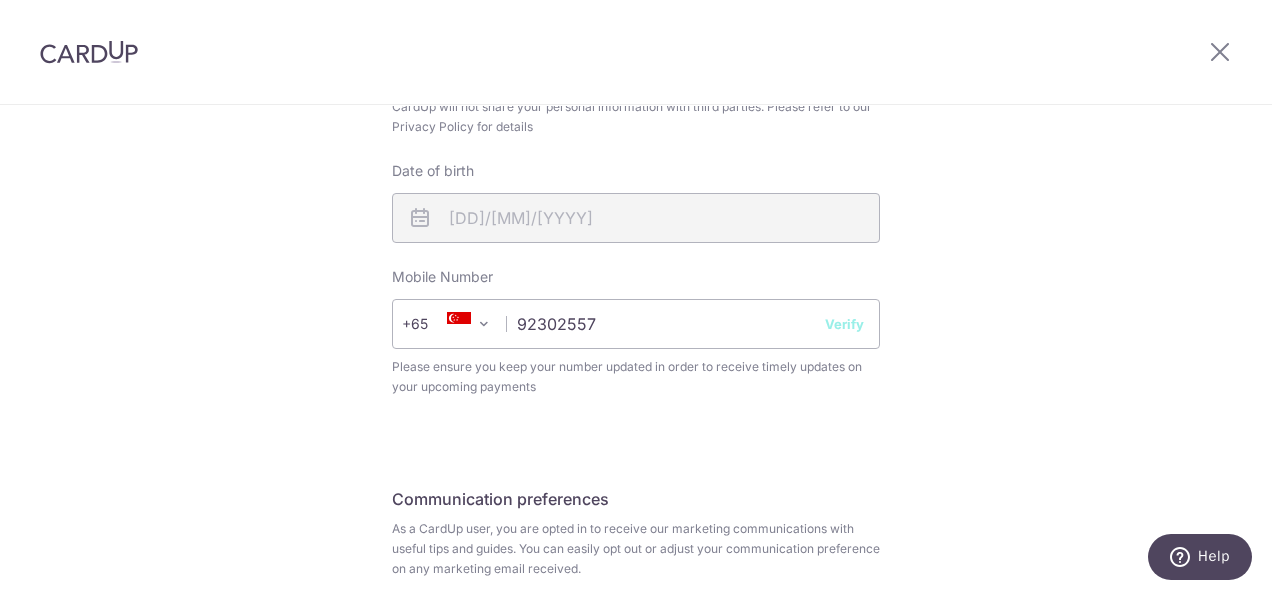 click on "Verify" at bounding box center (844, 324) 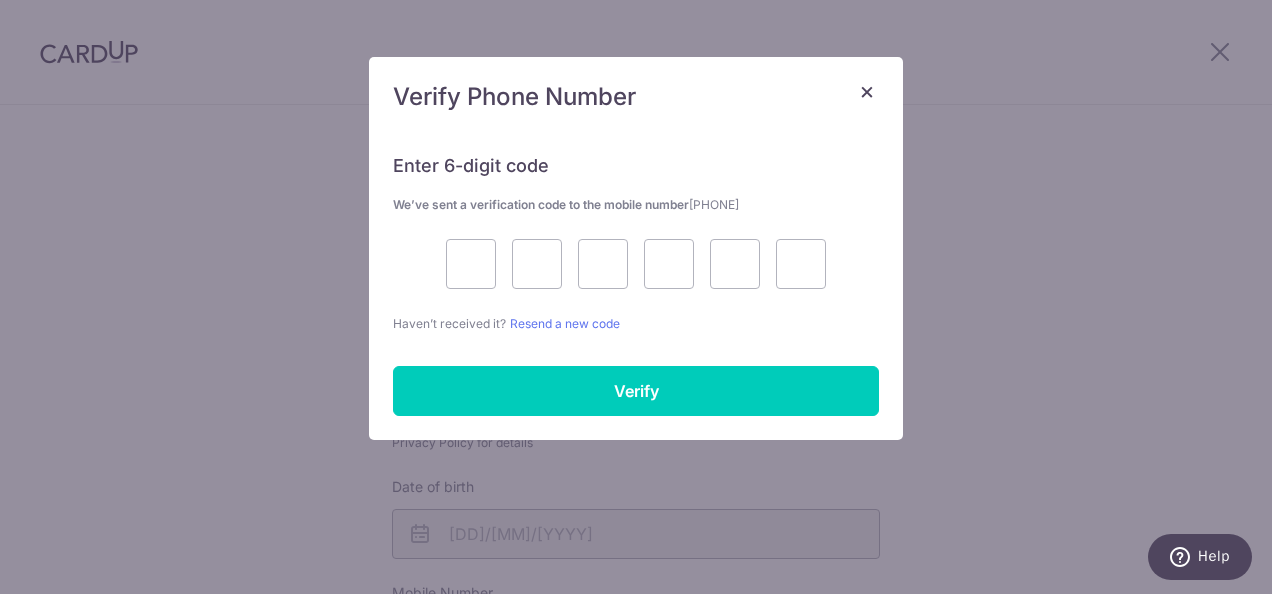scroll, scrollTop: 268, scrollLeft: 0, axis: vertical 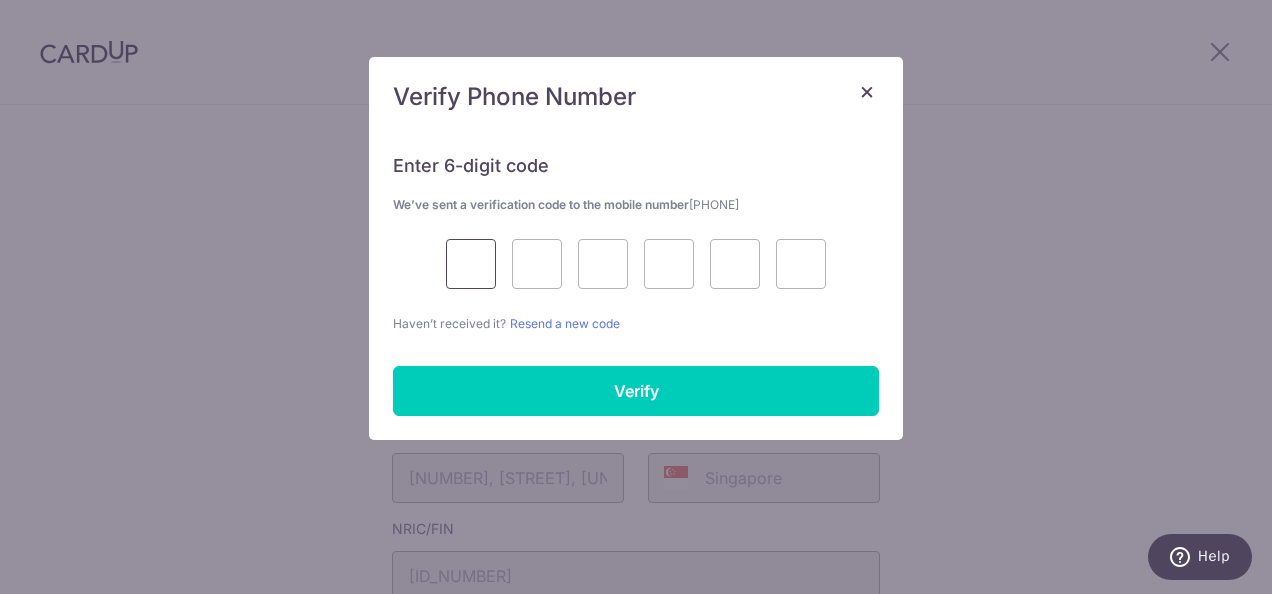 click at bounding box center (471, 264) 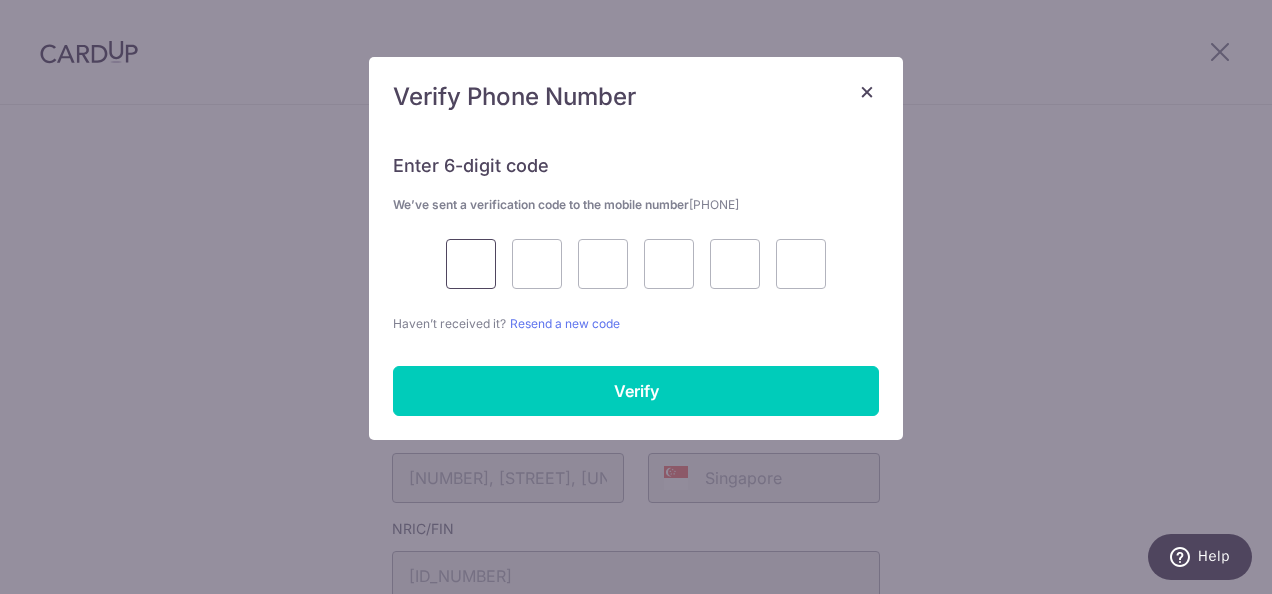 click at bounding box center [471, 264] 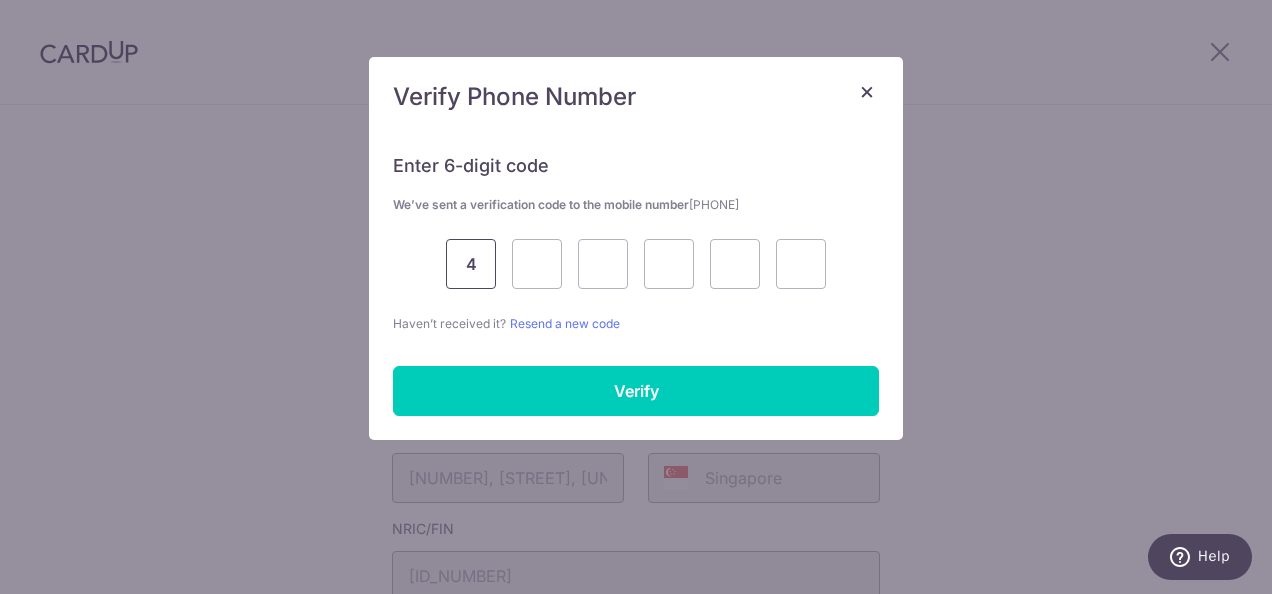 type on "4" 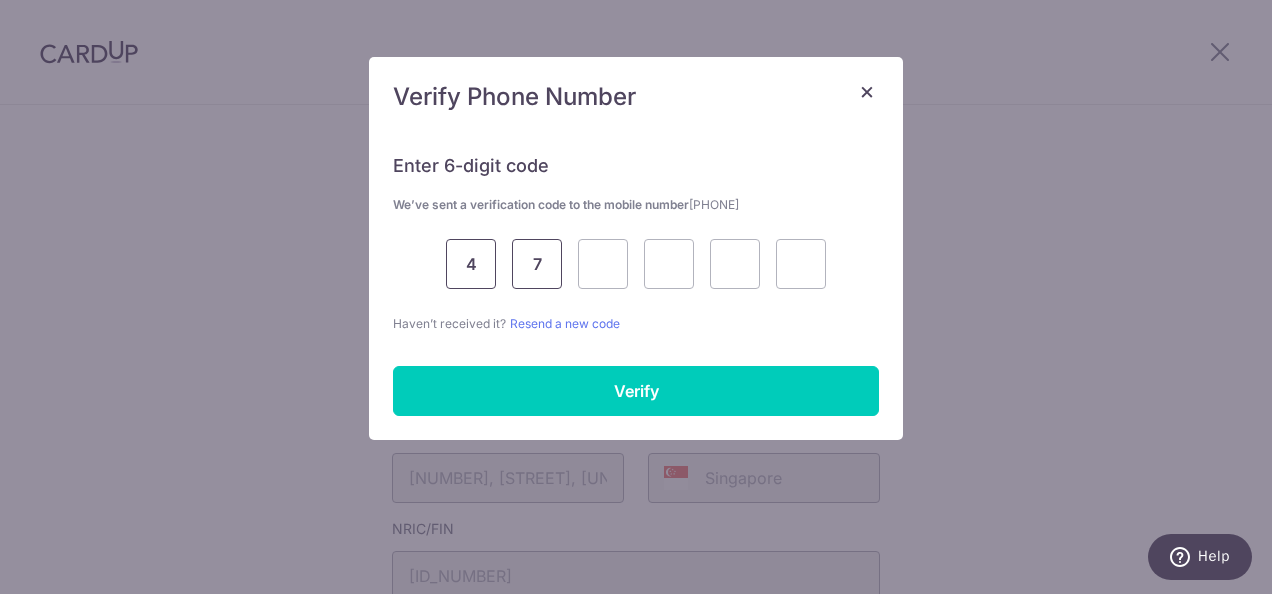 type on "7" 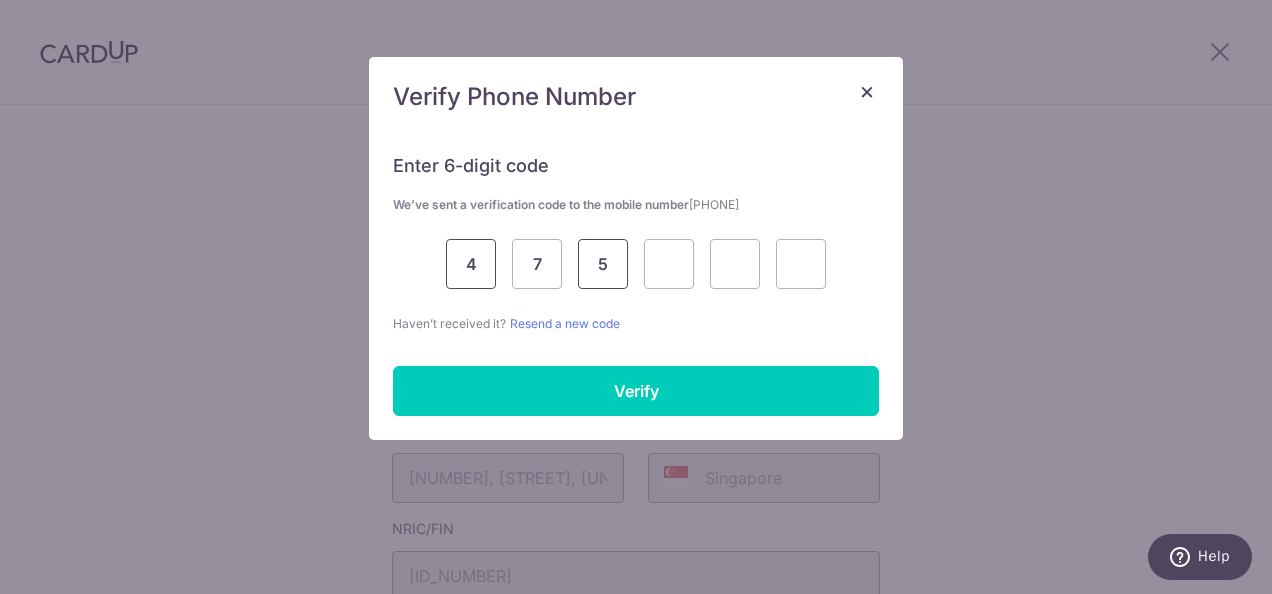 type on "5" 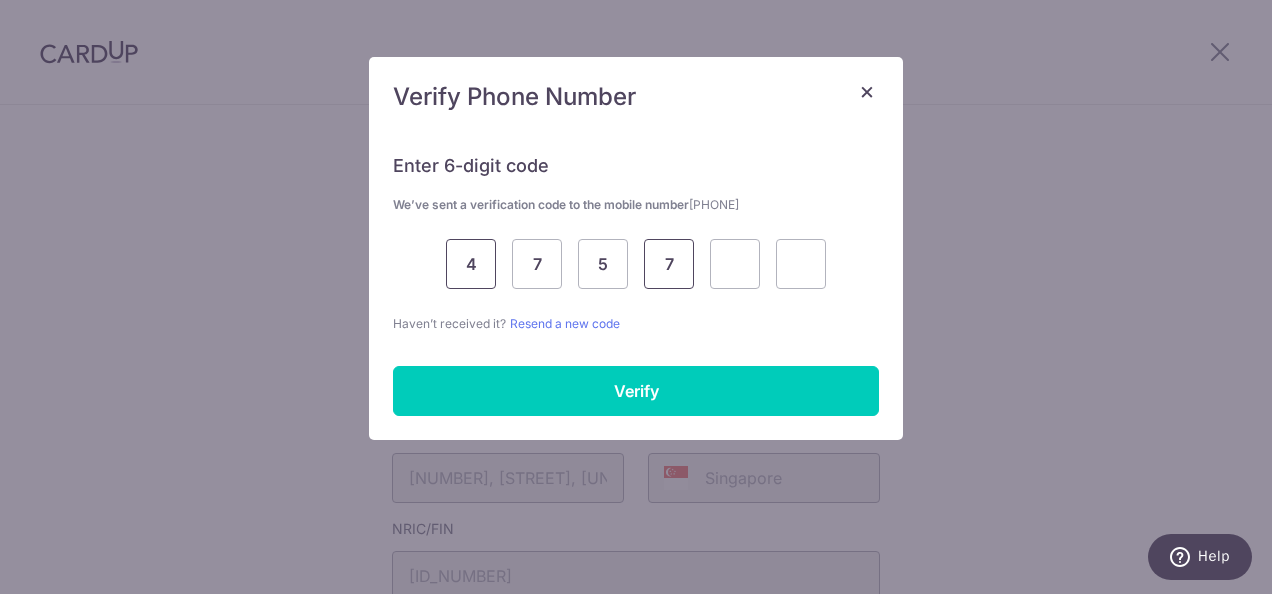 type on "7" 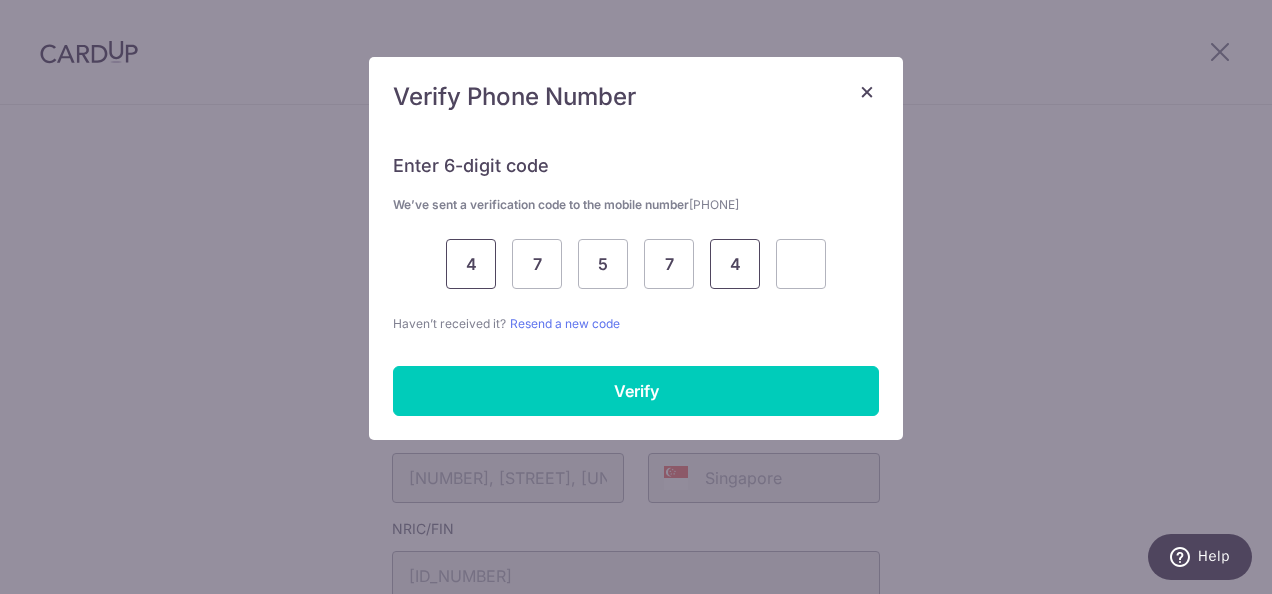 type on "4" 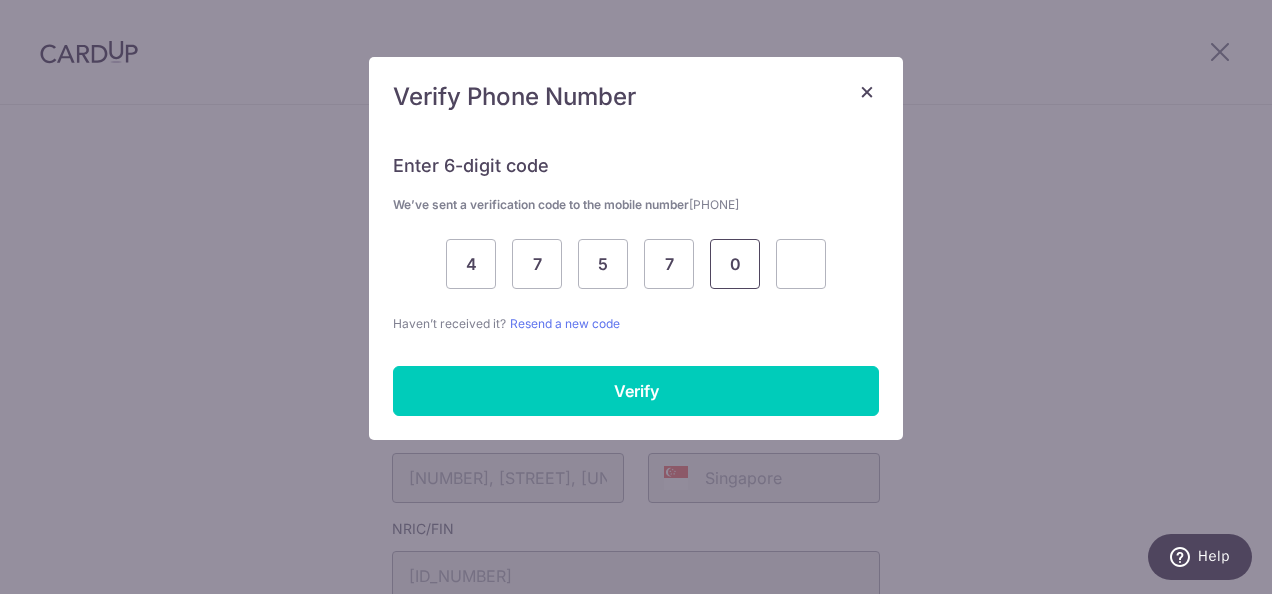 type on "0" 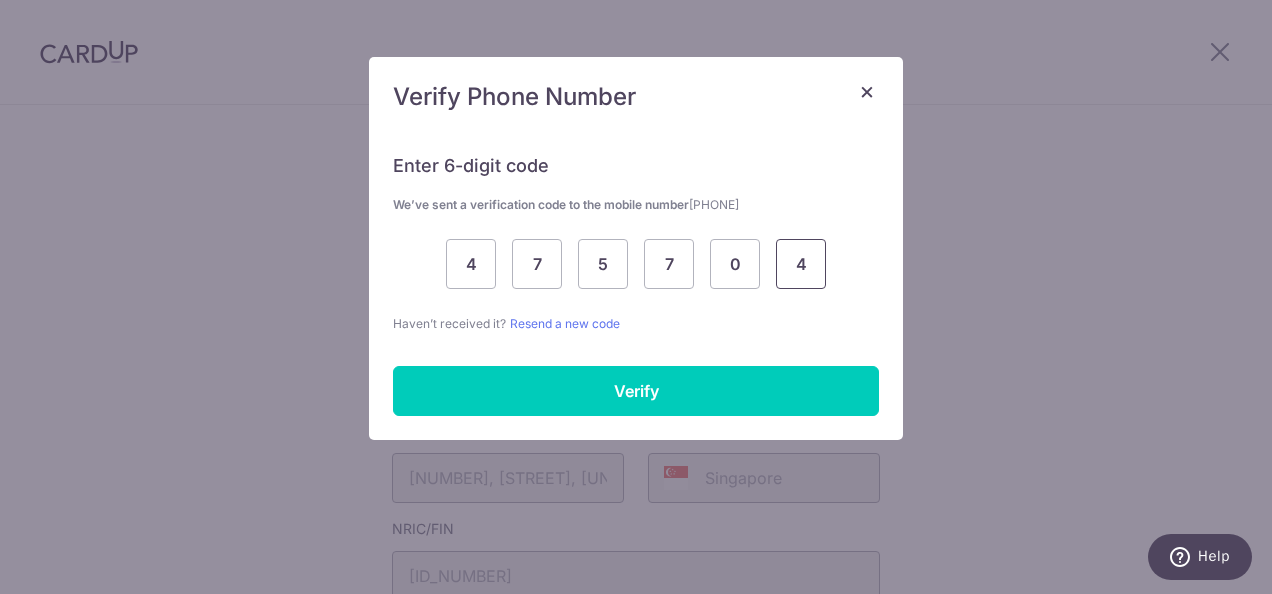 type on "4" 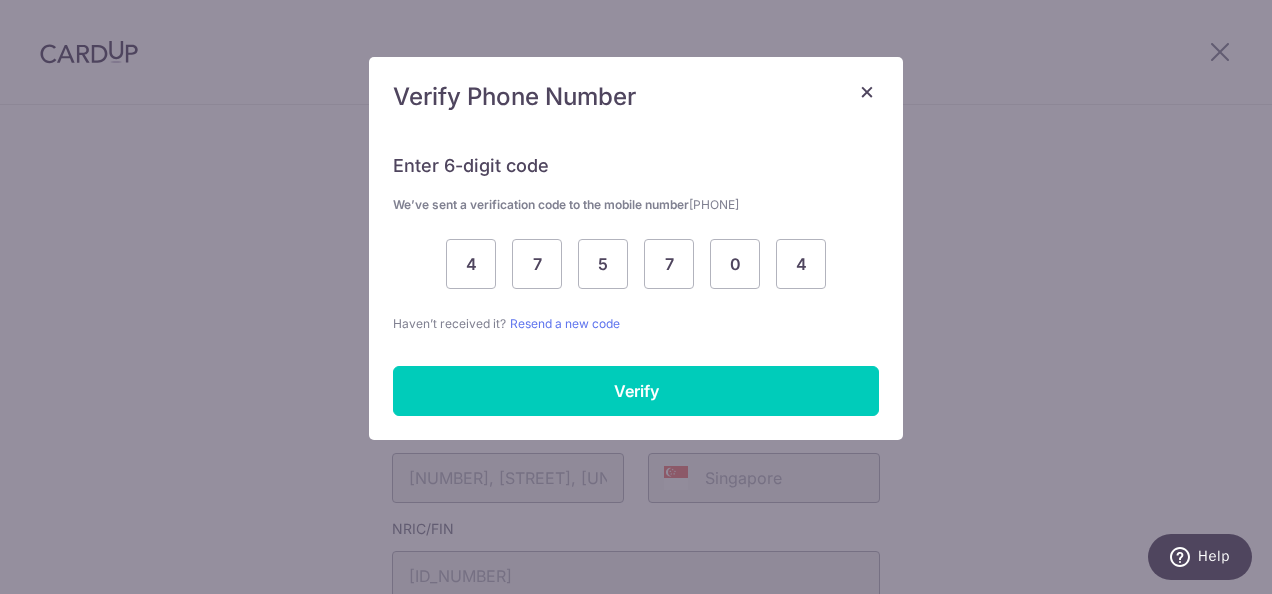 click on "Haven’t received it?
Resend a new code" at bounding box center (636, 323) 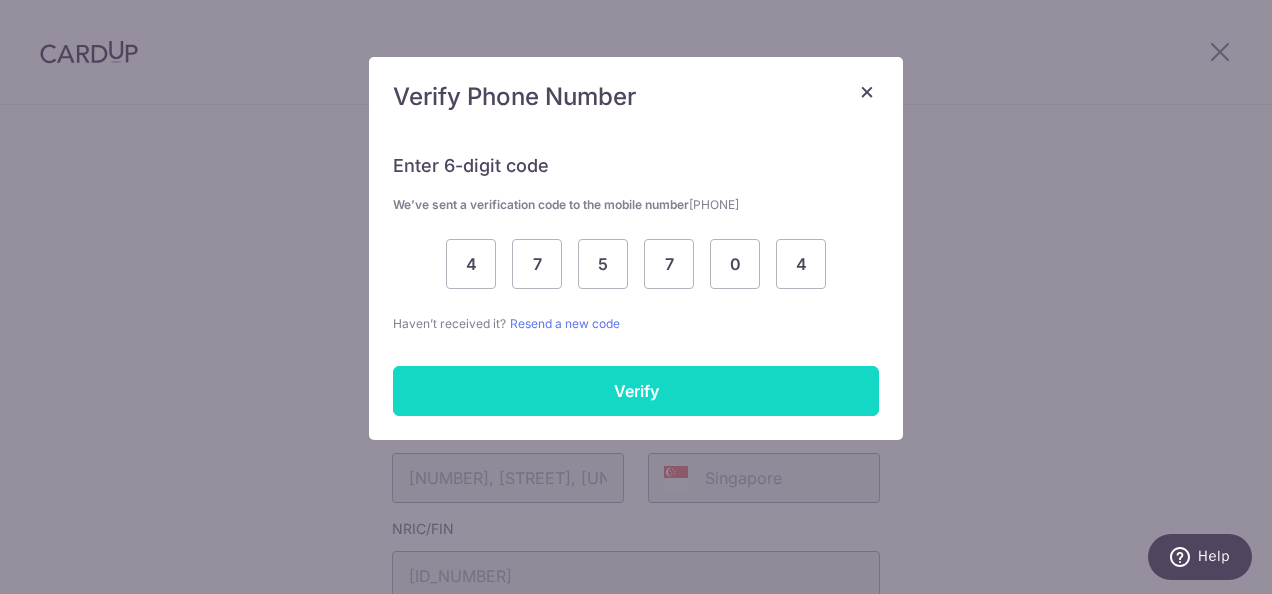 click on "Verify" at bounding box center [636, 391] 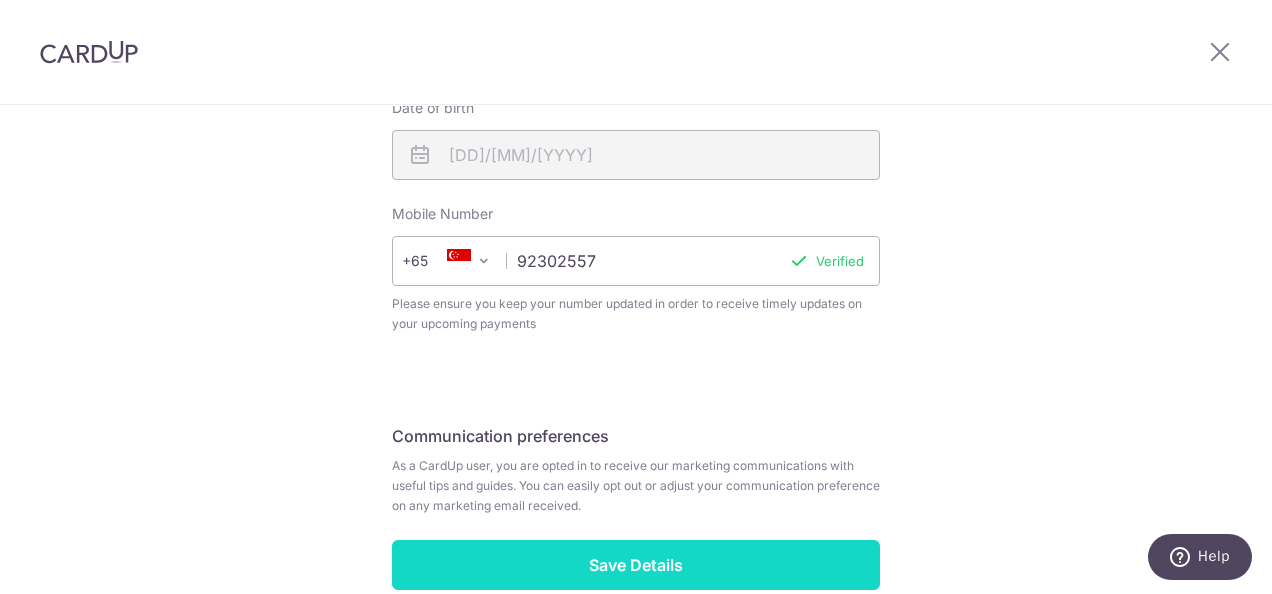 scroll, scrollTop: 968, scrollLeft: 0, axis: vertical 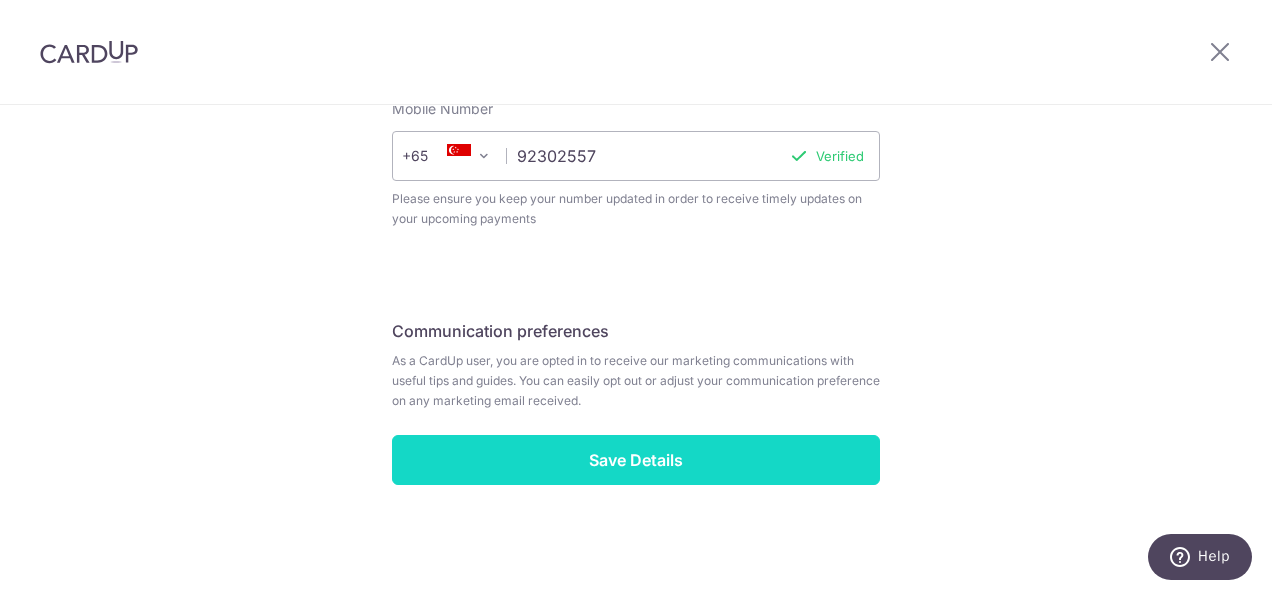 click on "Save Details" at bounding box center (636, 460) 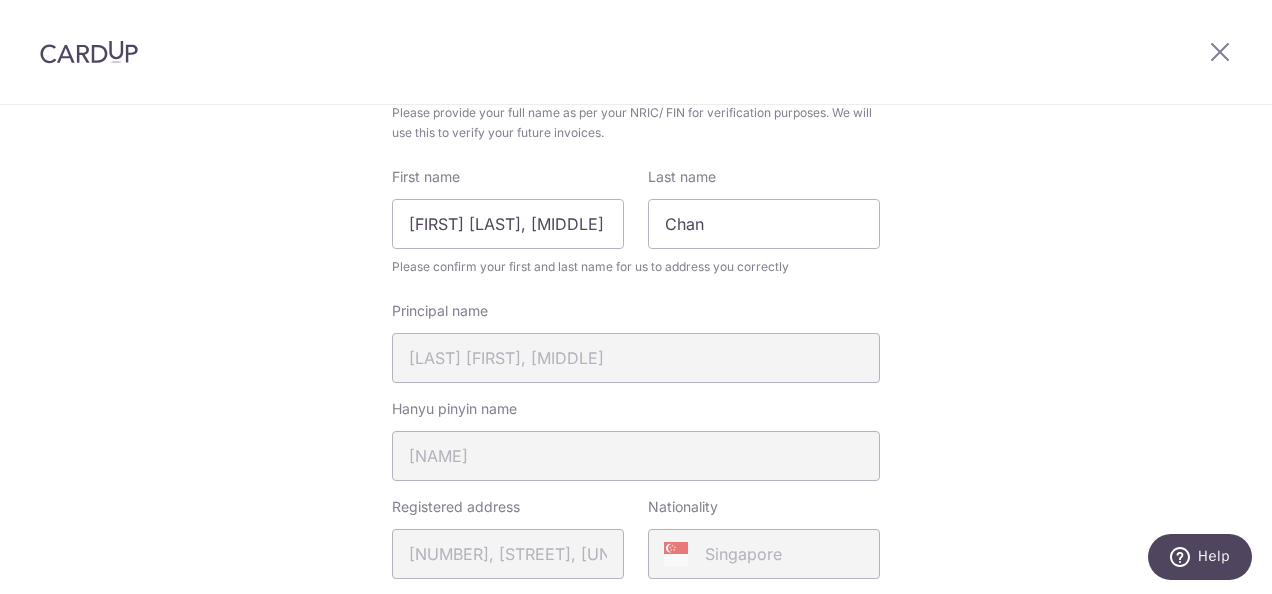 scroll, scrollTop: 168, scrollLeft: 0, axis: vertical 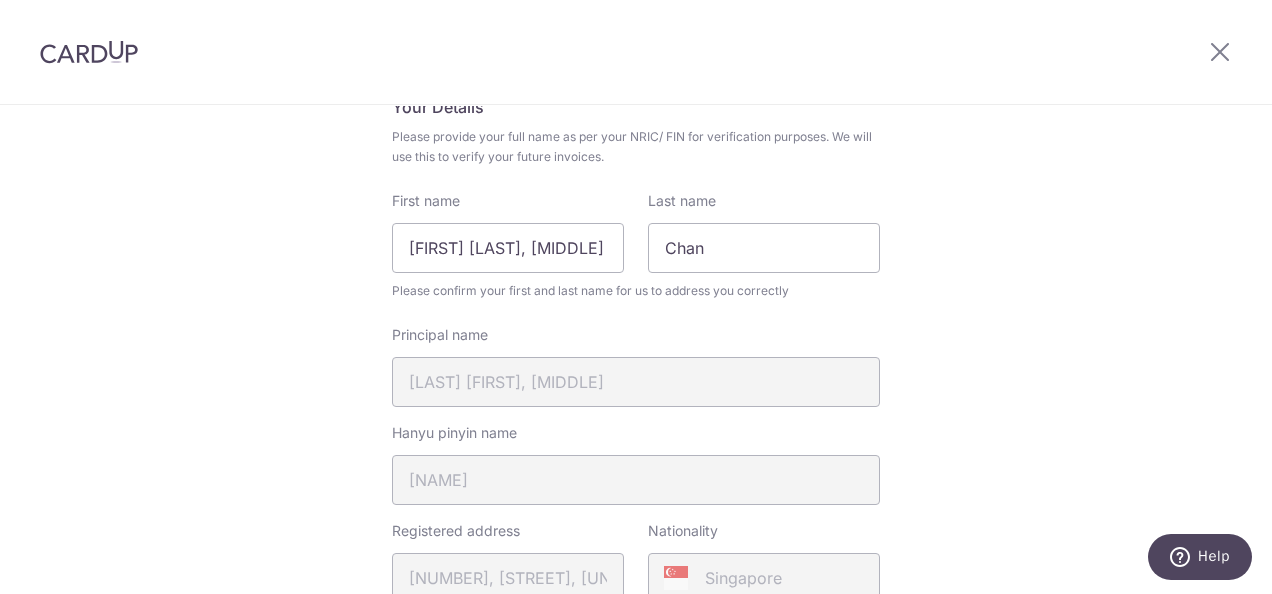 click on "Review your details
Your Details
Please provide your full name as per your NRIC/ FIN for verification purposes. We will use this to verify your future invoices.
First name
Toh Lene, Mandalene
Last name
Chan
Please confirm your first and last name for us to address you correctly
Principal name
CHAN TOH LENE, MANDALENE
Hanyu pinyin name
ZENG ZHUOLING" at bounding box center [636, 666] 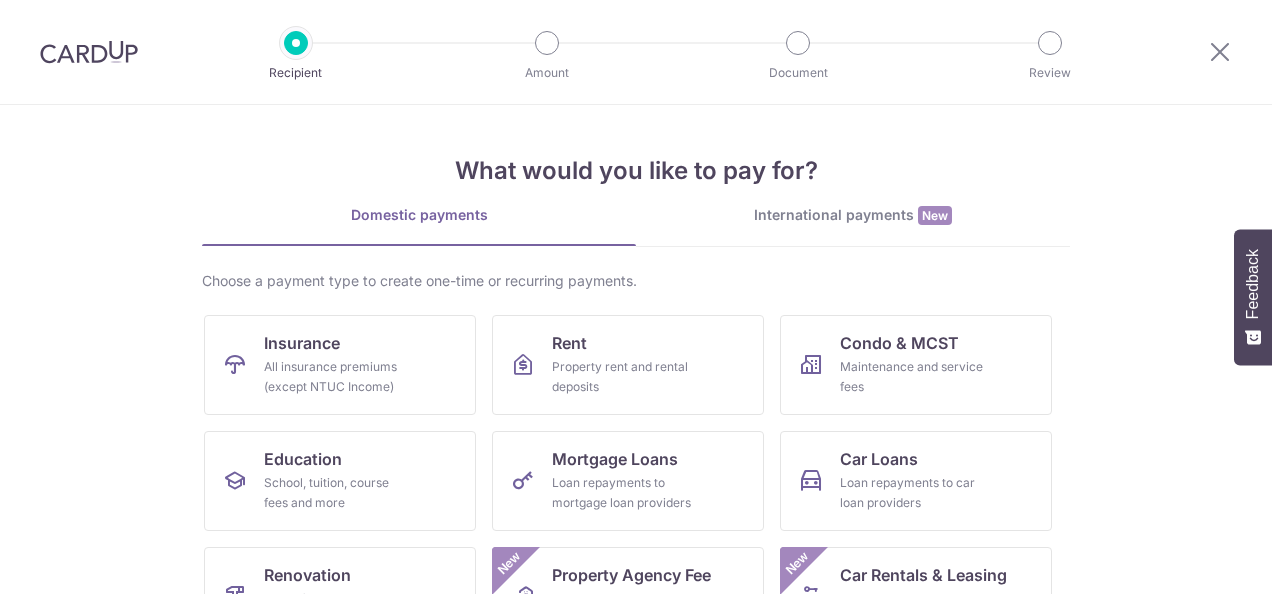 scroll, scrollTop: 0, scrollLeft: 0, axis: both 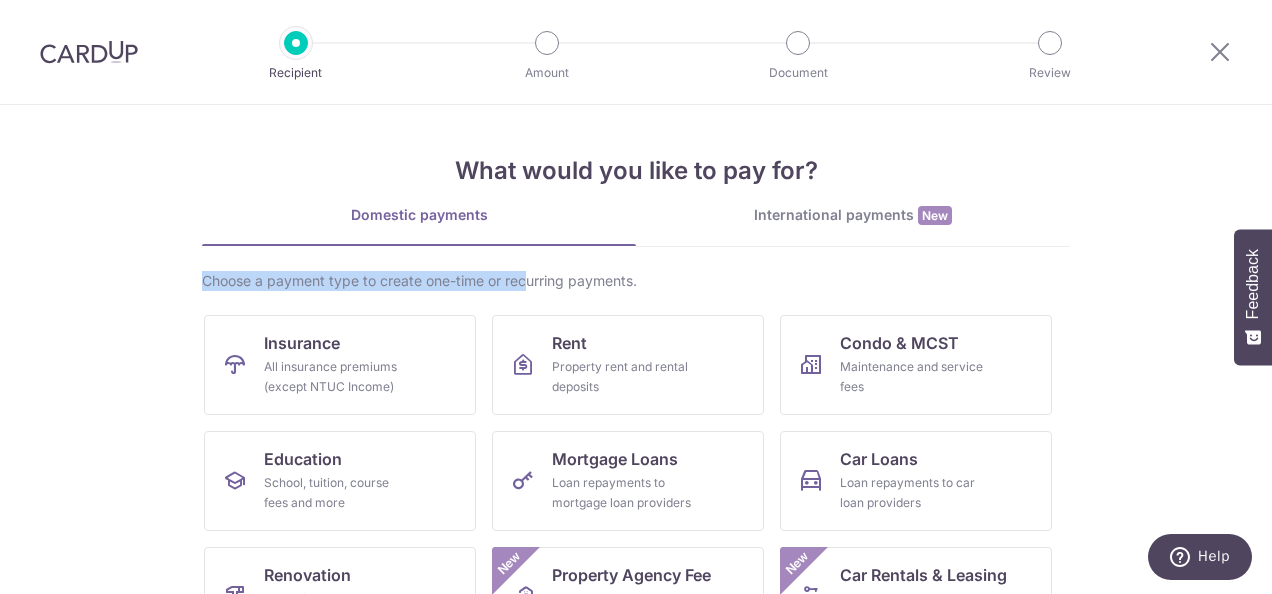 click on "What would you like to pay for?
Domestic payments
International payments
New
Choose a payment type to create one-time or recurring payments.
Insurance All insurance premiums (except NTUC Income)
Rent Property rent and rental deposits
Condo & MCST Maintenance and service fees
Education School, tuition, course fees and more
Mortgage Loans Loan repayments to mortgage loan providers
Car Loans Loan repayments to car loan providers
Renovation Home furnishing or interior reno-expenses
Property Agency Fee Real estate agent commissions and fees New
Car Rentals & Leasing Short or long‑term vehicle rentals & leases New
Miscellaneous Goods and services, agent fees and more
Helper Salary" at bounding box center (636, 349) 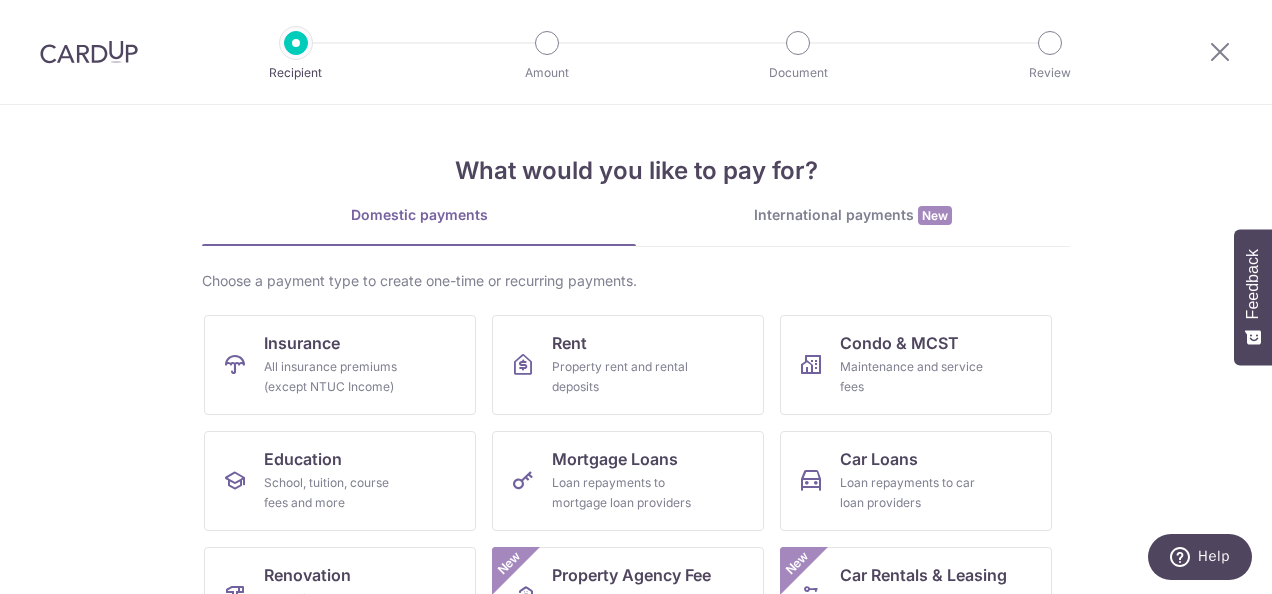 drag, startPoint x: 180, startPoint y: 250, endPoint x: 66, endPoint y: 300, distance: 124.48293 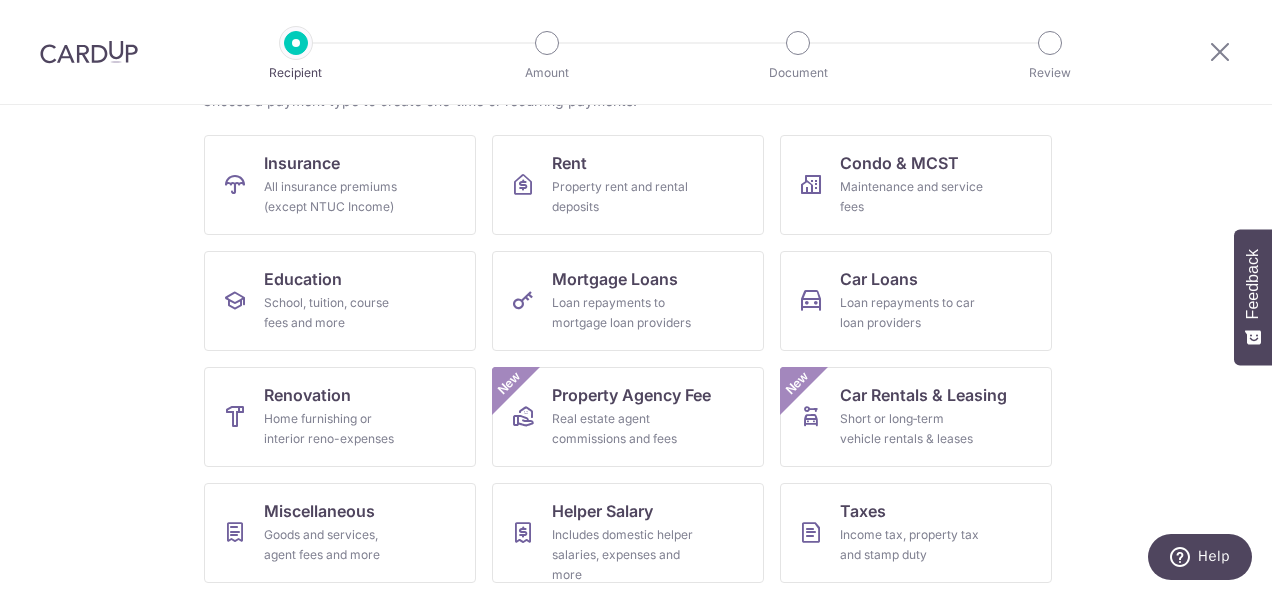 scroll, scrollTop: 200, scrollLeft: 0, axis: vertical 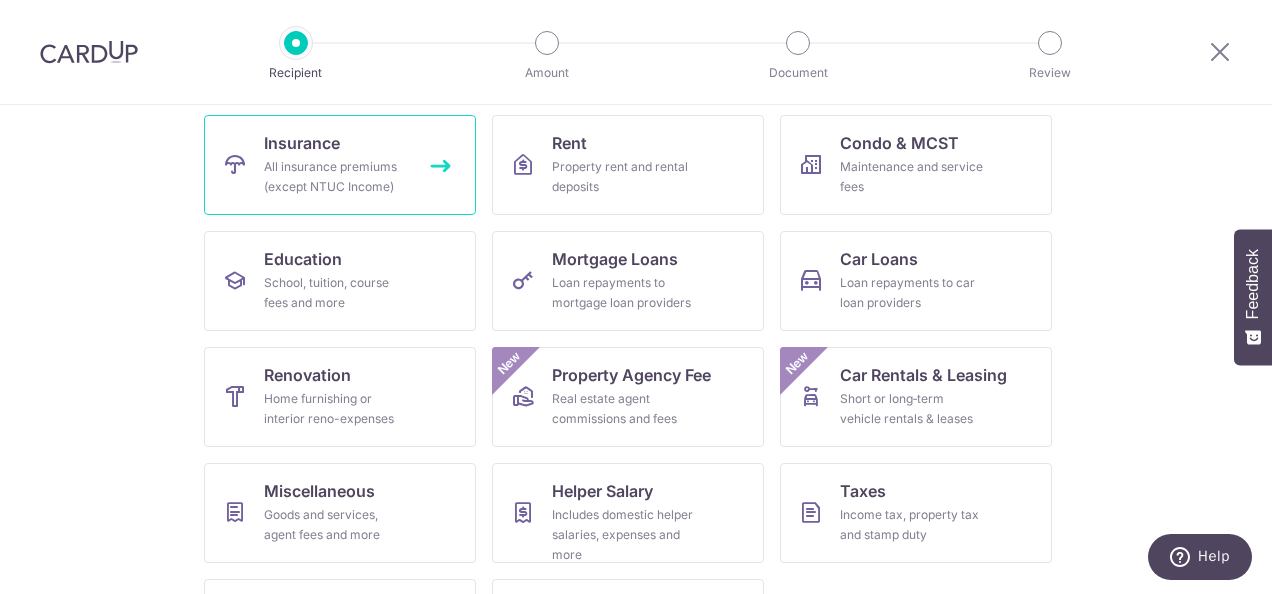 click on "All insurance premiums (except NTUC Income)" at bounding box center [336, 177] 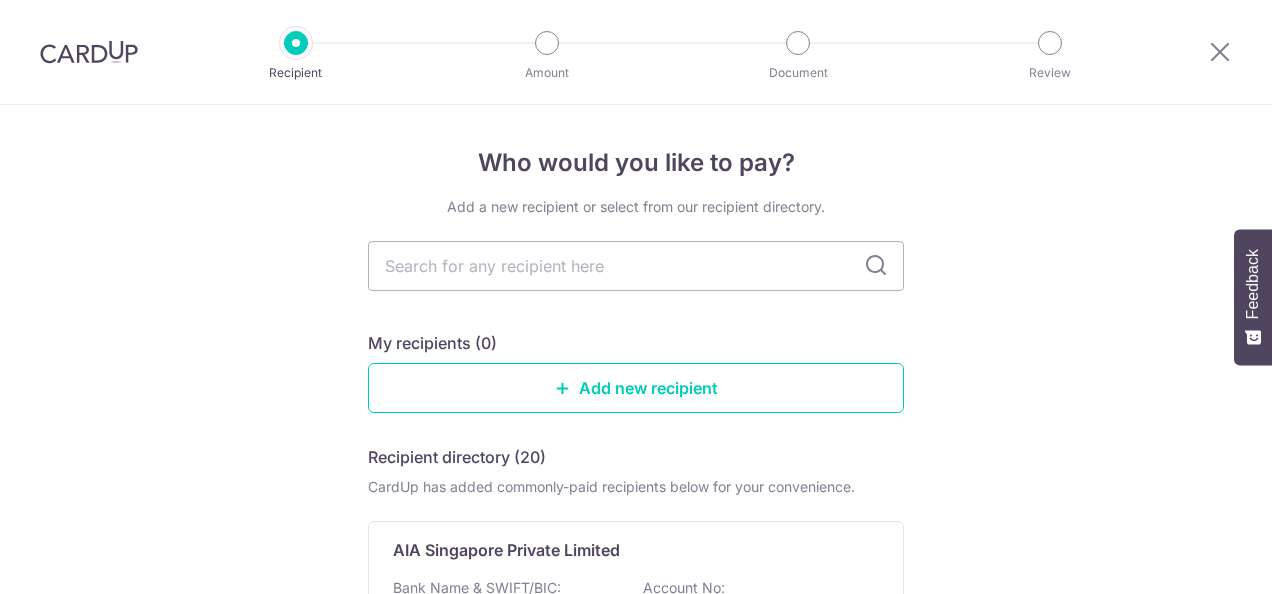 scroll, scrollTop: 0, scrollLeft: 0, axis: both 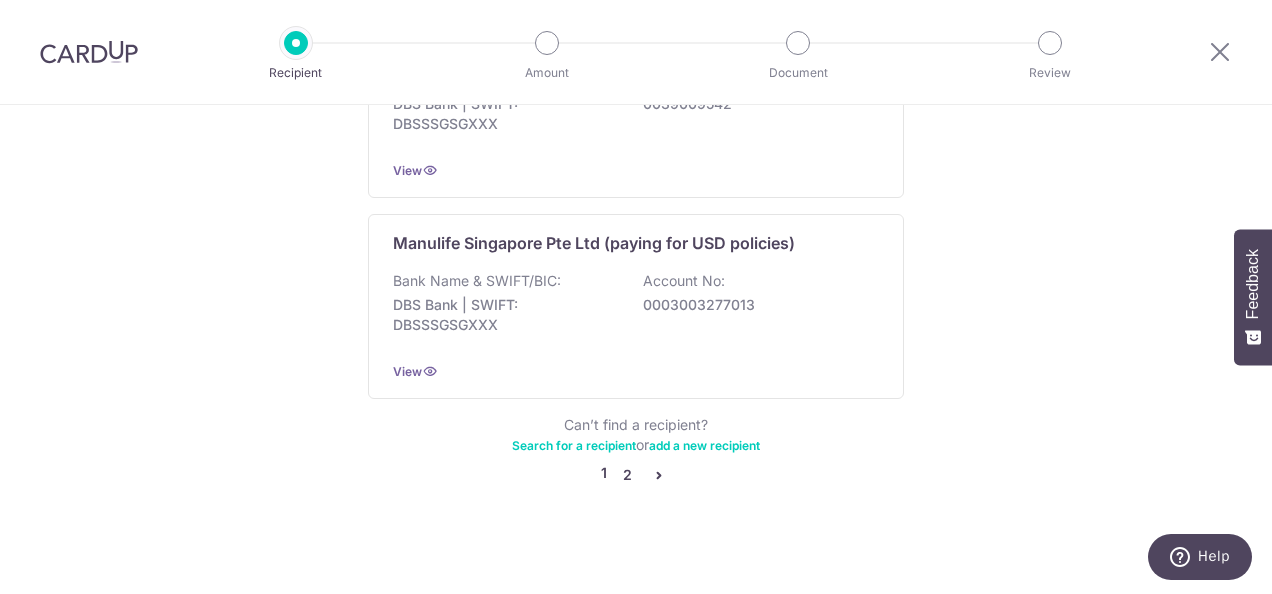 click on "2" at bounding box center (627, 475) 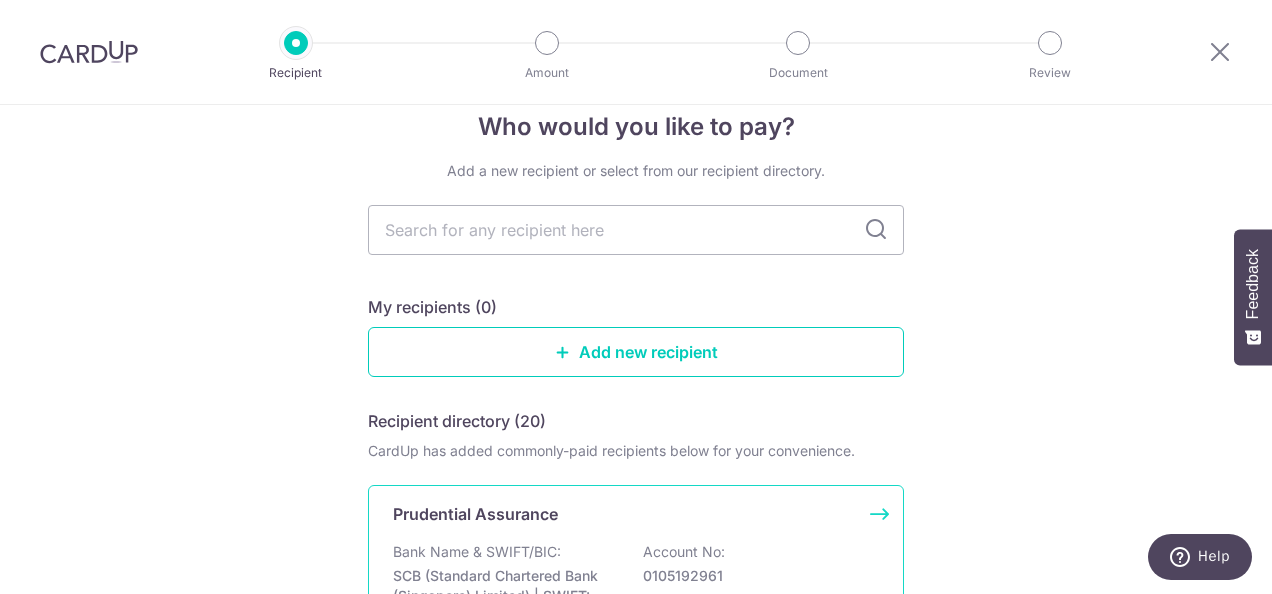 scroll, scrollTop: 0, scrollLeft: 0, axis: both 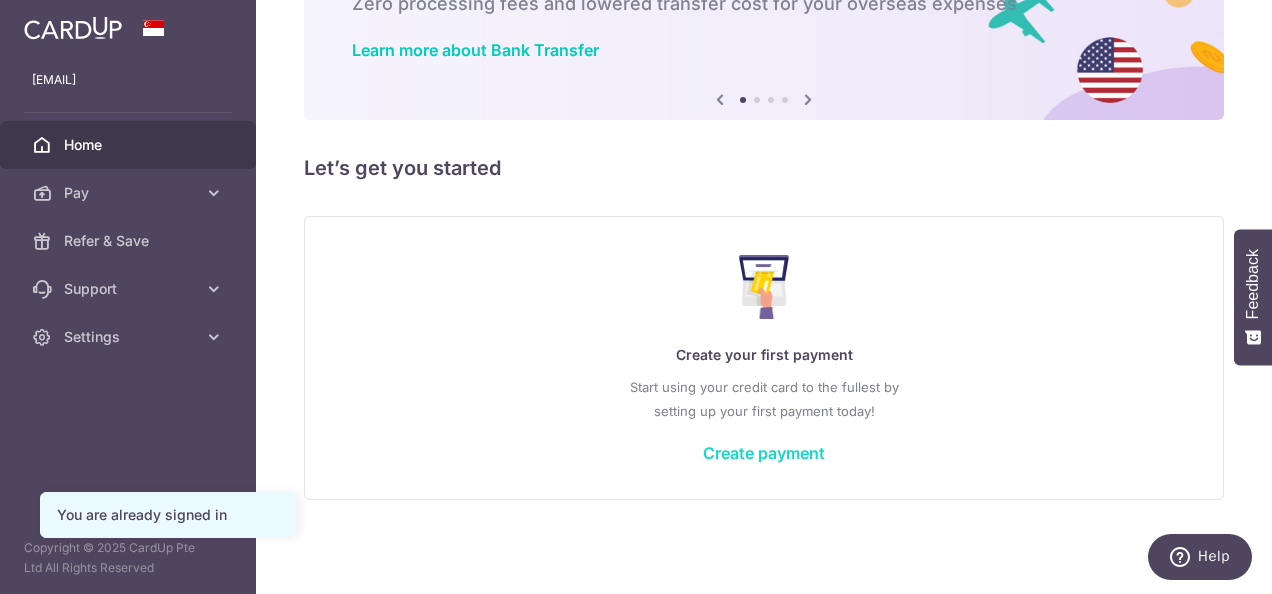 click on "Create payment" at bounding box center [764, 453] 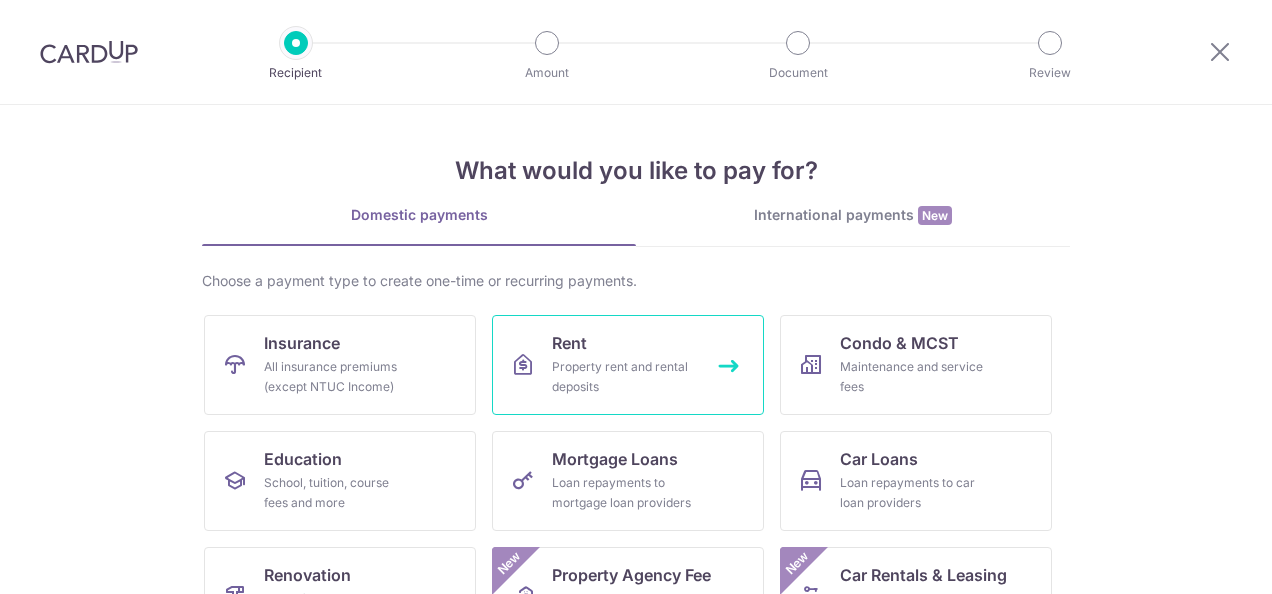 scroll, scrollTop: 0, scrollLeft: 0, axis: both 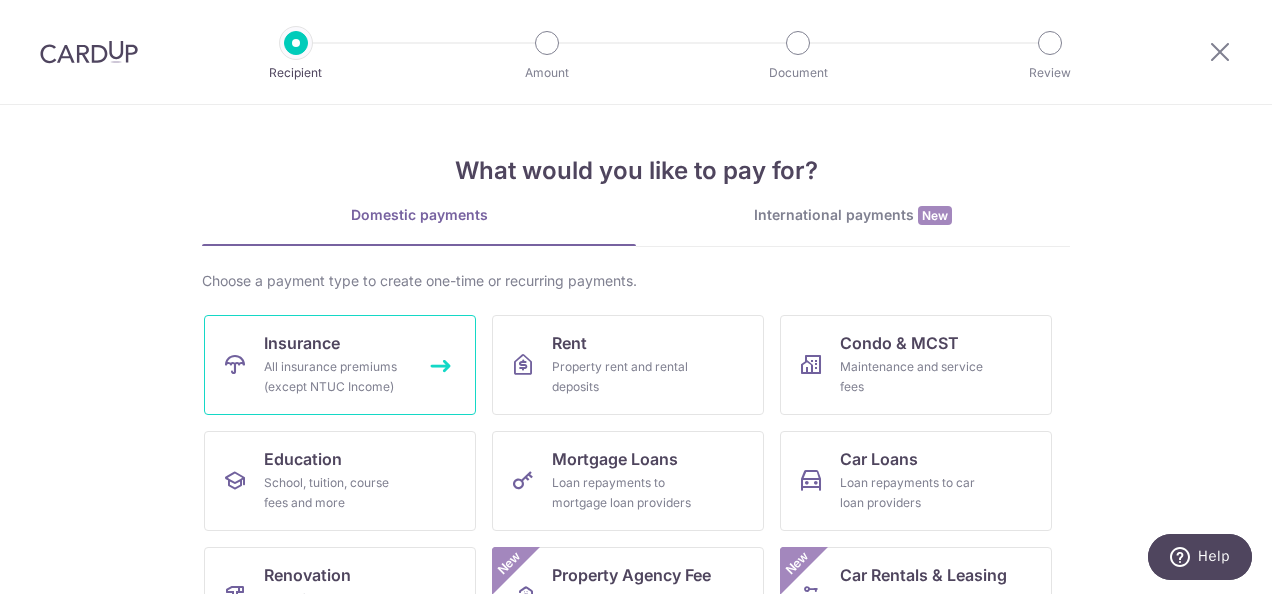 click on "Insurance All insurance premiums (except NTUC Income)" at bounding box center (340, 365) 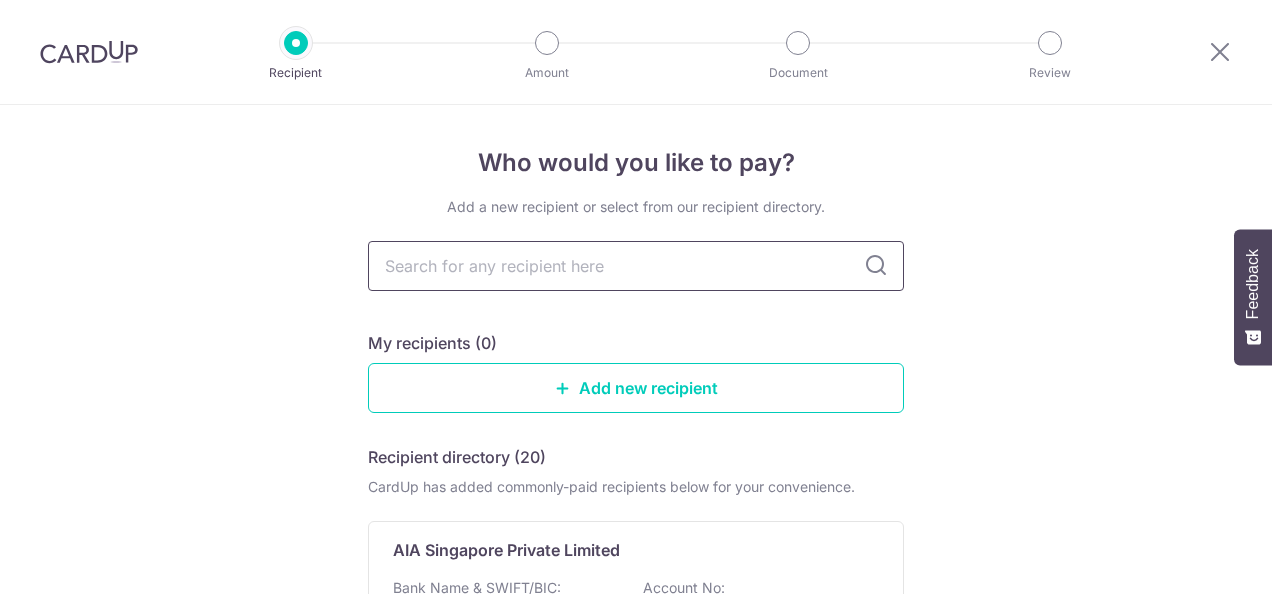 scroll, scrollTop: 0, scrollLeft: 0, axis: both 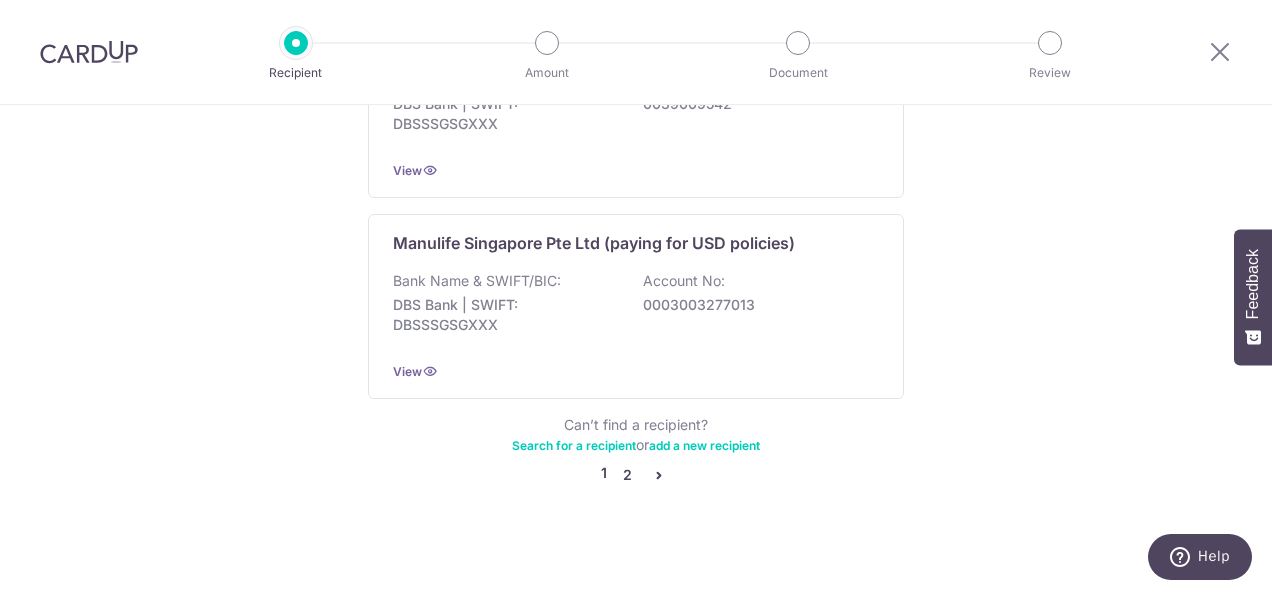 click on "2" at bounding box center (627, 475) 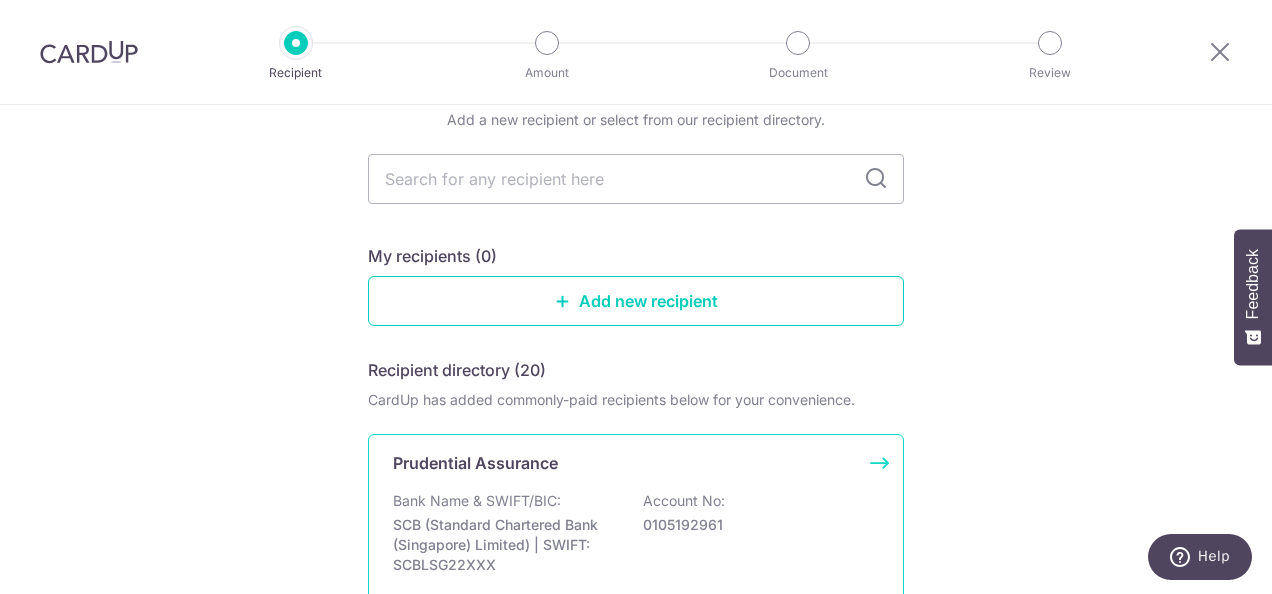 scroll, scrollTop: 200, scrollLeft: 0, axis: vertical 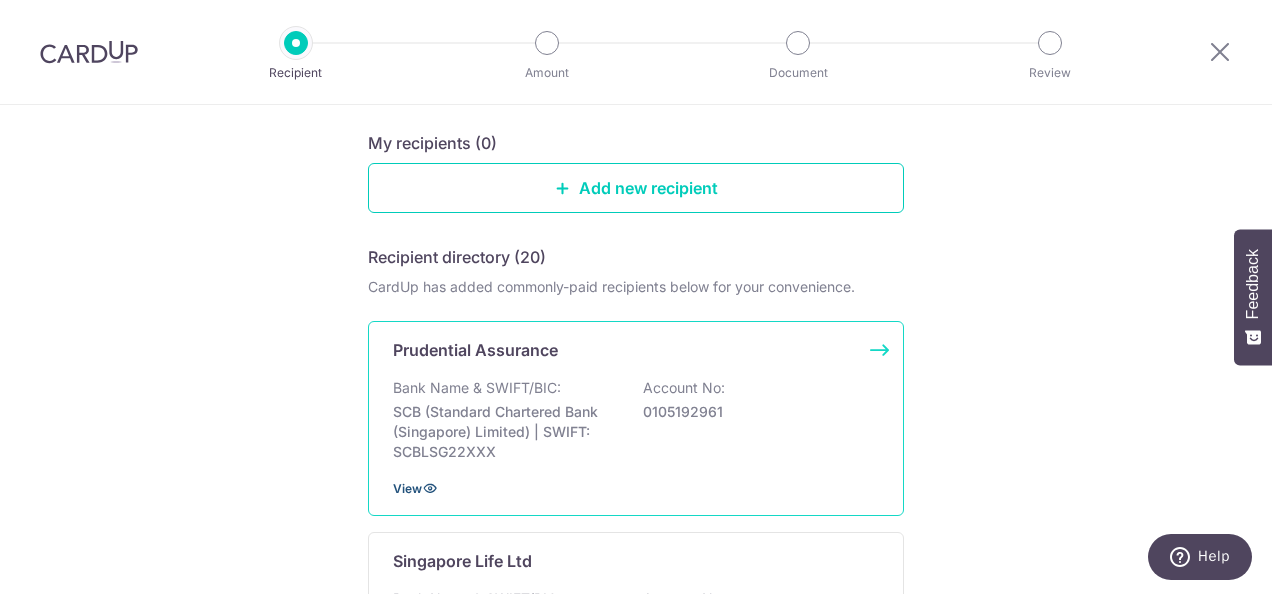 click on "View" at bounding box center (407, 488) 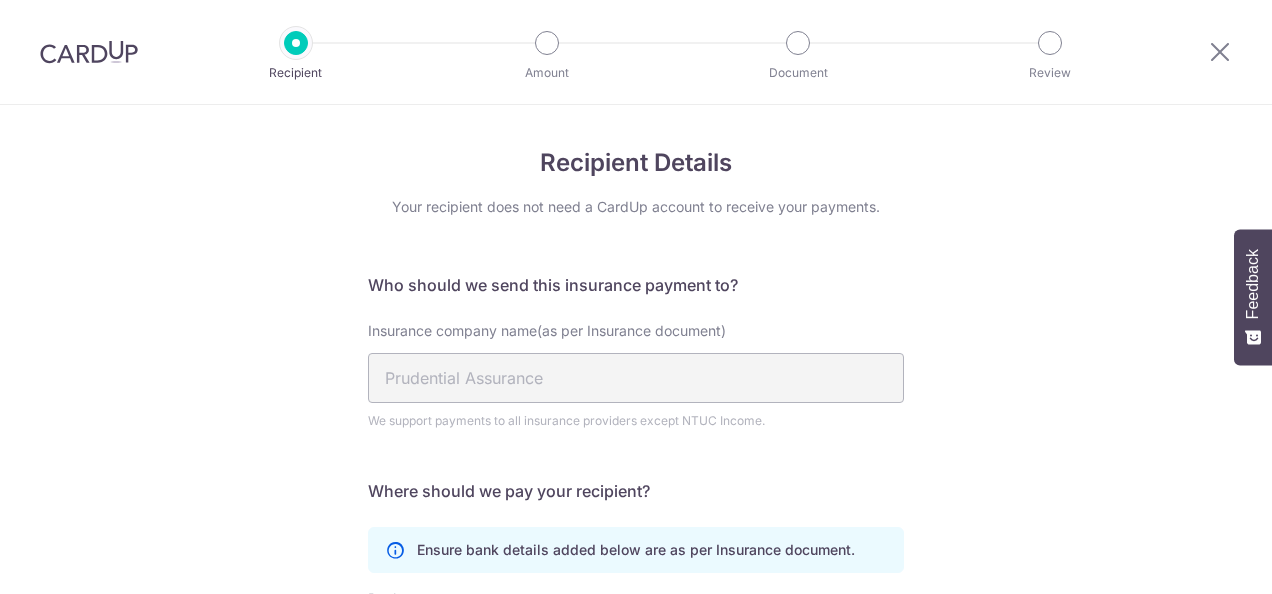 scroll, scrollTop: 0, scrollLeft: 0, axis: both 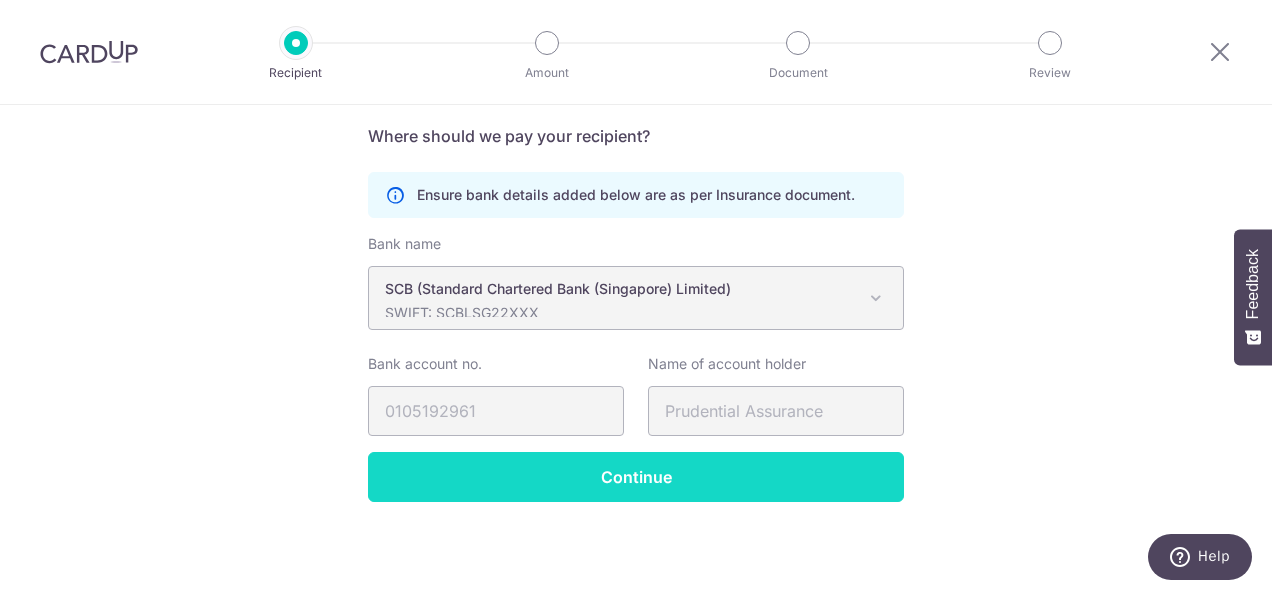 click on "Continue" at bounding box center [636, 477] 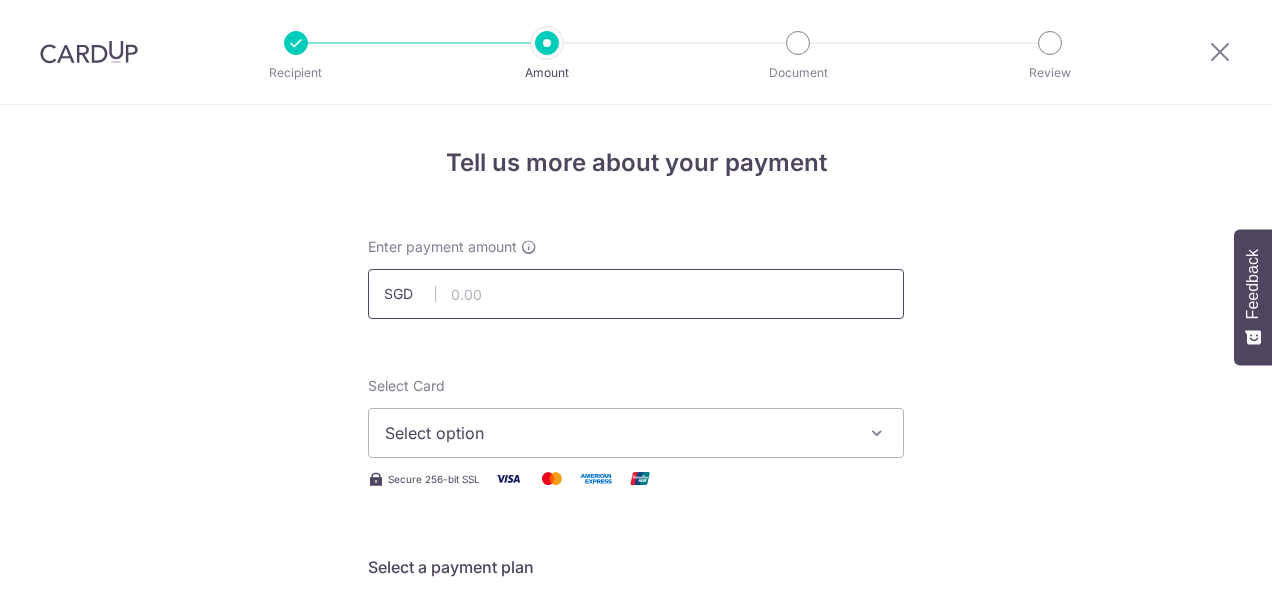 scroll, scrollTop: 0, scrollLeft: 0, axis: both 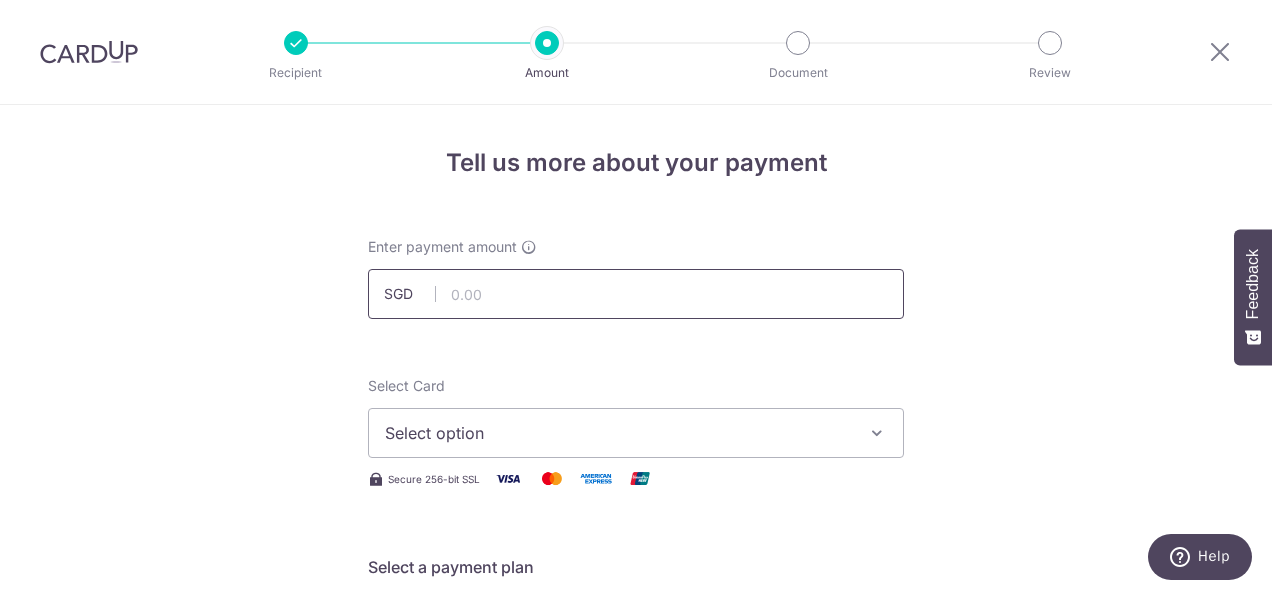 click at bounding box center [636, 294] 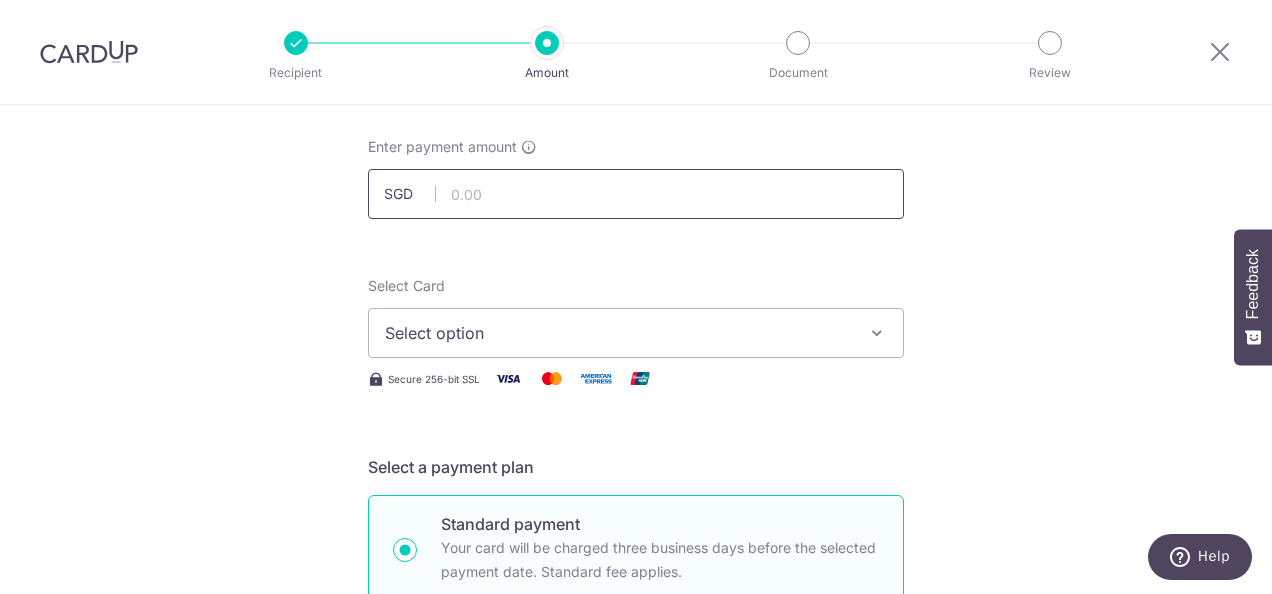 scroll, scrollTop: 0, scrollLeft: 0, axis: both 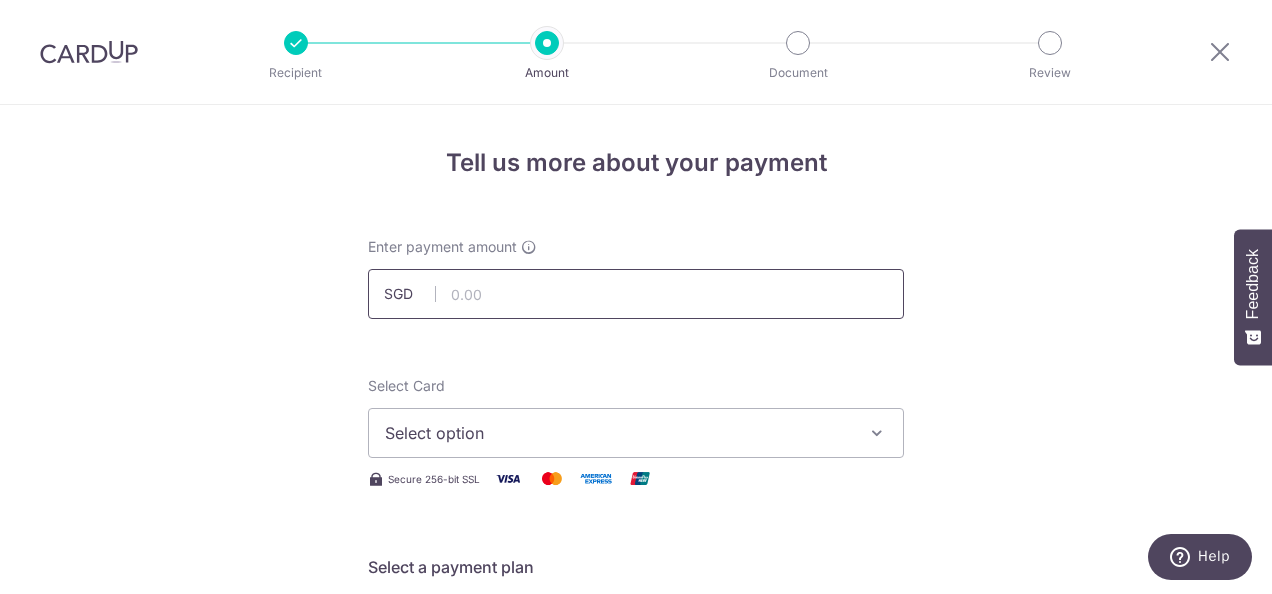 click at bounding box center (636, 294) 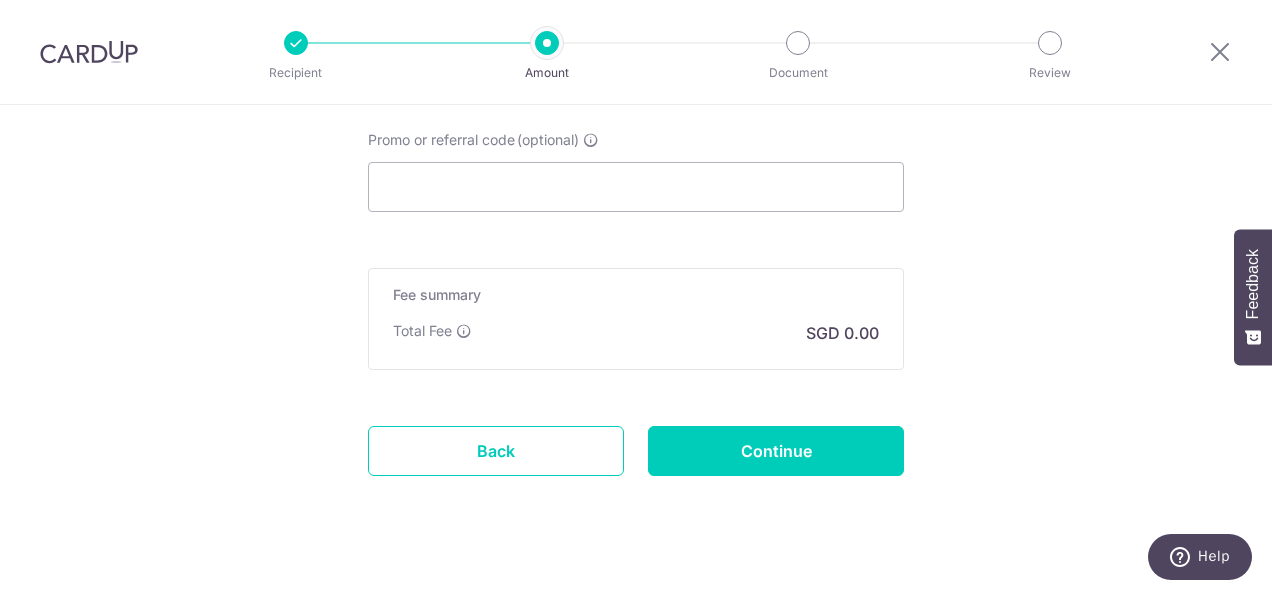 scroll, scrollTop: 1316, scrollLeft: 0, axis: vertical 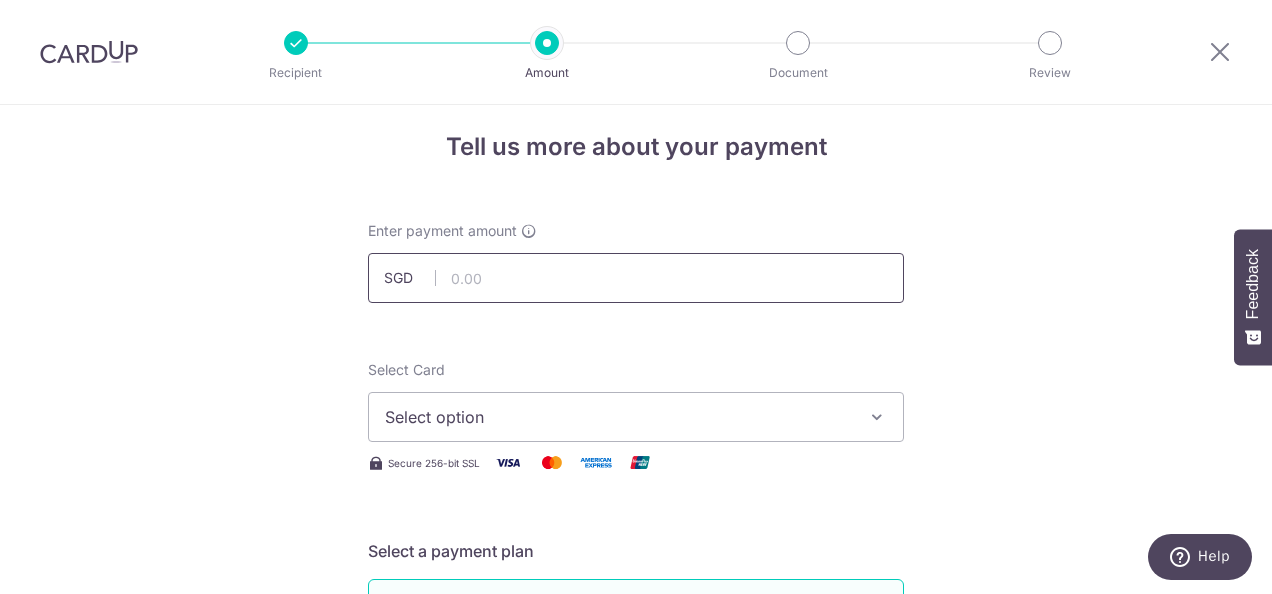 click at bounding box center [636, 278] 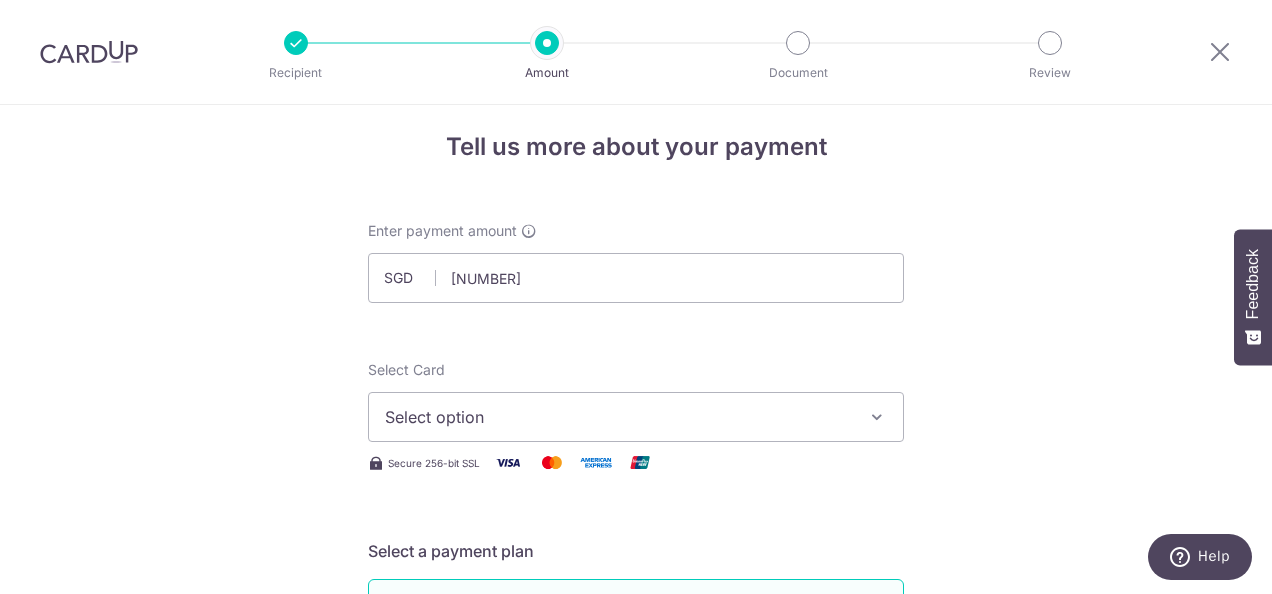 type on "16,621.00" 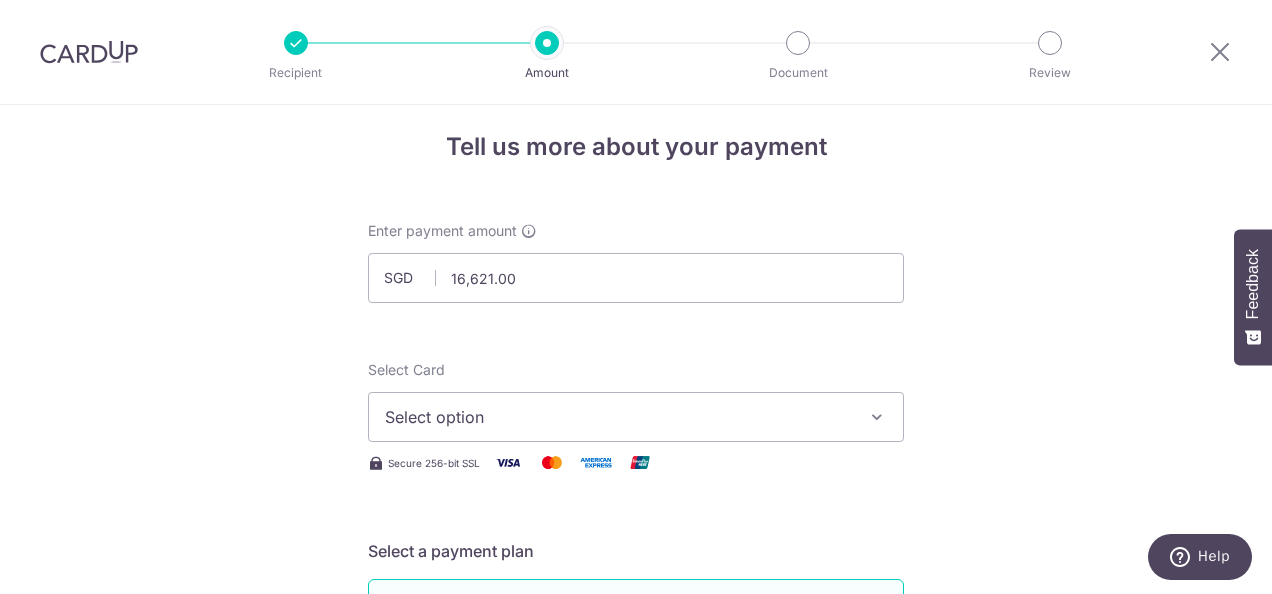 click on "Enter payment amount
SGD
16,621.00
16621.00
Select Card
Select option
Add credit card
Secure 256-bit SSL
Text
New card details
Card
Secure 256-bit SSL
First Name" at bounding box center [636, 1012] 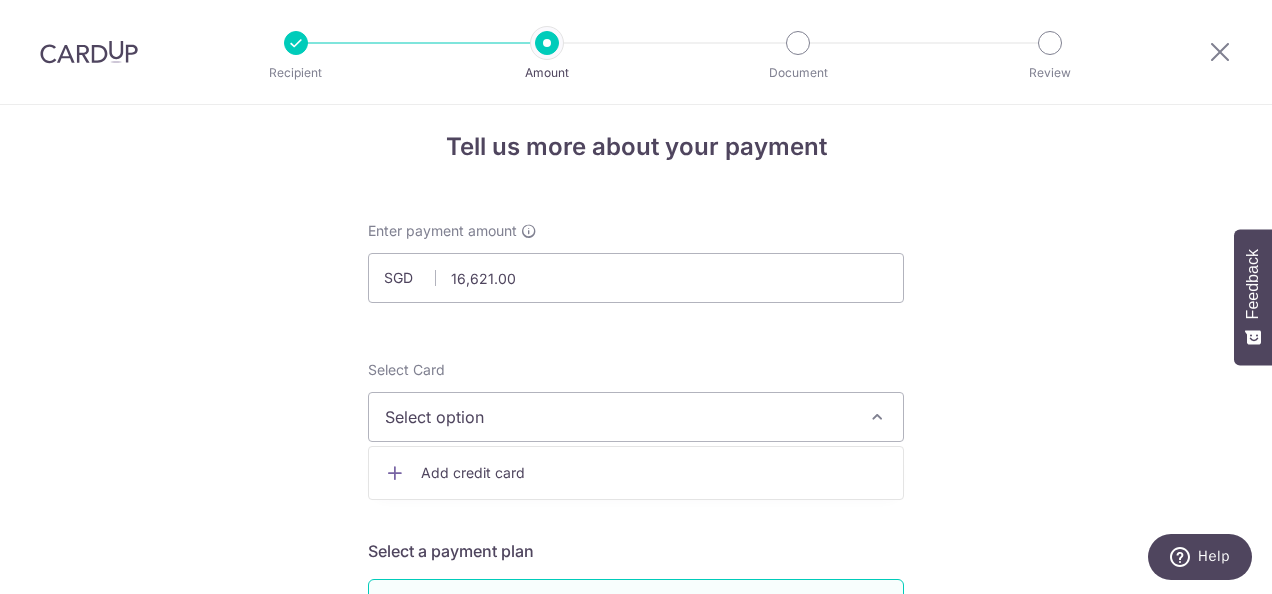 click on "Enter payment amount
SGD
16,621.00
16621.00
Select Card
Select option
Add credit card
Secure 256-bit SSL
Text
New card details
Card
Secure 256-bit SSL
First Name" at bounding box center (636, 1012) 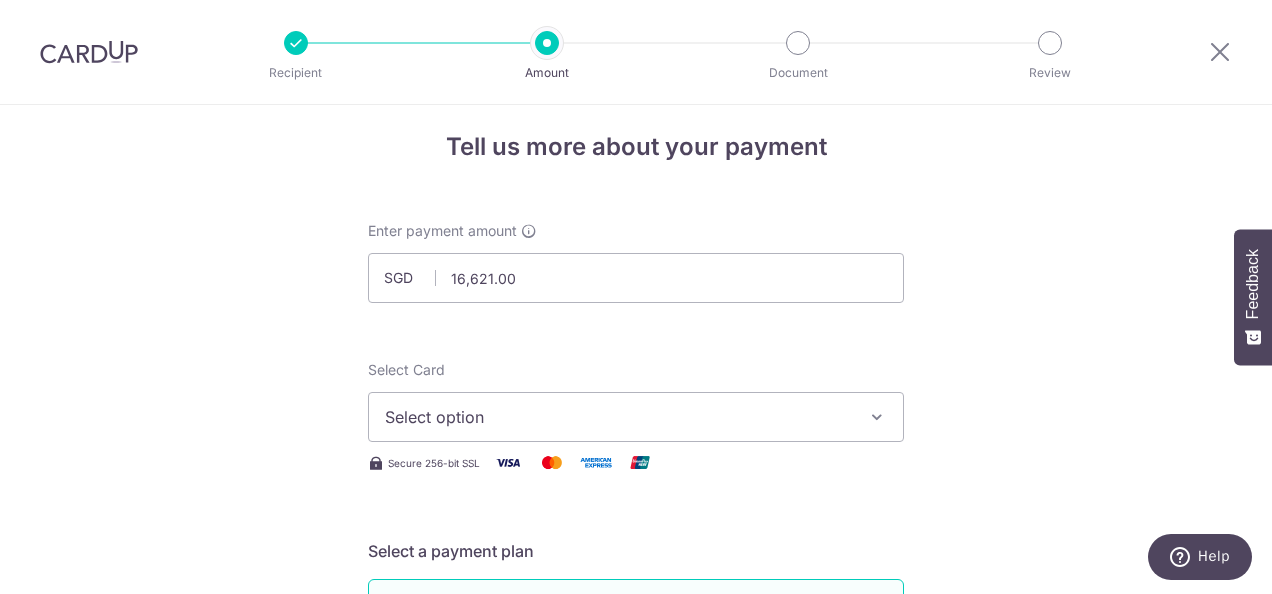 drag, startPoint x: 560, startPoint y: 414, endPoint x: 556, endPoint y: 436, distance: 22.36068 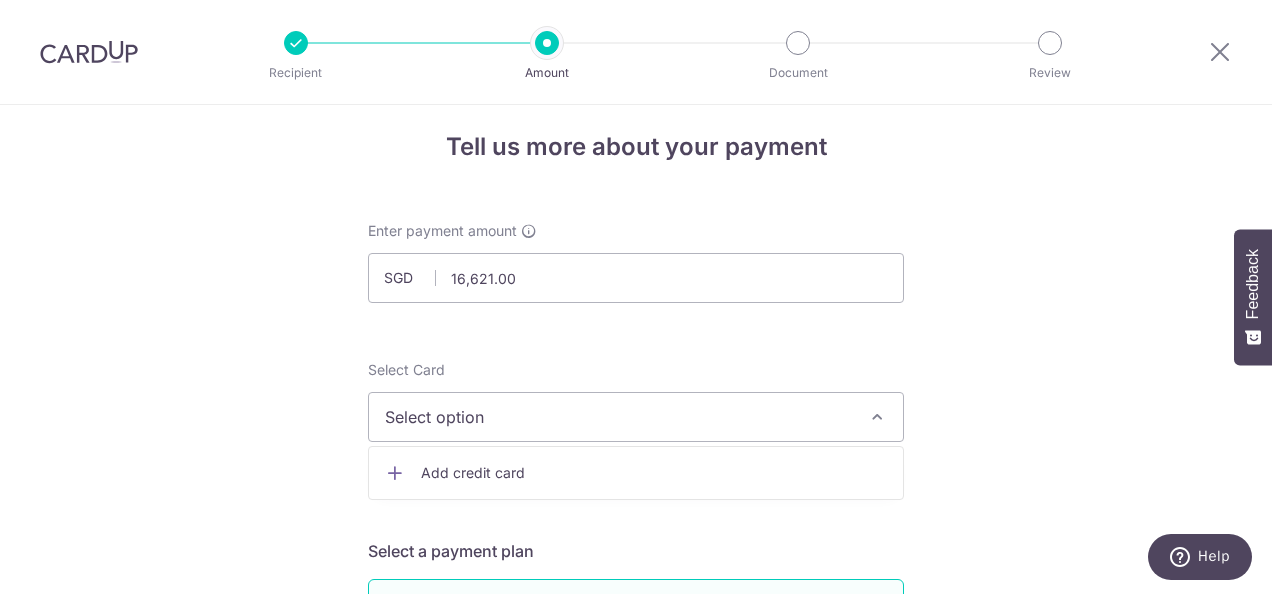 click on "Add credit card" at bounding box center (654, 473) 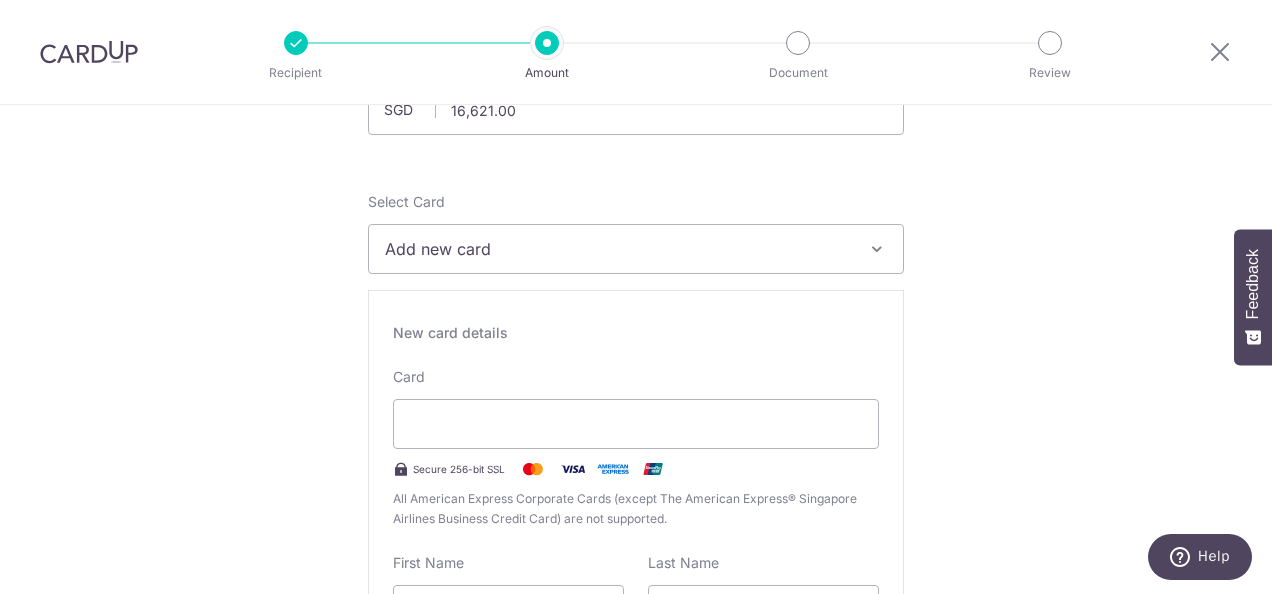 scroll, scrollTop: 216, scrollLeft: 0, axis: vertical 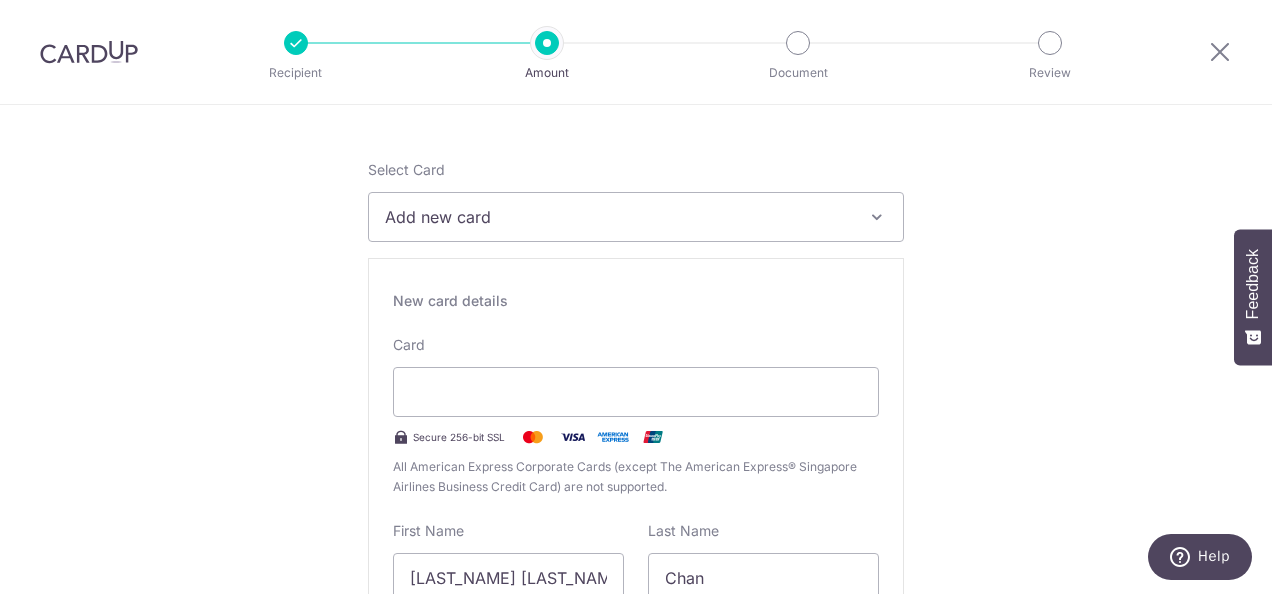 click on "New card details" at bounding box center (636, 301) 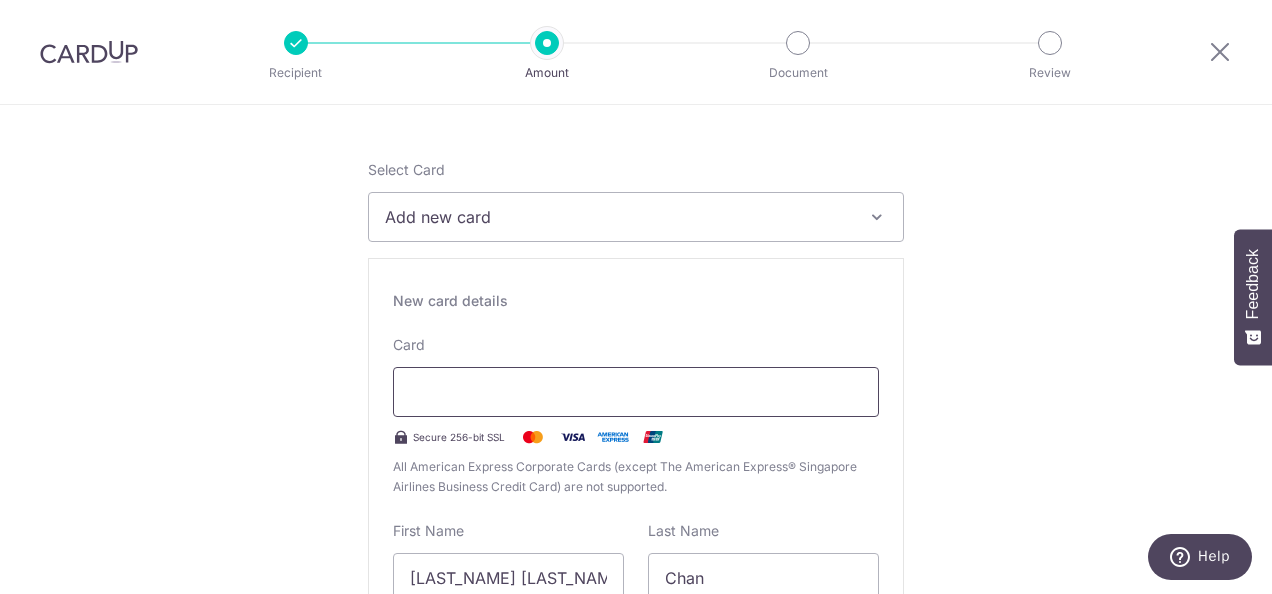 scroll, scrollTop: 316, scrollLeft: 0, axis: vertical 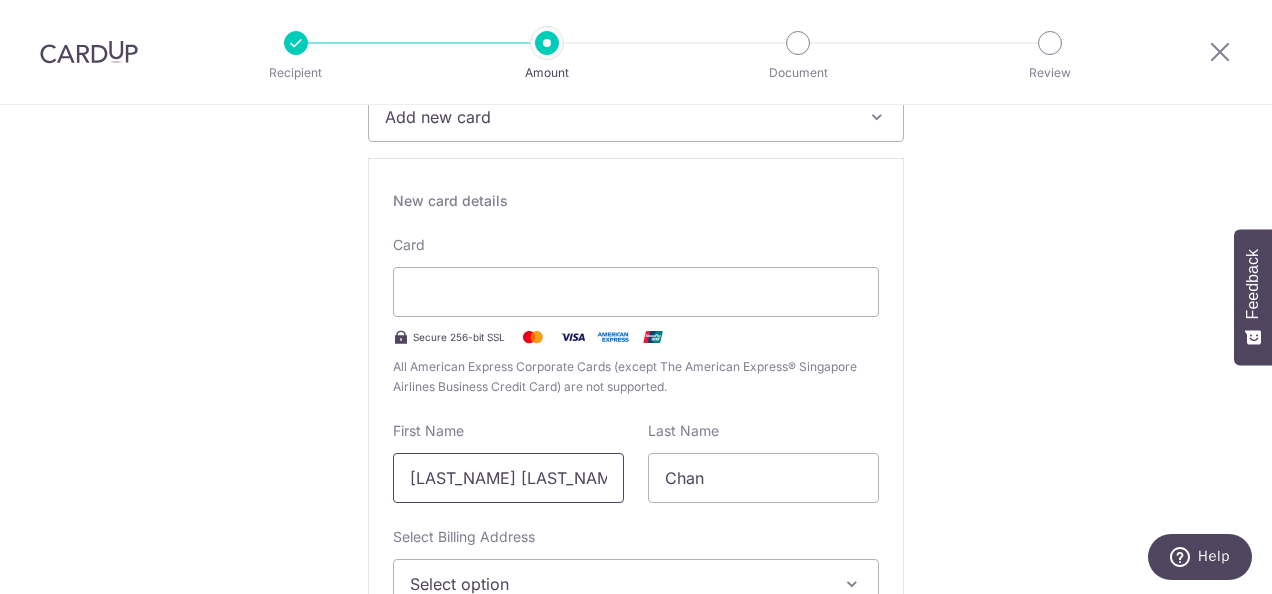 drag, startPoint x: 512, startPoint y: 483, endPoint x: 386, endPoint y: 482, distance: 126.00397 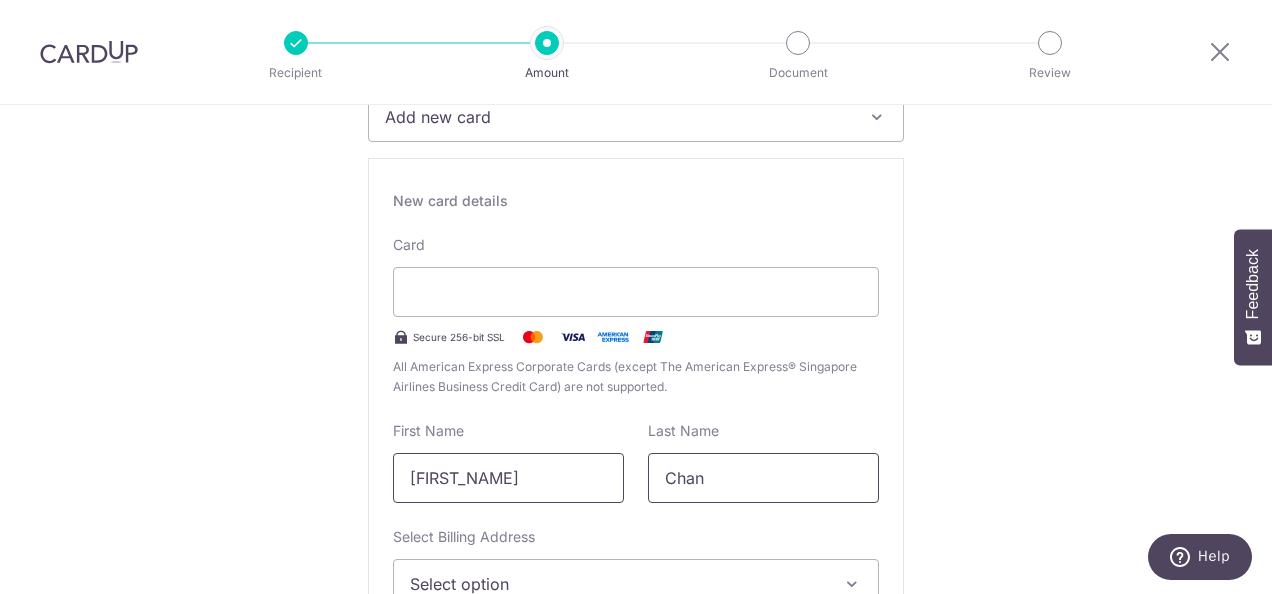 type on "Kenny" 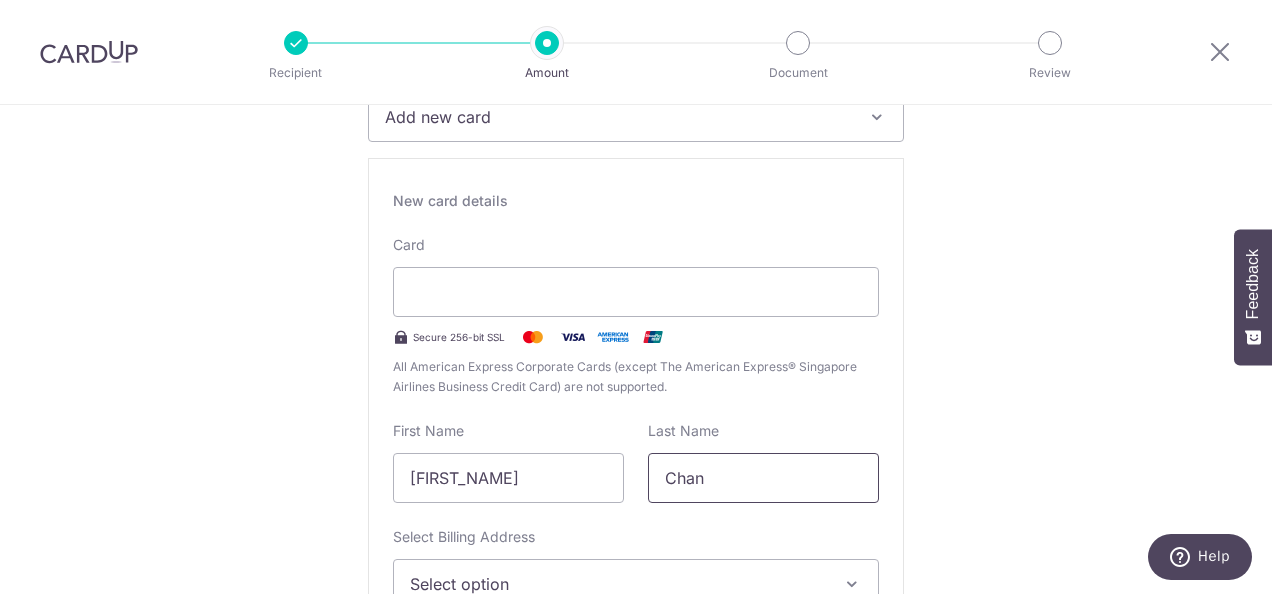 drag, startPoint x: 774, startPoint y: 474, endPoint x: 664, endPoint y: 460, distance: 110.88733 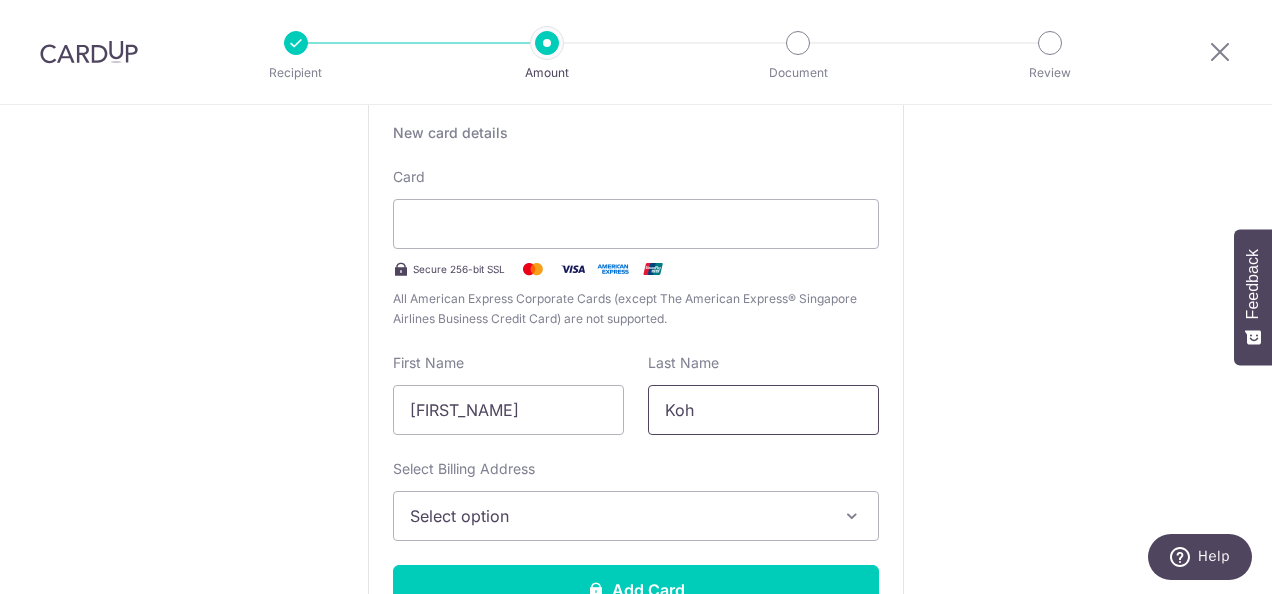 scroll, scrollTop: 416, scrollLeft: 0, axis: vertical 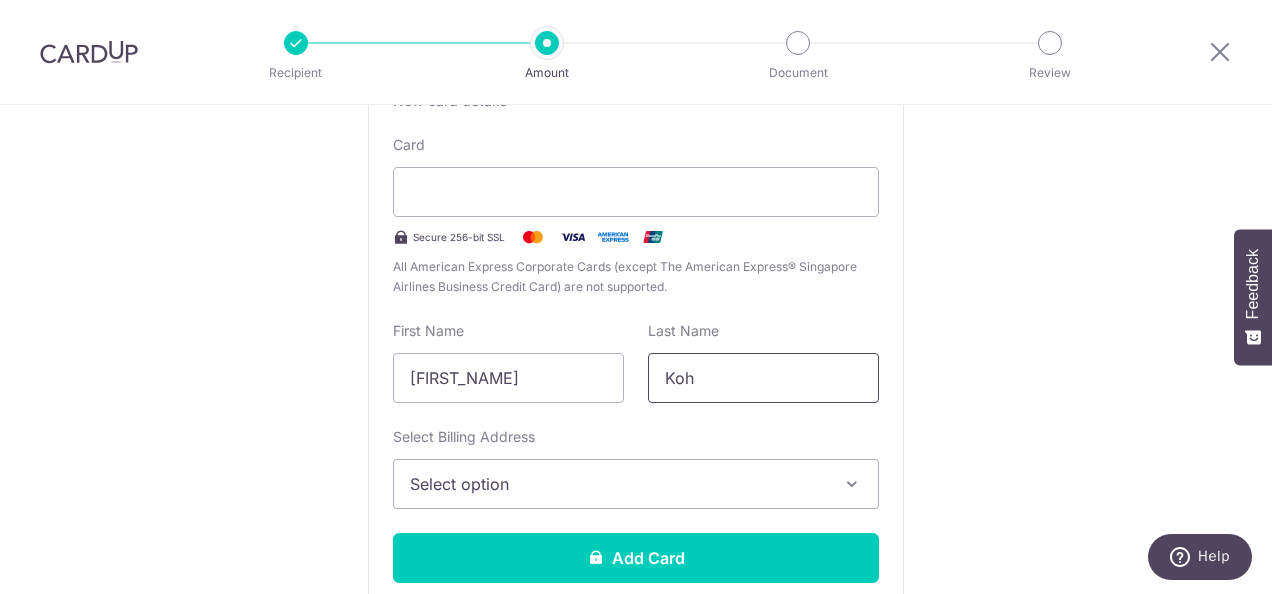 type on "Koh" 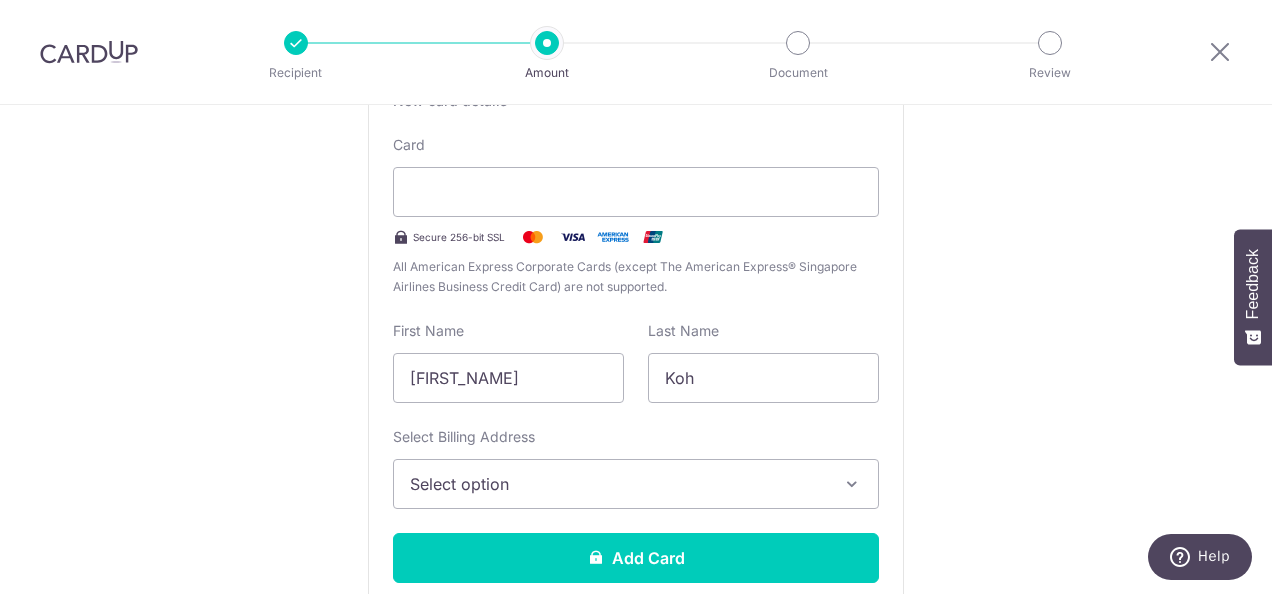 click on "Select option" at bounding box center (618, 484) 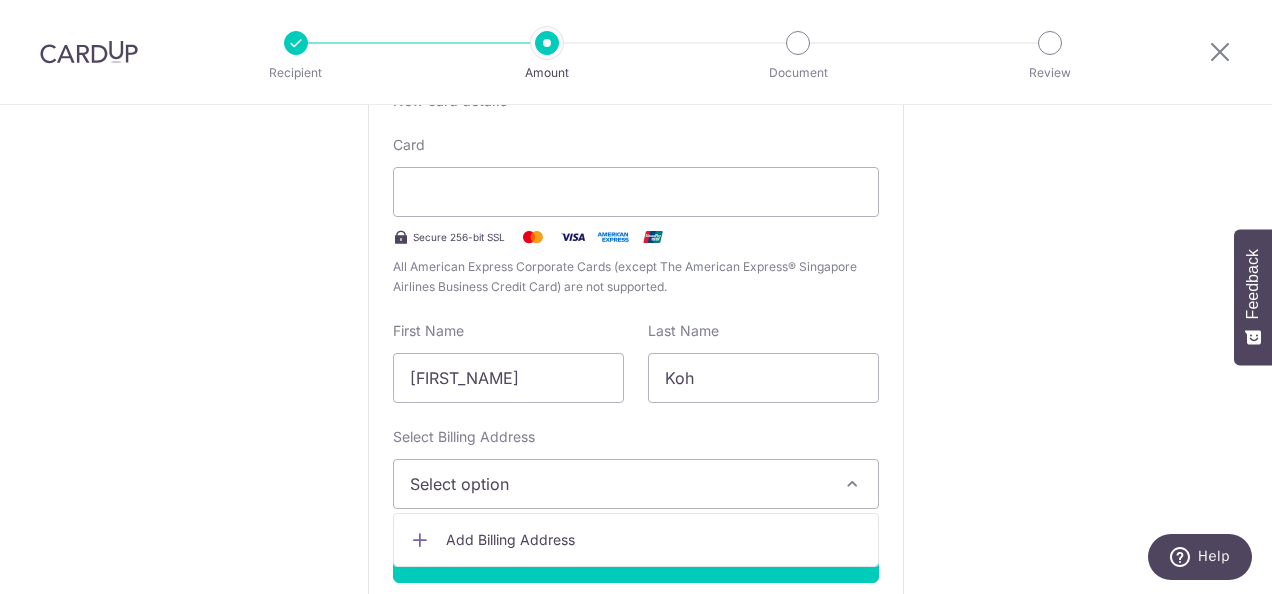 click on "Tell us more about your payment
Enter payment amount
SGD
16,621.00
16621.00
Select Card
Add new card
Add credit card
Secure 256-bit SSL
Text
New card details
Card
Secure 256-bit SSL" at bounding box center (636, 868) 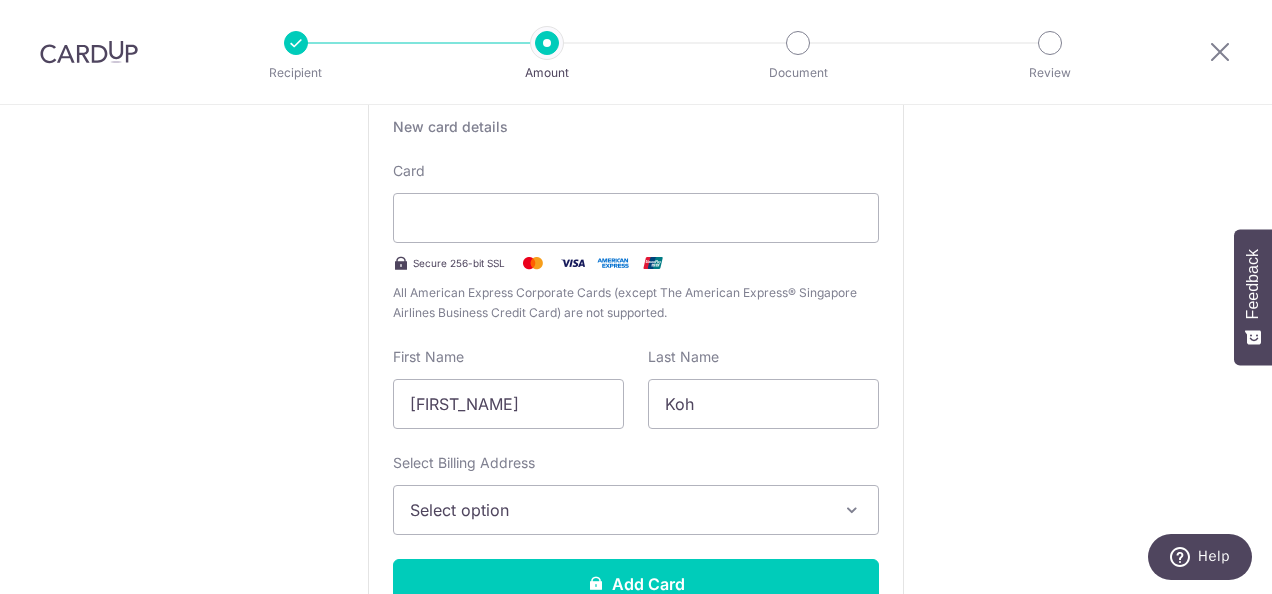 scroll, scrollTop: 416, scrollLeft: 0, axis: vertical 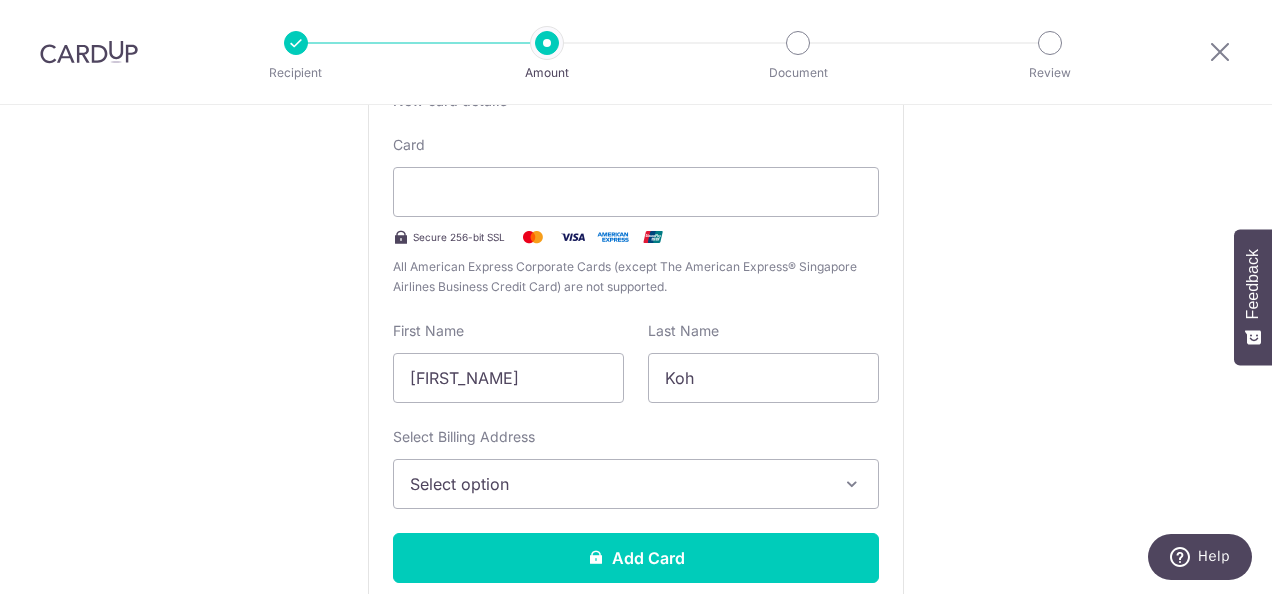 click on "Select option" at bounding box center (636, 484) 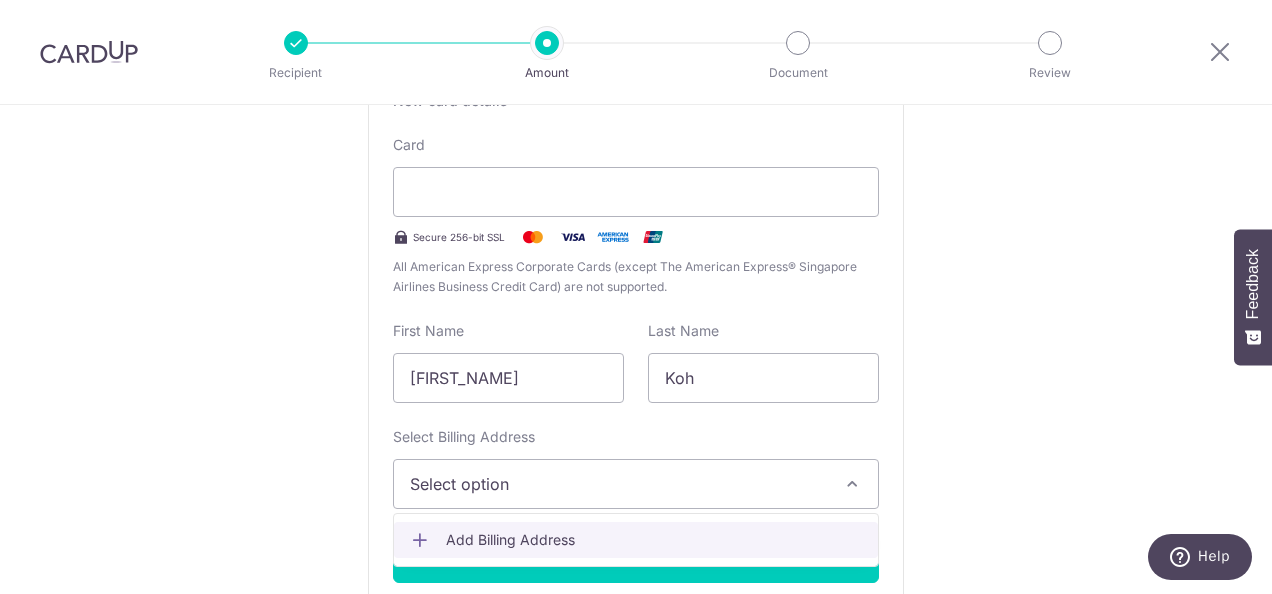 click on "Add Billing Address" at bounding box center (654, 540) 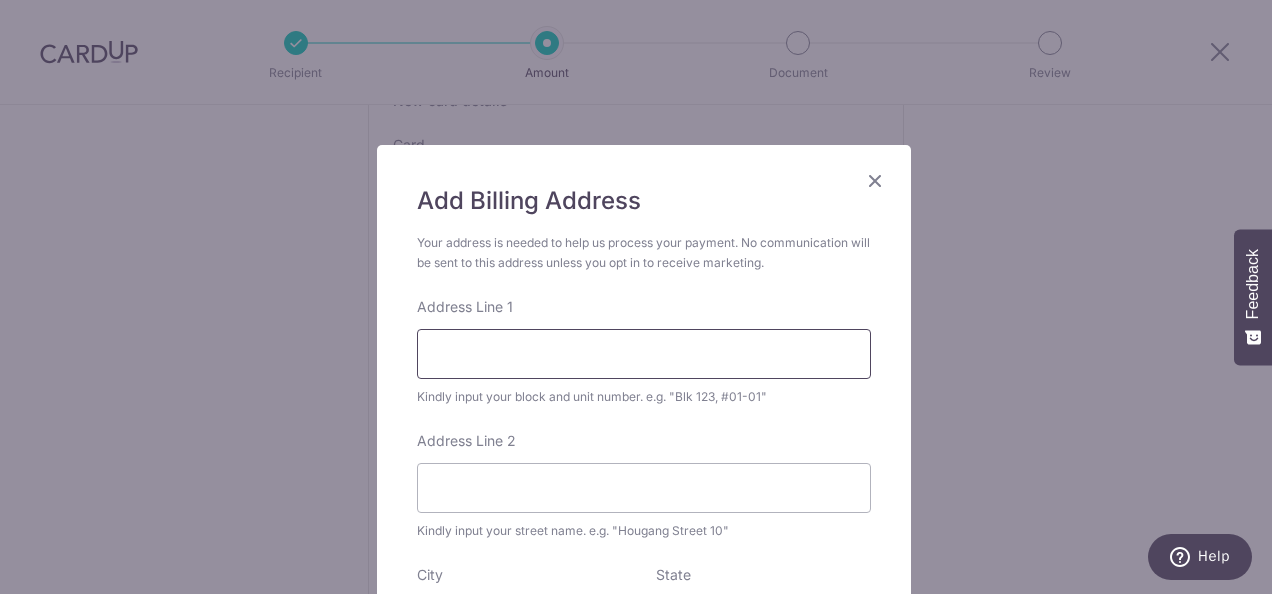 click on "Address Line 1" at bounding box center (644, 354) 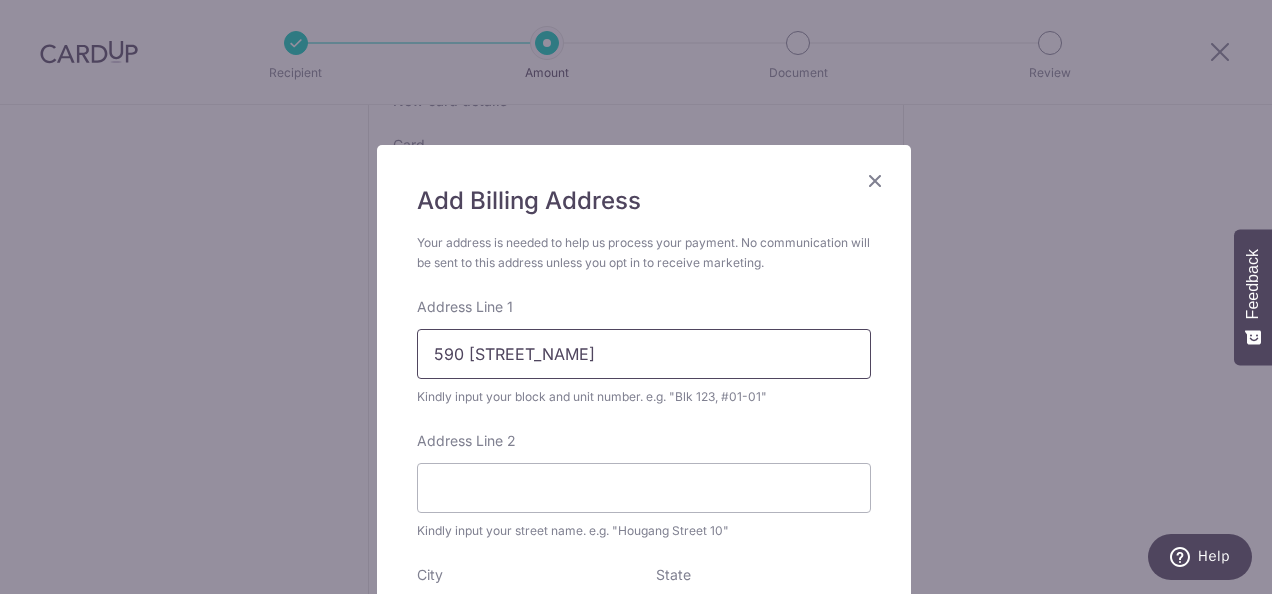 drag, startPoint x: 632, startPoint y: 353, endPoint x: 461, endPoint y: 334, distance: 172.05232 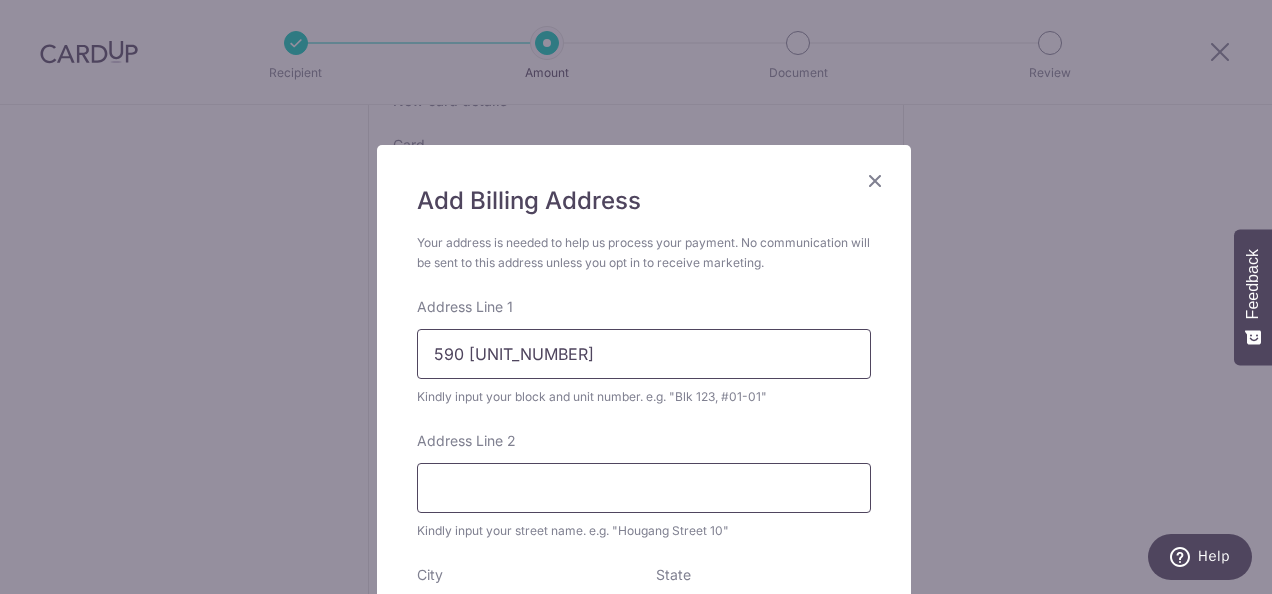 type on "590 #08-06" 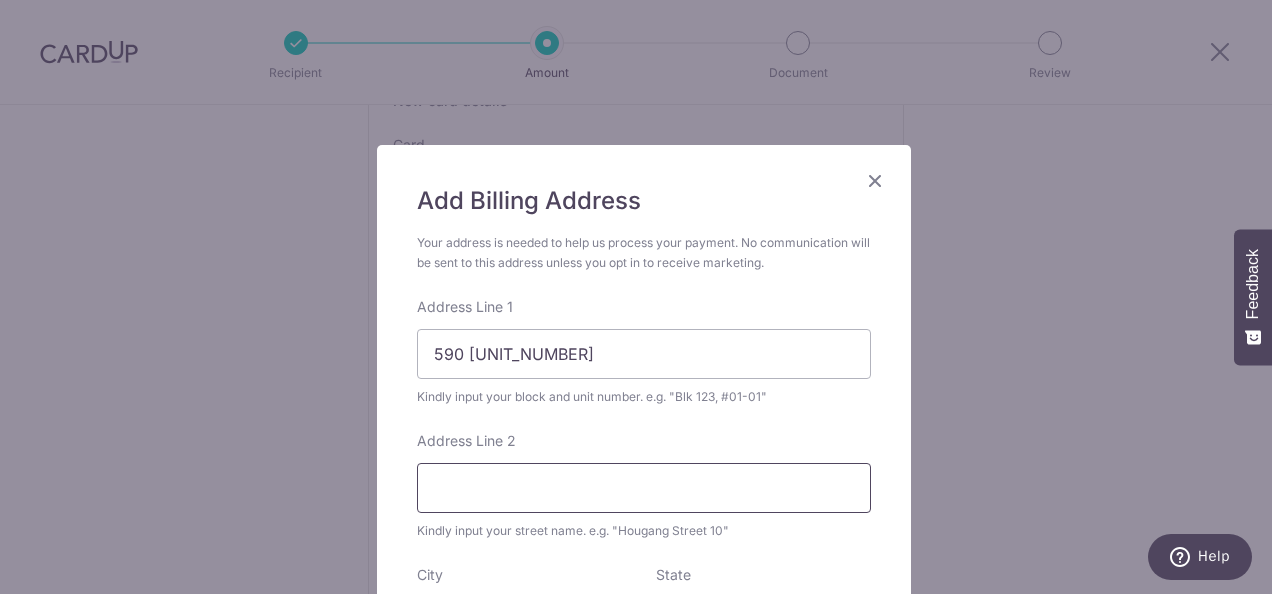 click on "Address Line 2" at bounding box center [644, 488] 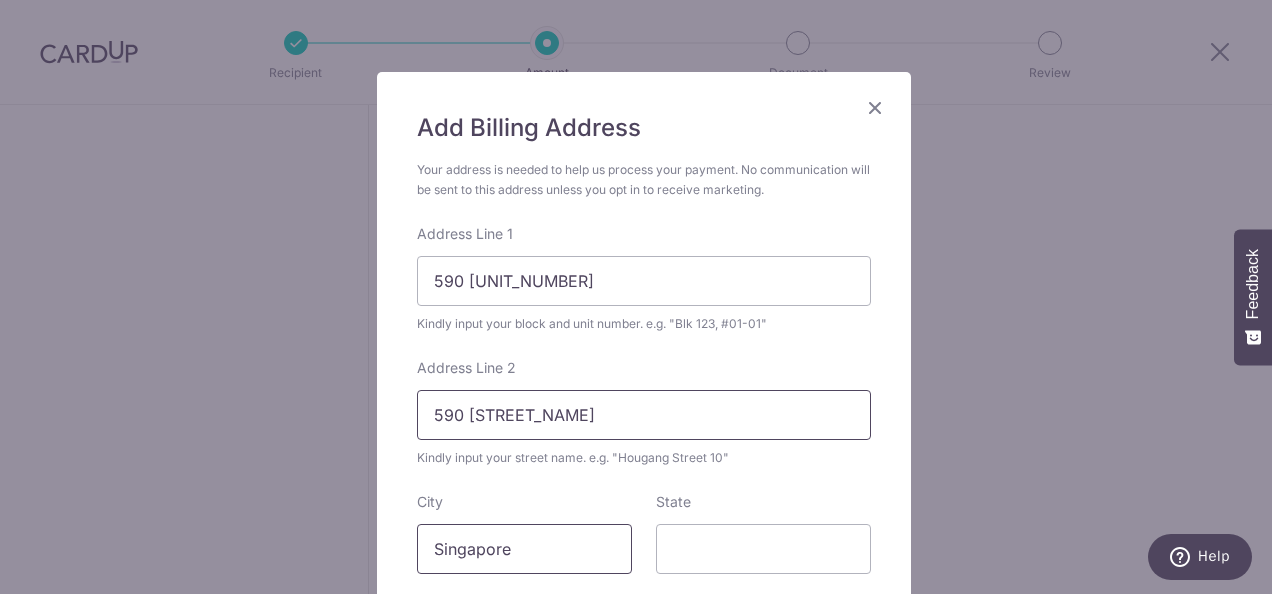 scroll, scrollTop: 100, scrollLeft: 0, axis: vertical 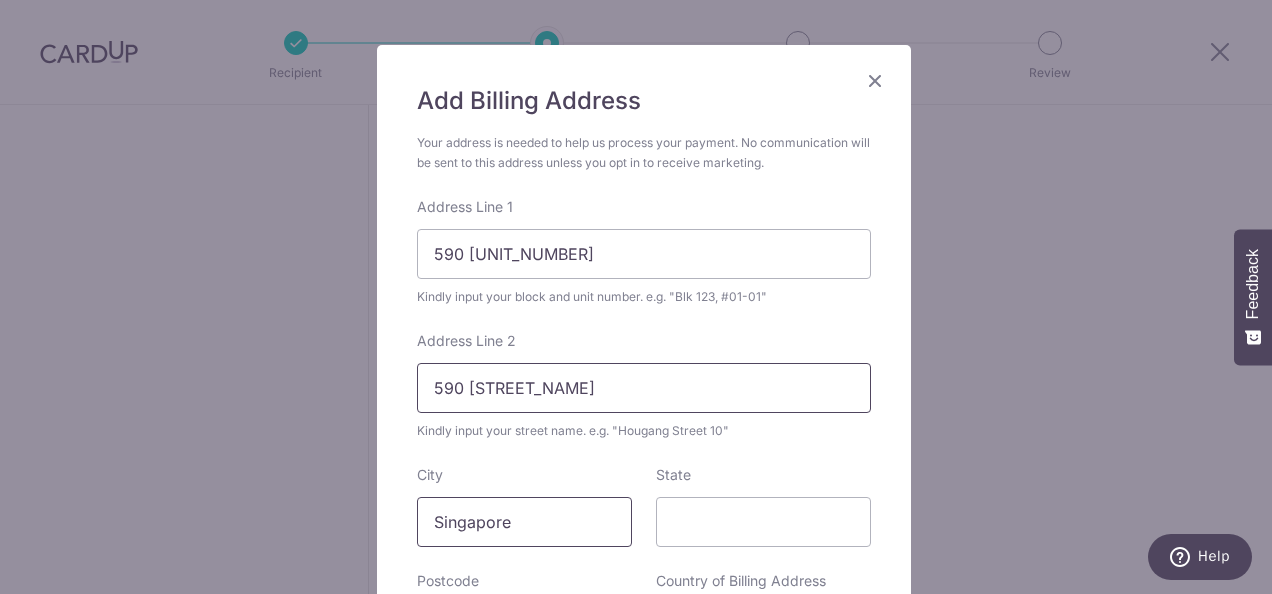 type on "590 yishun ring road" 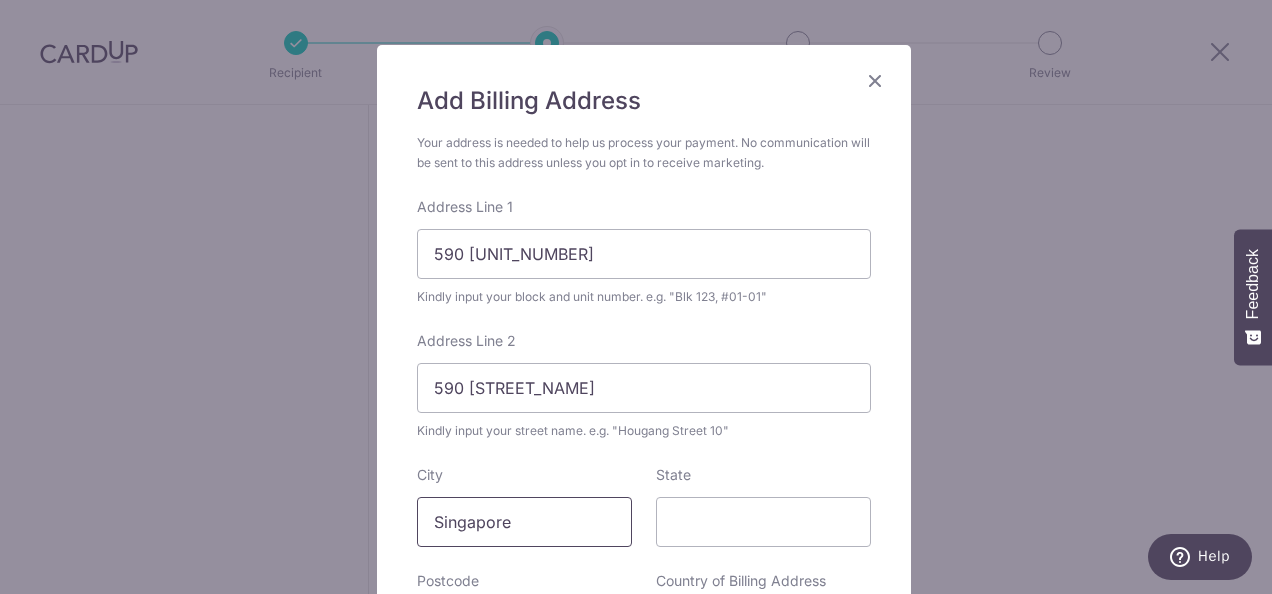 click on "Singapore" at bounding box center [524, 522] 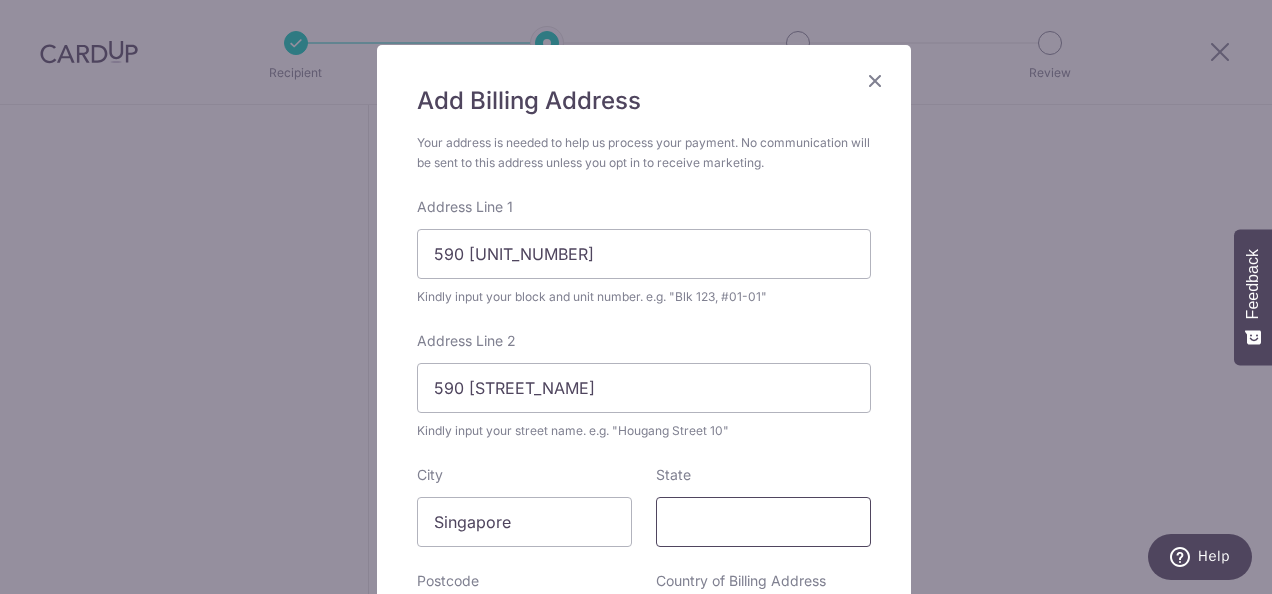 click on "State" at bounding box center (763, 522) 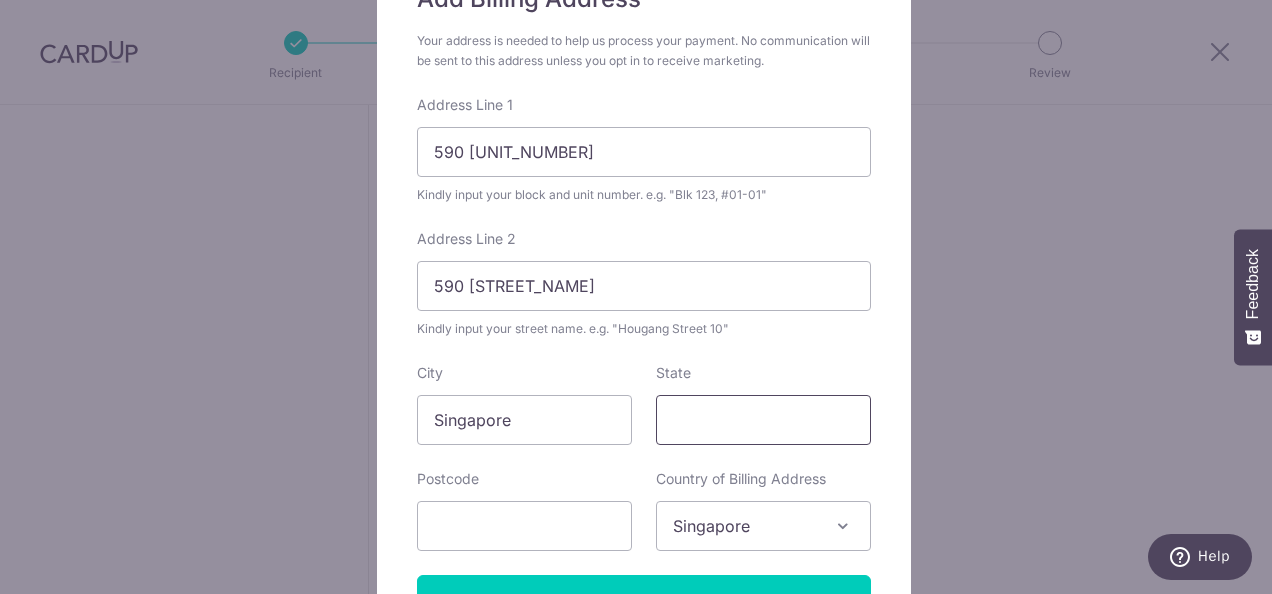 scroll, scrollTop: 300, scrollLeft: 0, axis: vertical 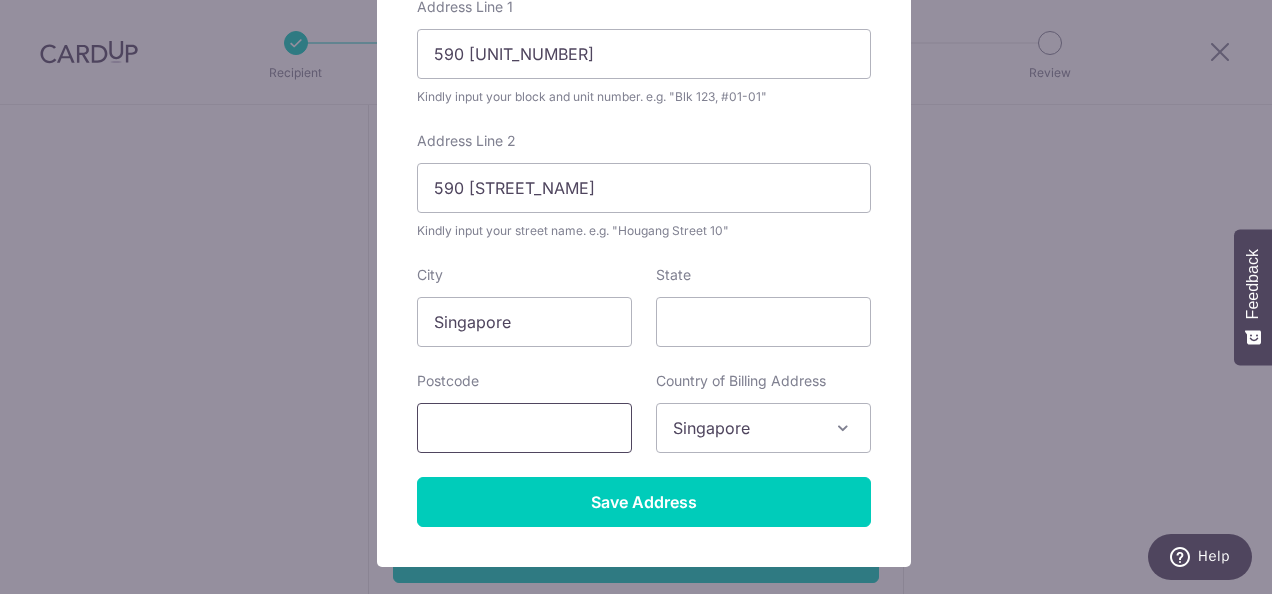 click at bounding box center [524, 428] 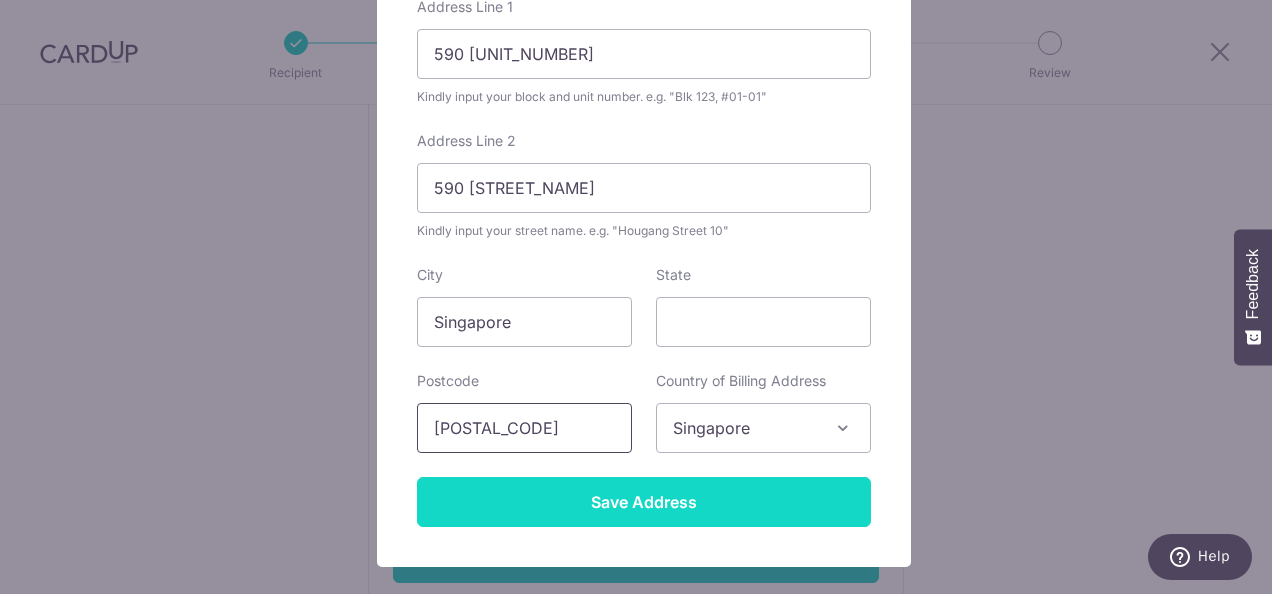 type on "768694" 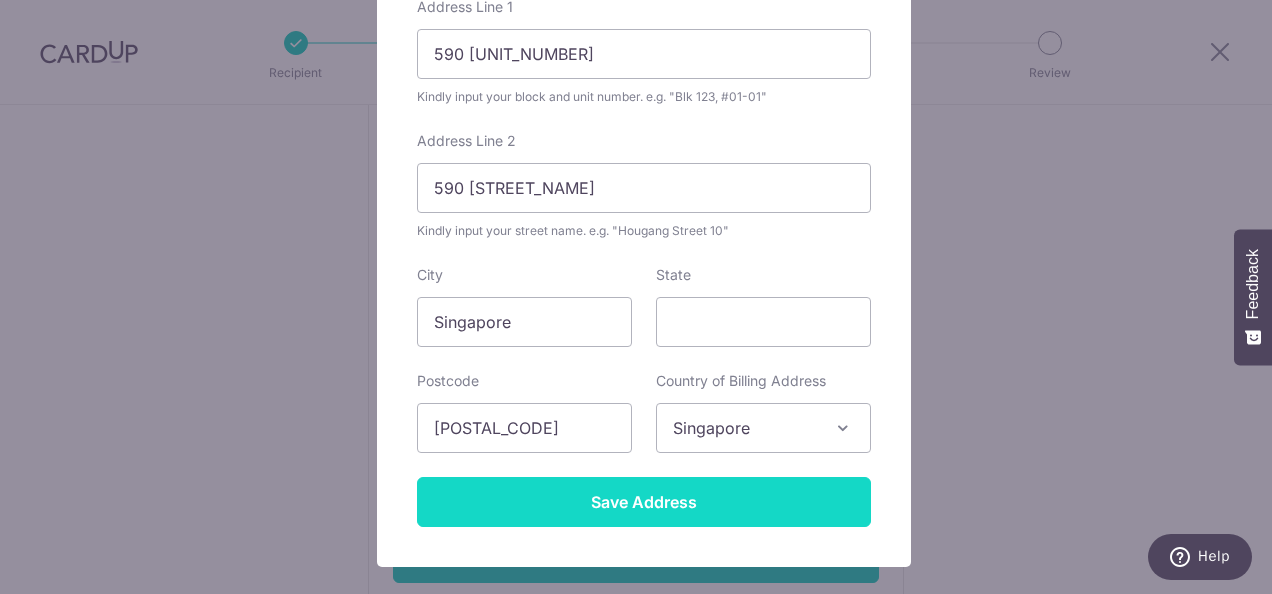 click on "Save Address" at bounding box center [644, 502] 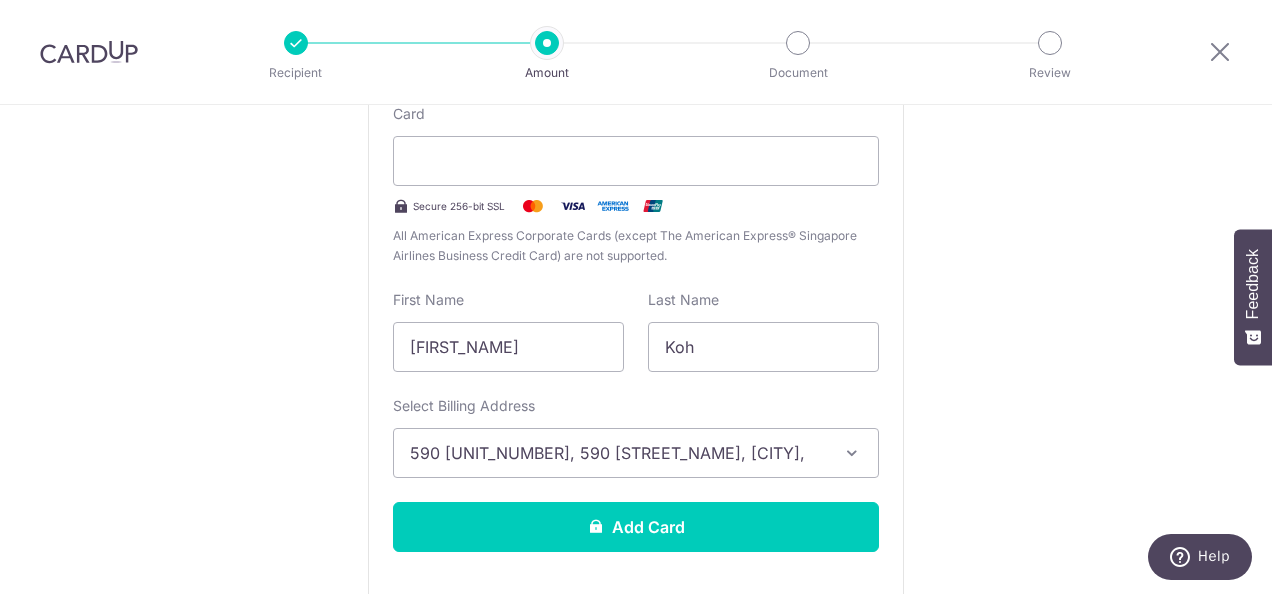 scroll, scrollTop: 416, scrollLeft: 0, axis: vertical 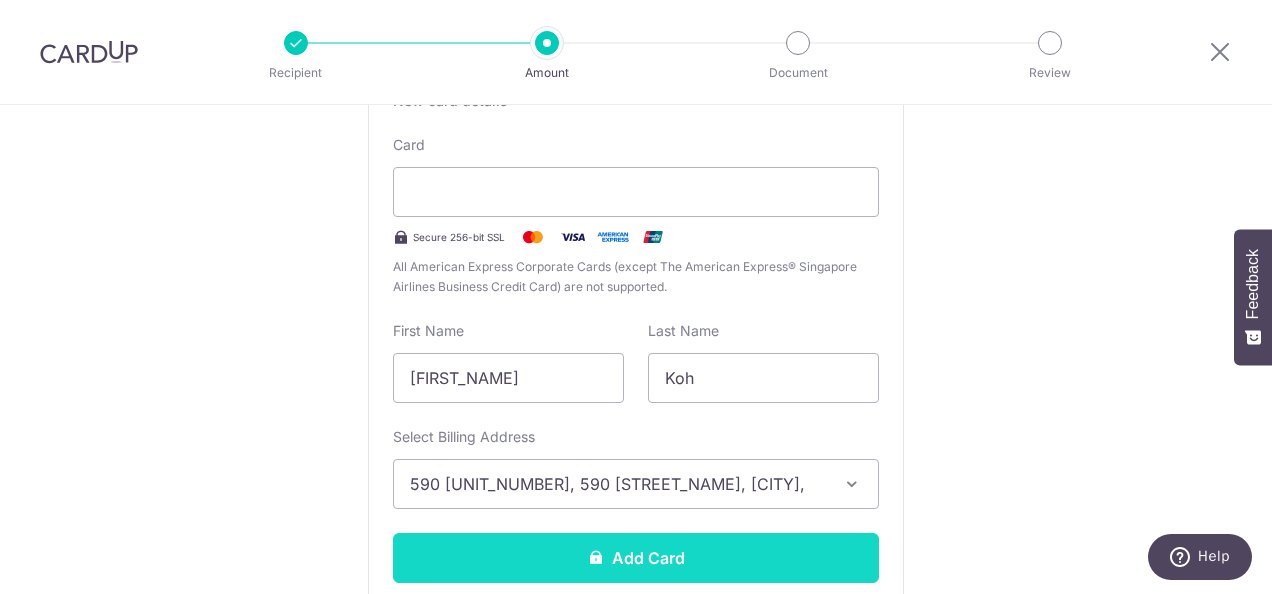 click on "Add Card" at bounding box center (636, 558) 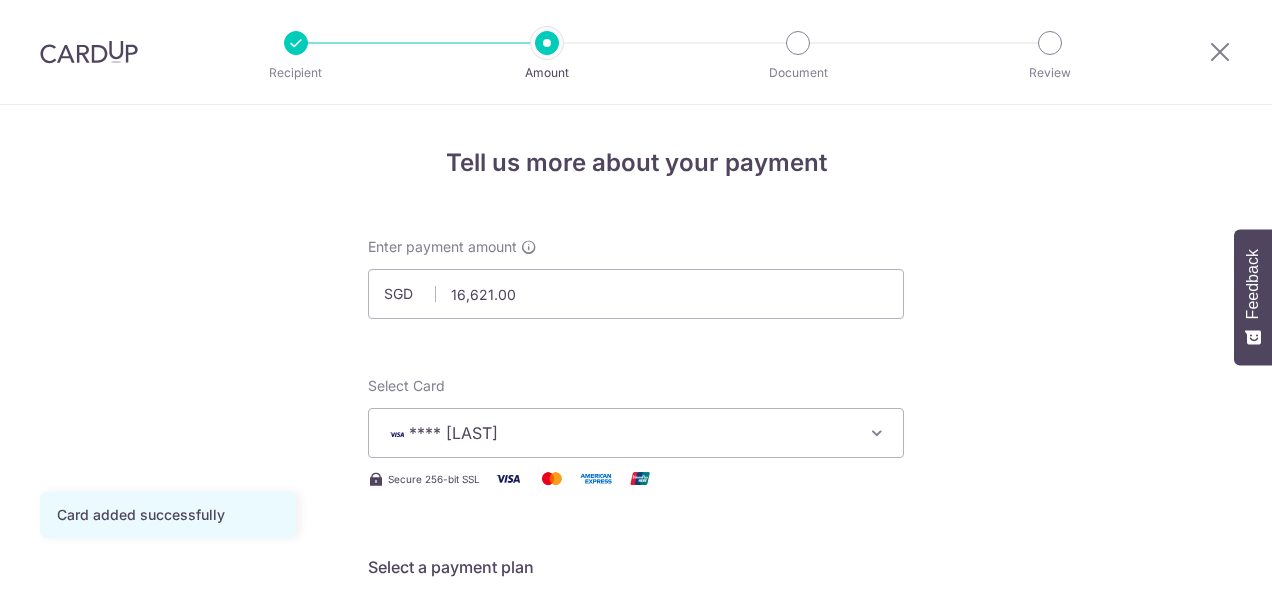 scroll, scrollTop: 0, scrollLeft: 0, axis: both 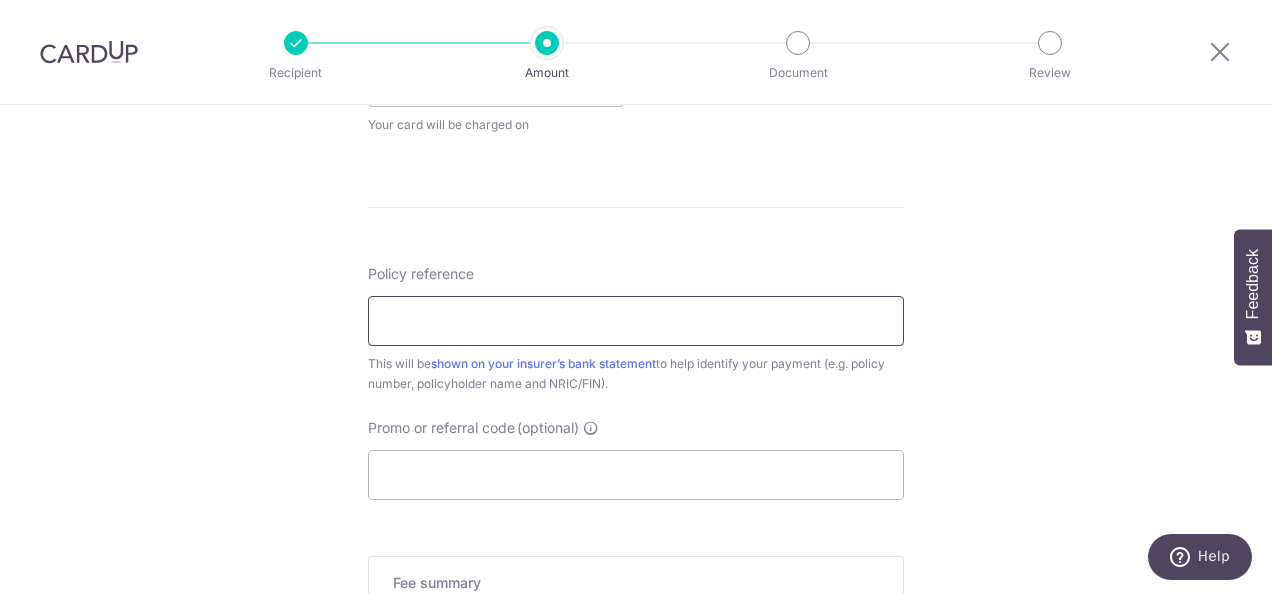 click on "Policy reference" at bounding box center [636, 321] 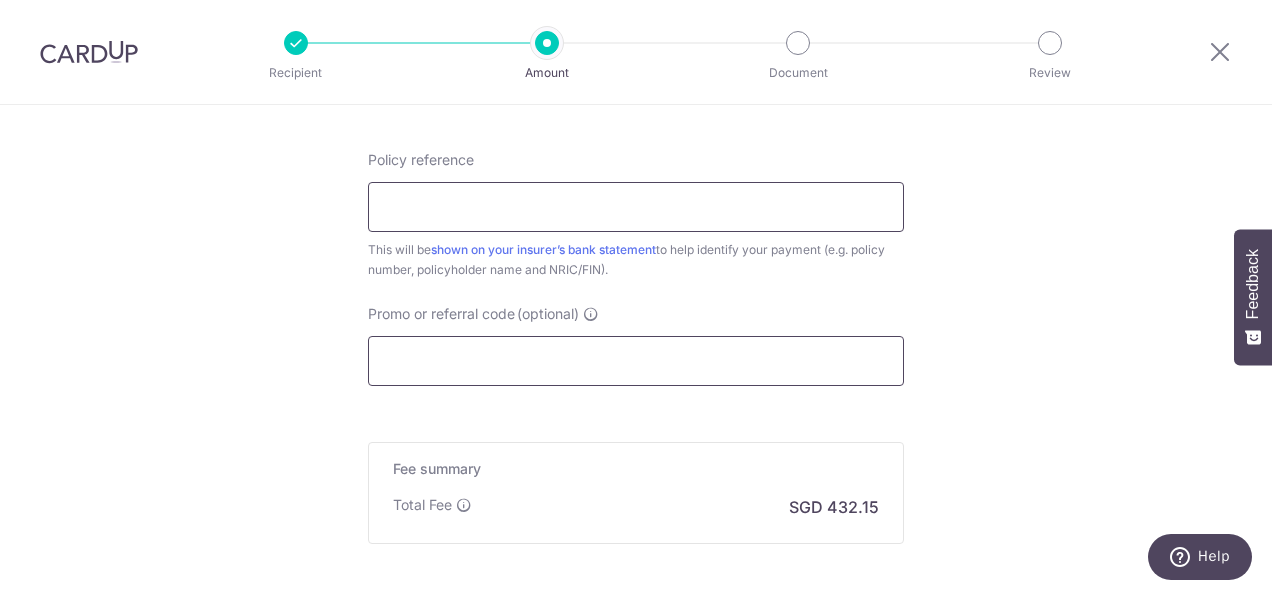 scroll, scrollTop: 1000, scrollLeft: 0, axis: vertical 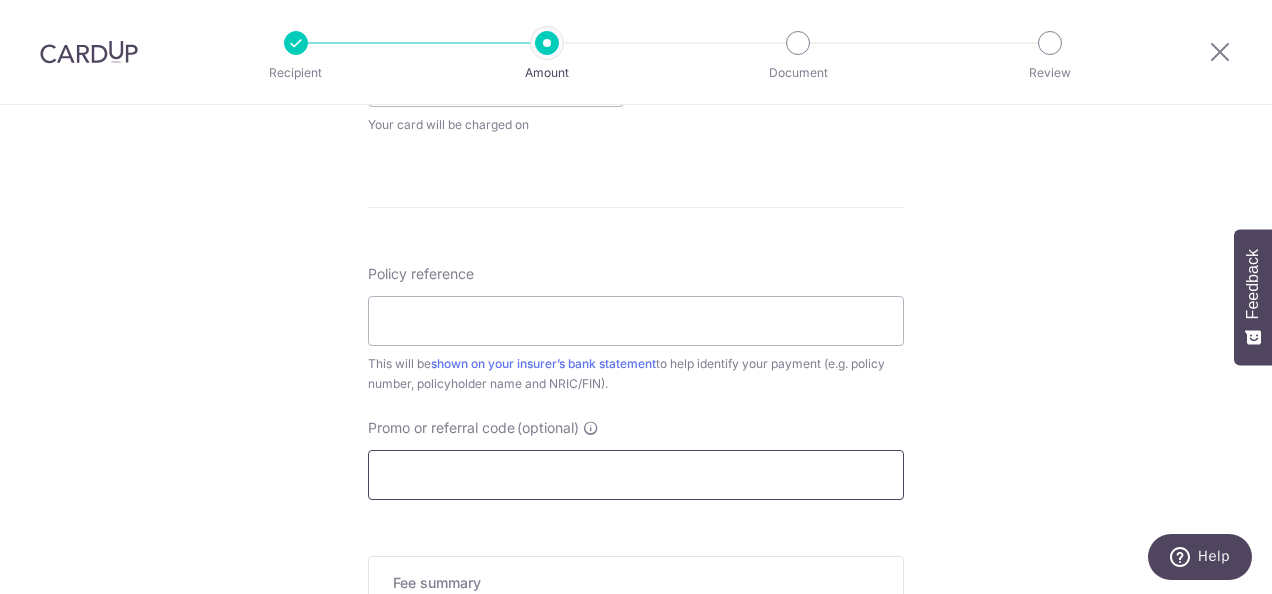 click on "Promo or referral code
(optional)" at bounding box center (636, 475) 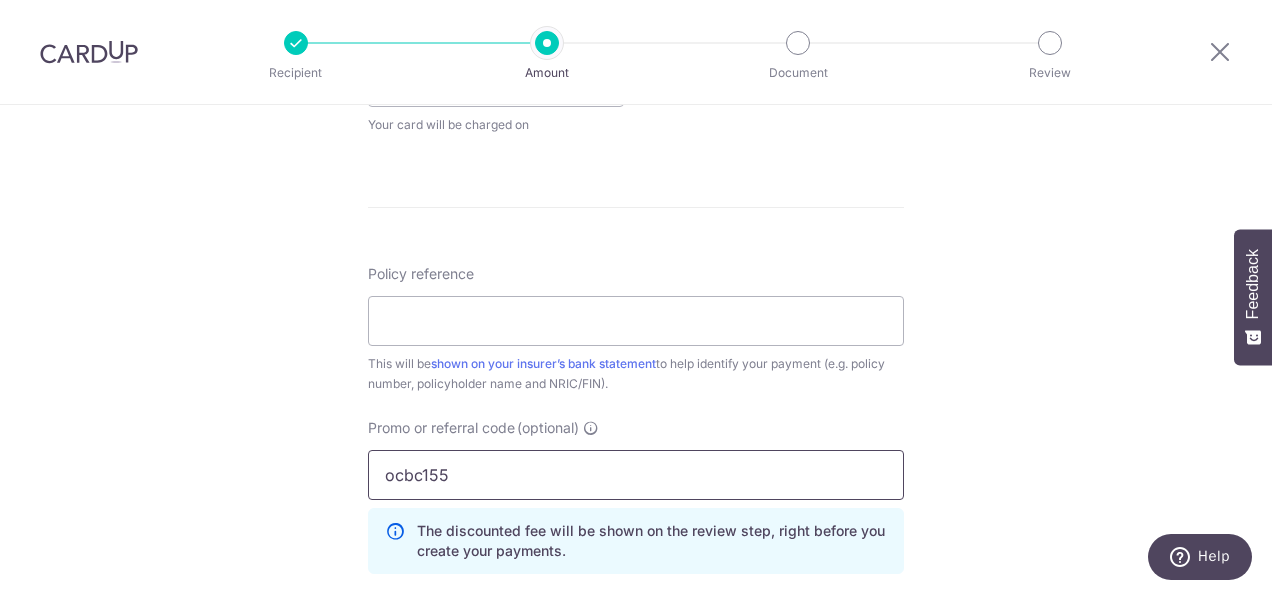 type on "ocbc155" 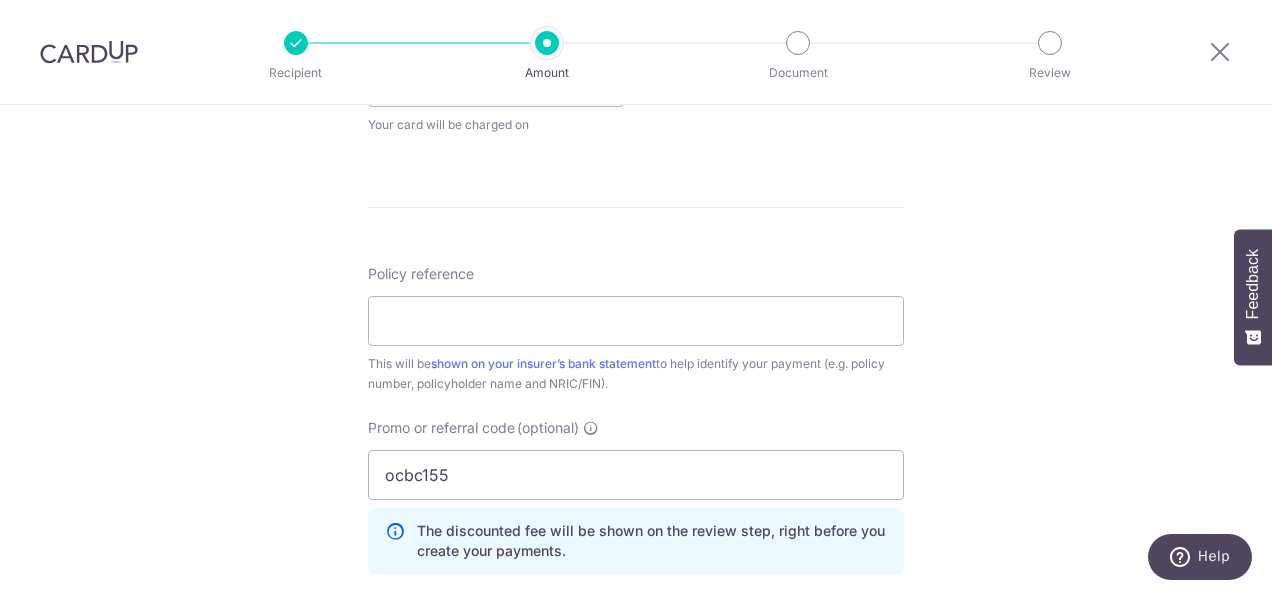 click on "Policy reference
This will be  shown on your insurer’s bank statement  to help identify your payment (e.g. policy number, policyholder name and NRIC/FIN).
Promo or referral code
(optional)
ocbc155
The discounted fee will be shown on the review step, right before you create your payments.
Add" at bounding box center [636, 427] 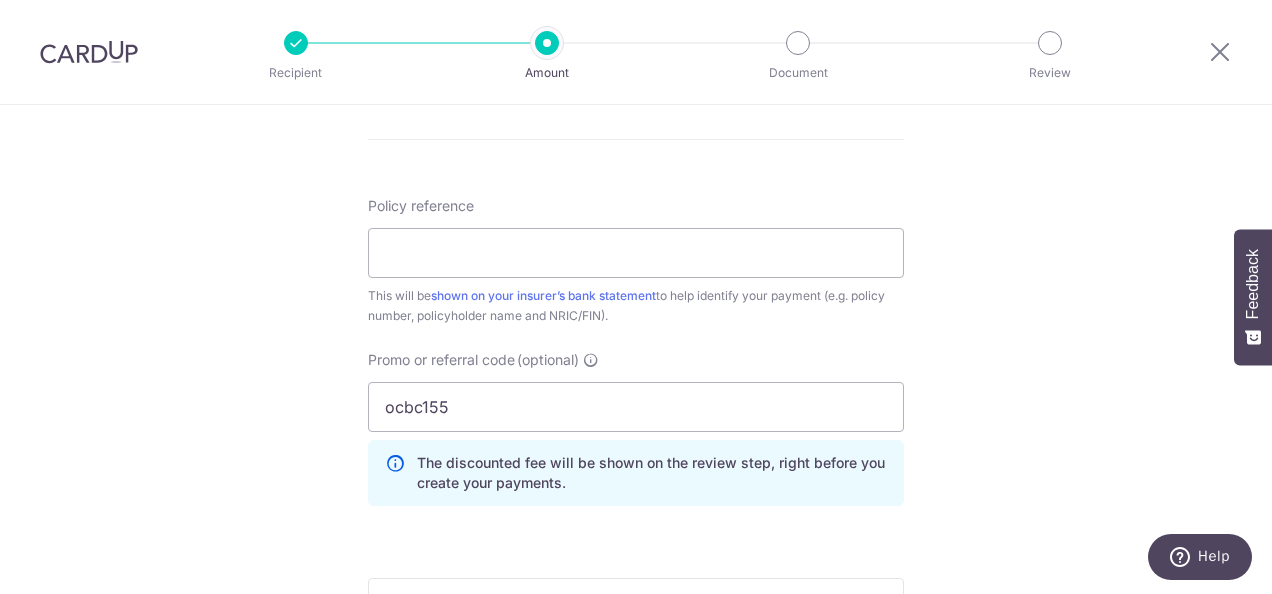 scroll, scrollTop: 1100, scrollLeft: 0, axis: vertical 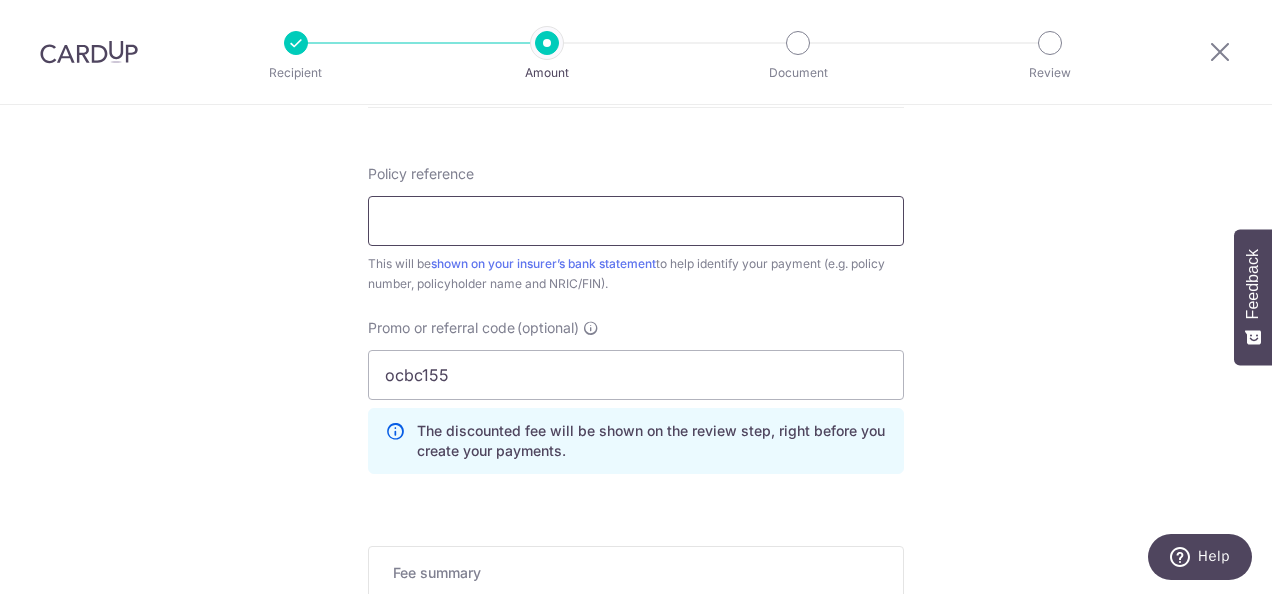click on "Policy reference" at bounding box center [636, 221] 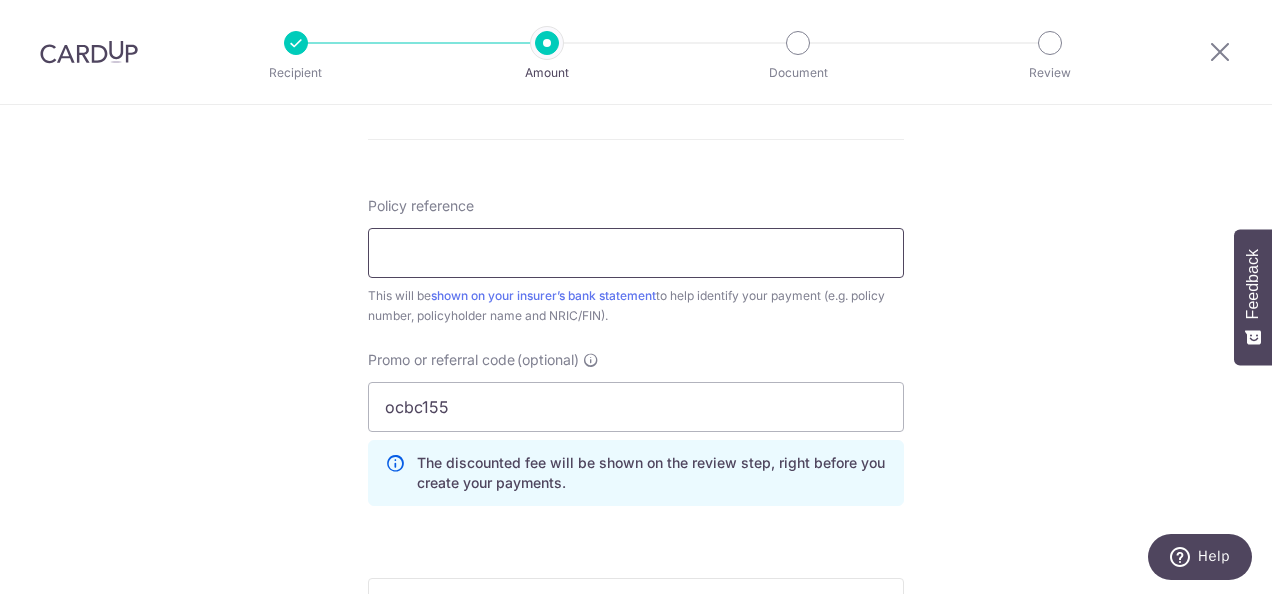 scroll, scrollTop: 1100, scrollLeft: 0, axis: vertical 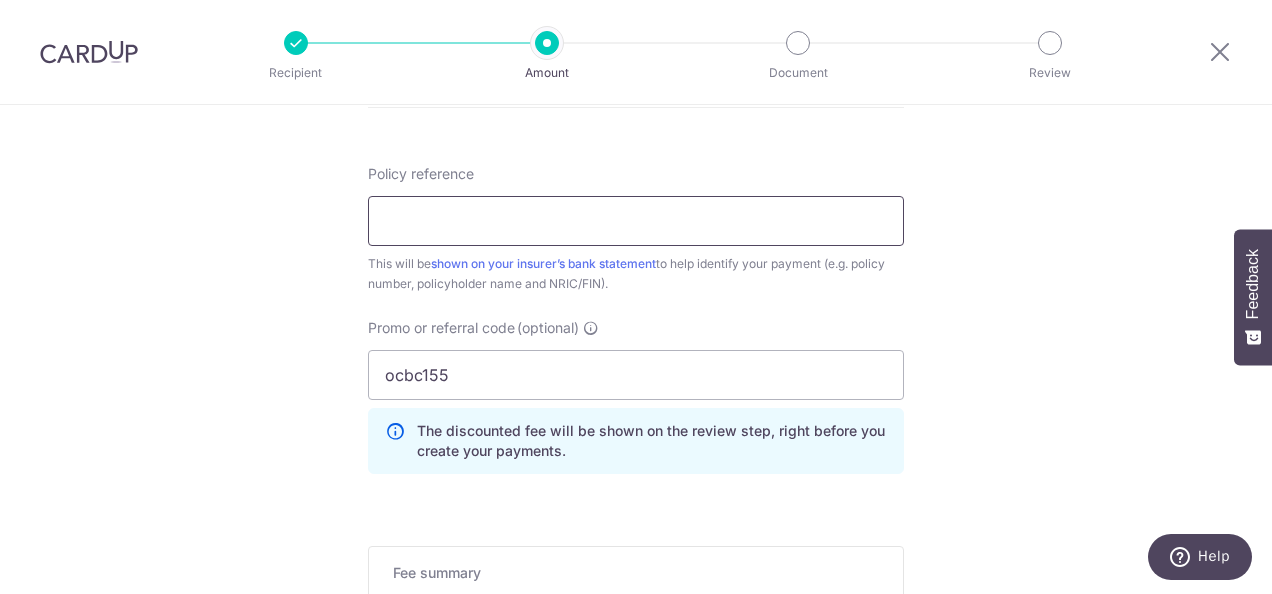 click on "Policy reference" at bounding box center [636, 221] 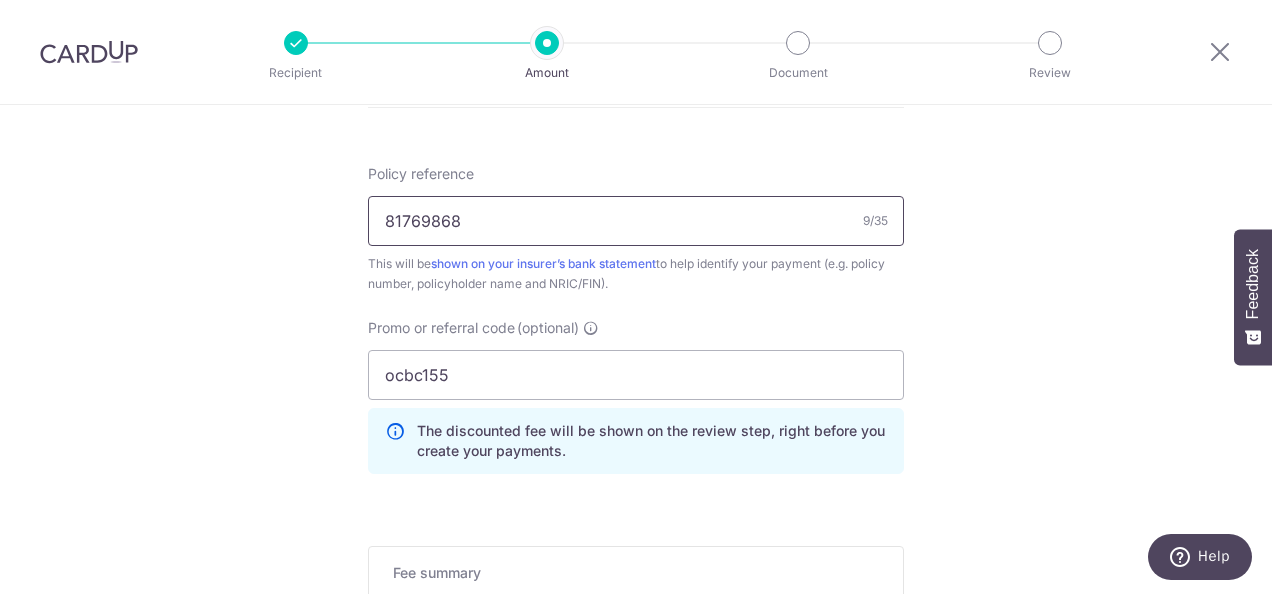 click on "81769868" at bounding box center [636, 221] 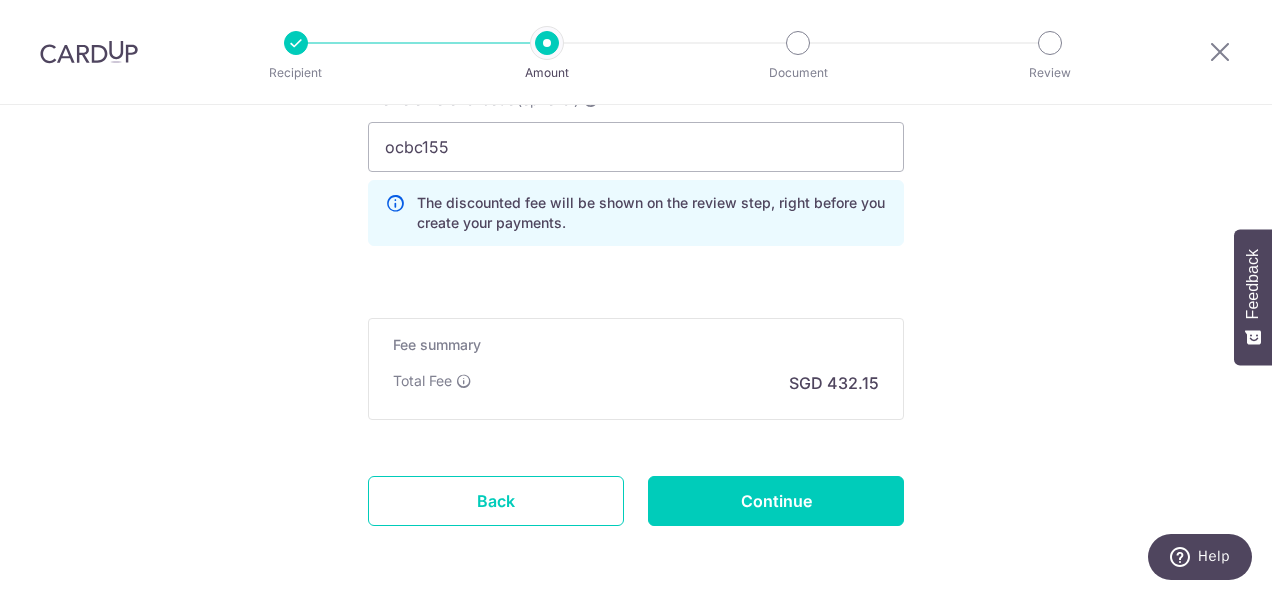 scroll, scrollTop: 1405, scrollLeft: 0, axis: vertical 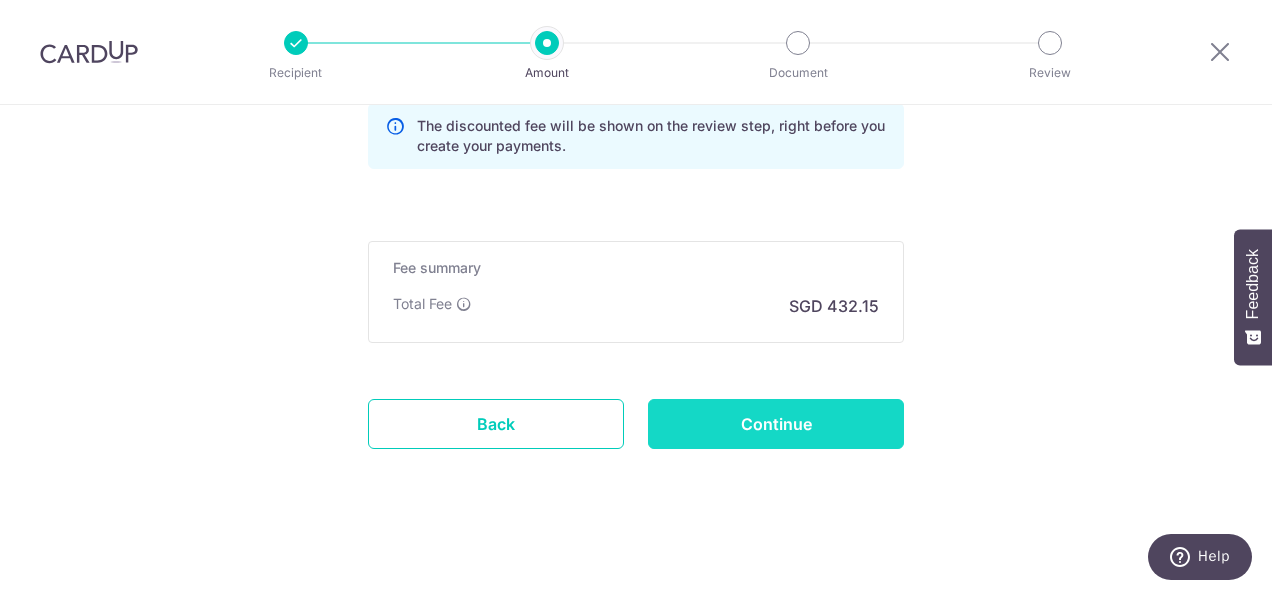 type on "81769868" 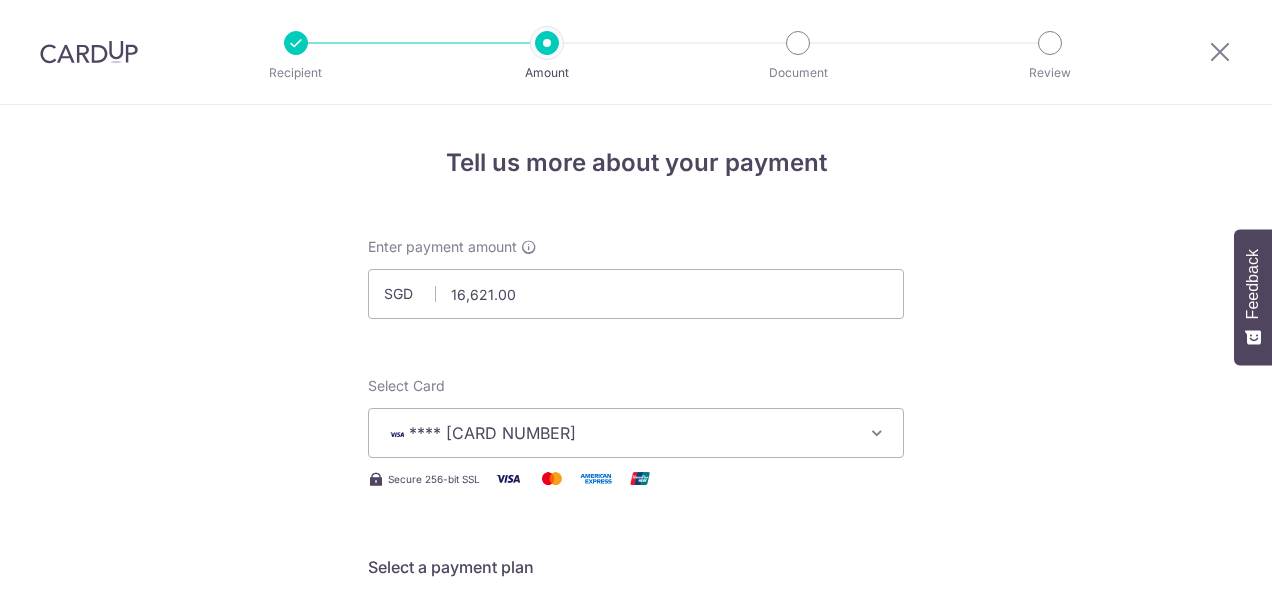 scroll, scrollTop: 0, scrollLeft: 0, axis: both 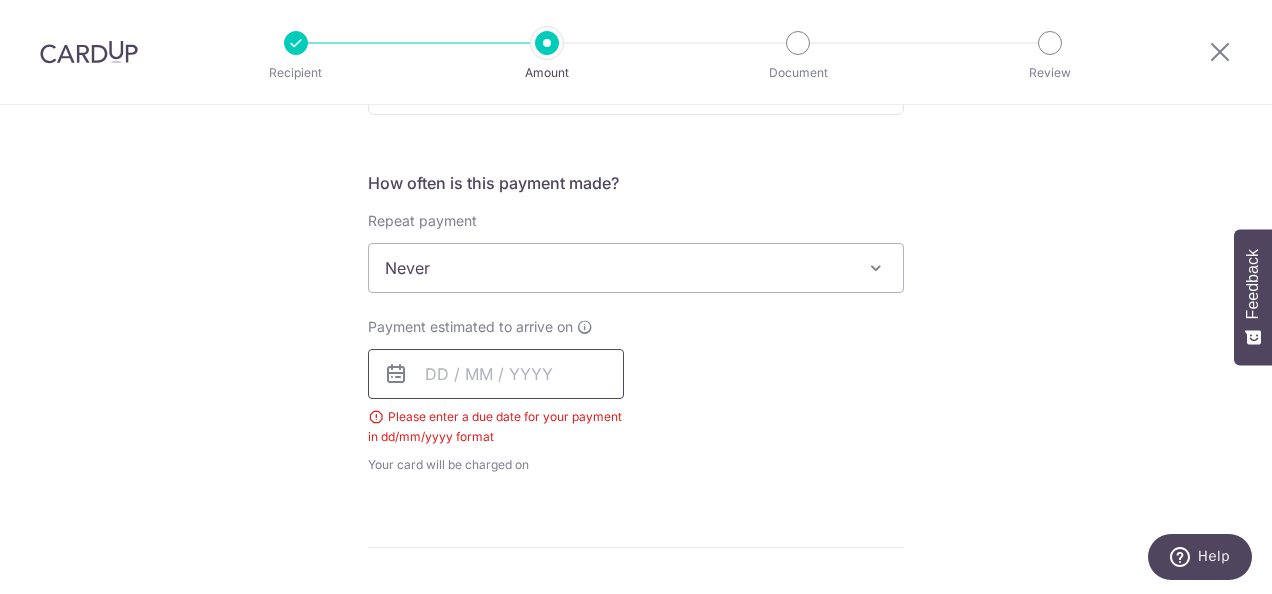 click at bounding box center [496, 374] 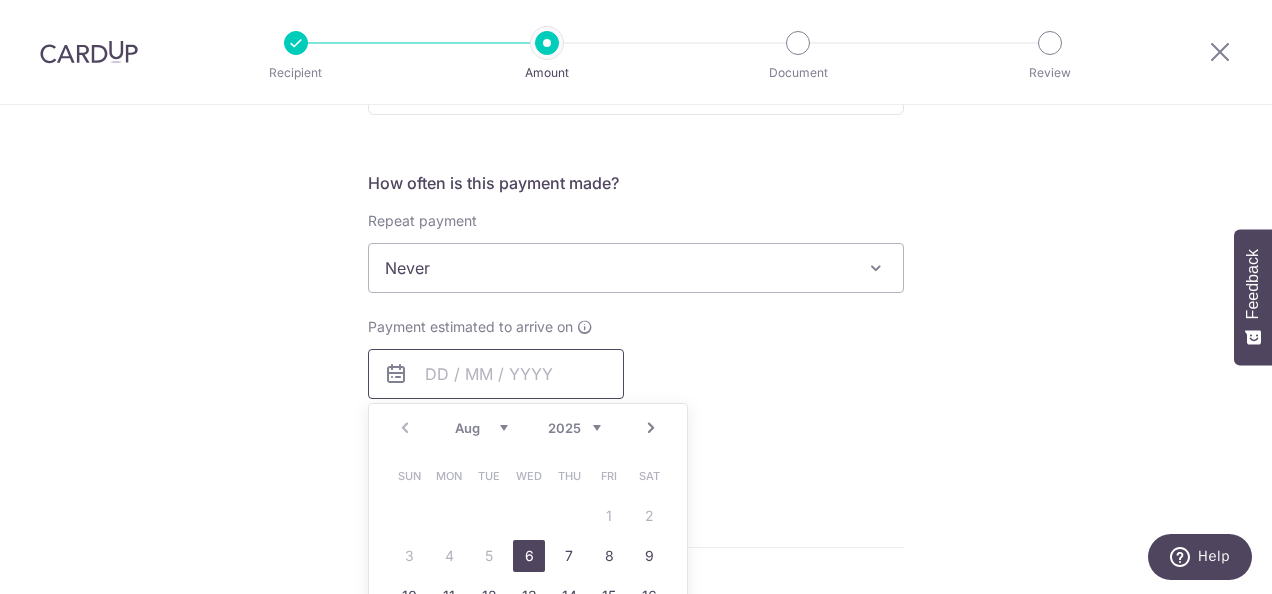 scroll, scrollTop: 808, scrollLeft: 0, axis: vertical 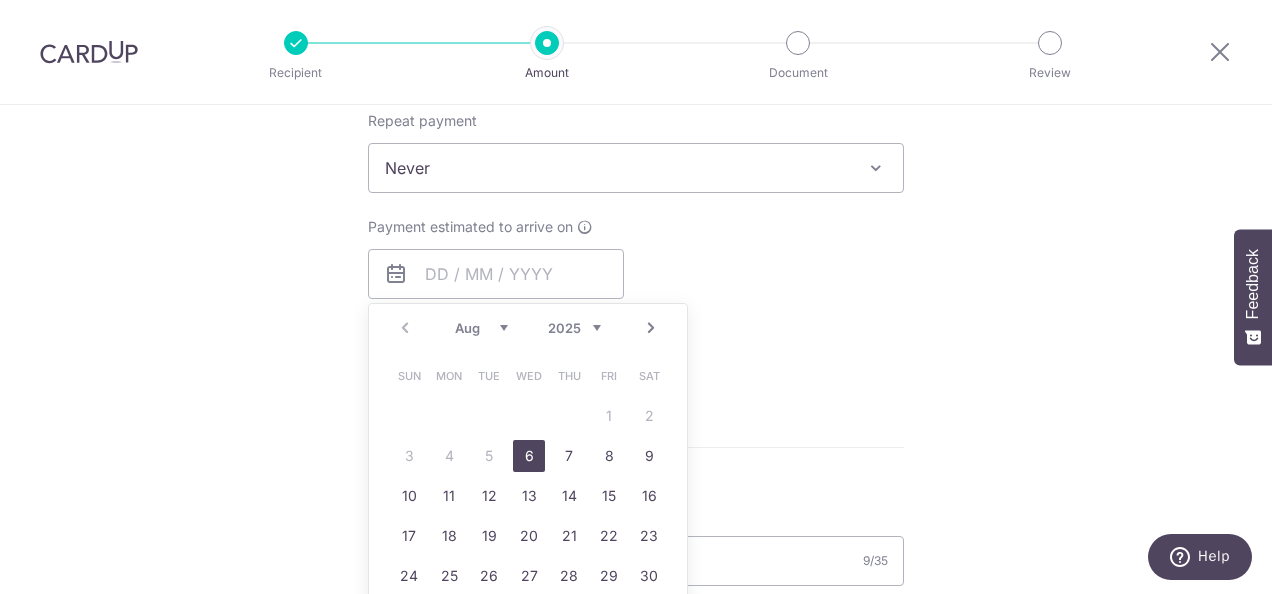 click on "6" at bounding box center [529, 456] 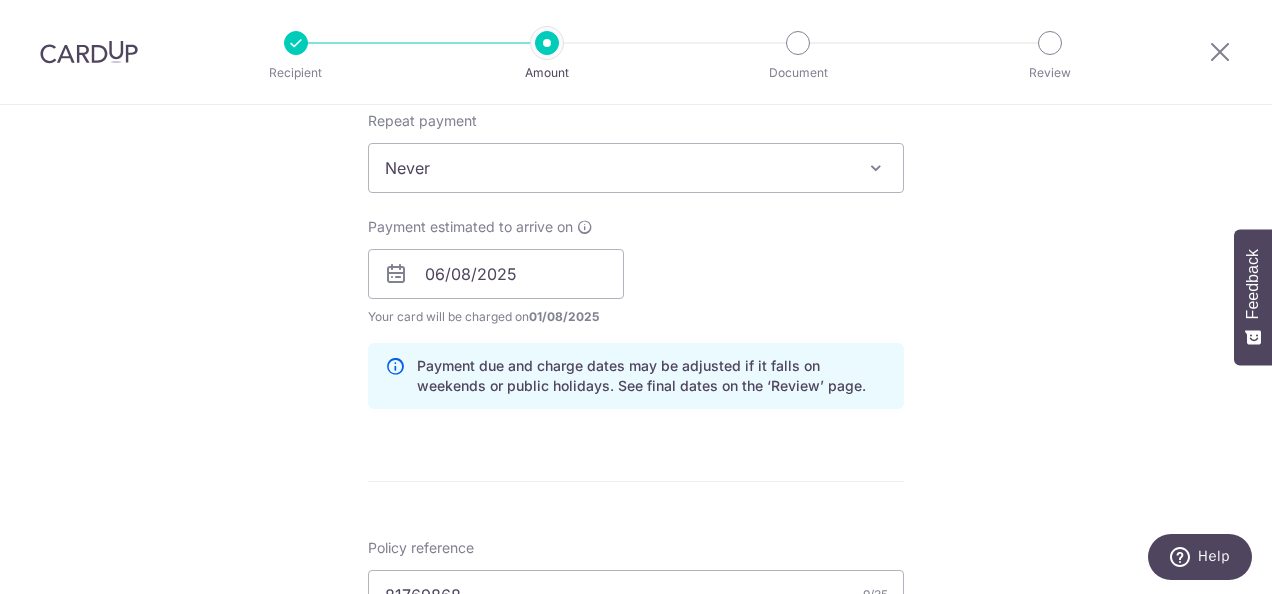 click on "Payment estimated to arrive on
06/08/2025
Prev Next Aug Sep Oct Nov Dec 2025 2026 2027 2028 2029 2030 2031 2032 2033 2034 2035 Sun Mon Tue Wed Thu Fri Sat           1 2 3 4 5 6 7 8 9 10 11 12 13 14 15 16 17 18 19 20 21 22 23 24 25 26 27 28 29 30 31
Please enter a due date for your payment in dd/mm/yyyy format
Your card will be charged on  01/08/2025  for the first payment
* If your payment is funded by  9:00am SGT on Monday 04/08/2025
04/08/2025
No. of Payments" at bounding box center (636, 272) 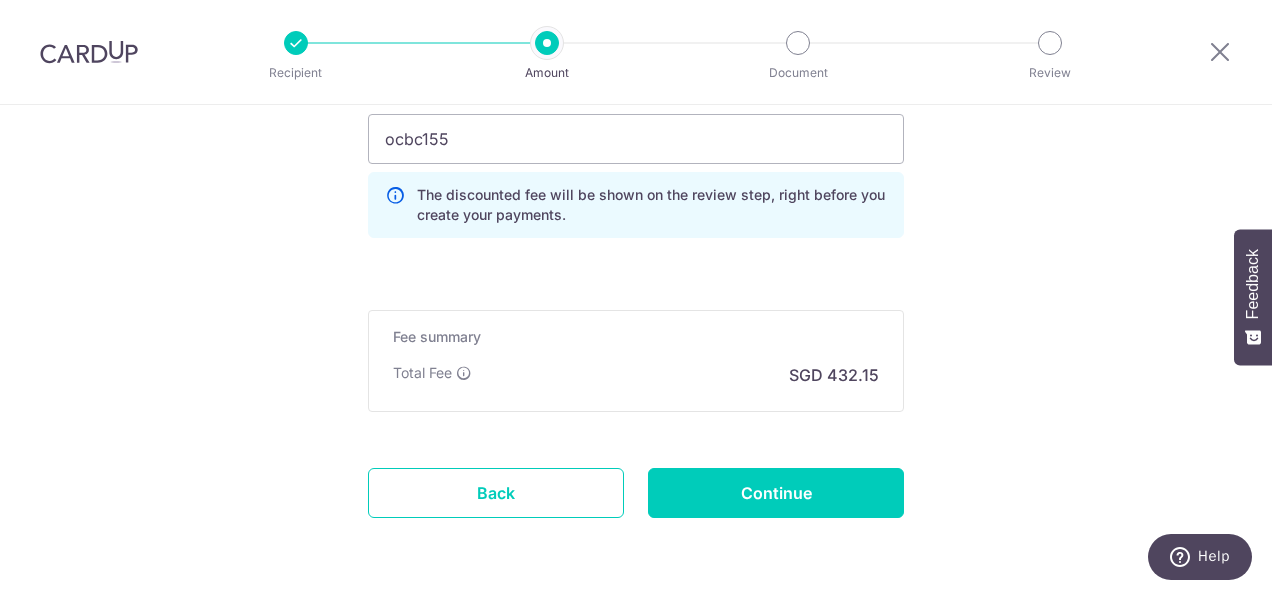 scroll, scrollTop: 1486, scrollLeft: 0, axis: vertical 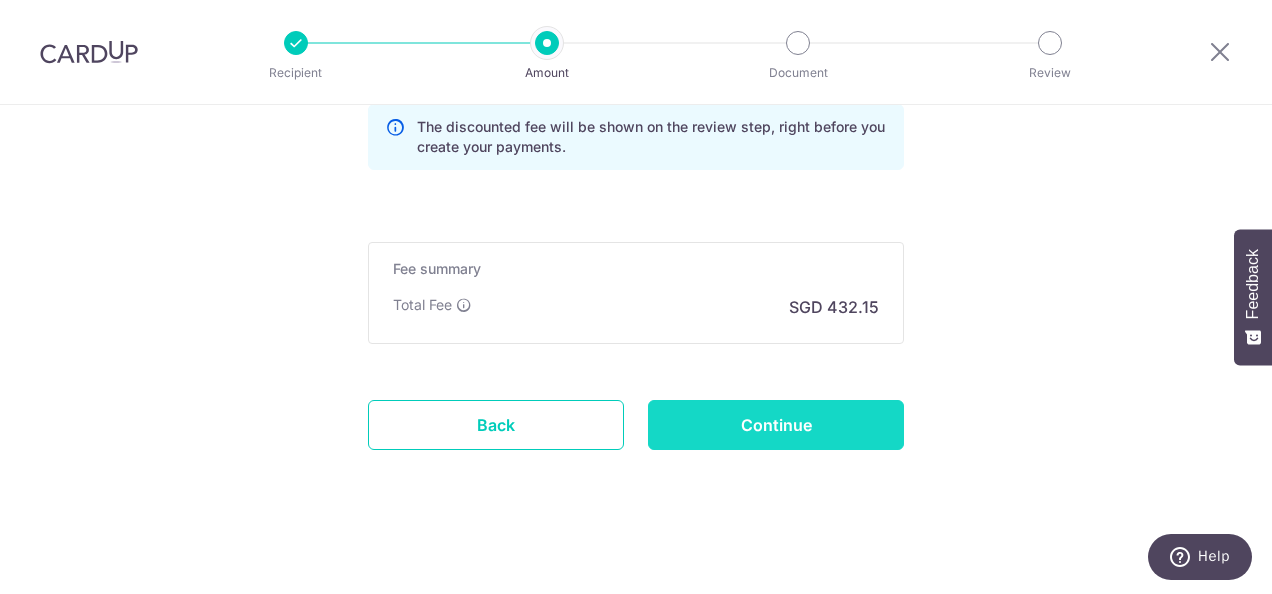 click on "Continue" at bounding box center [776, 425] 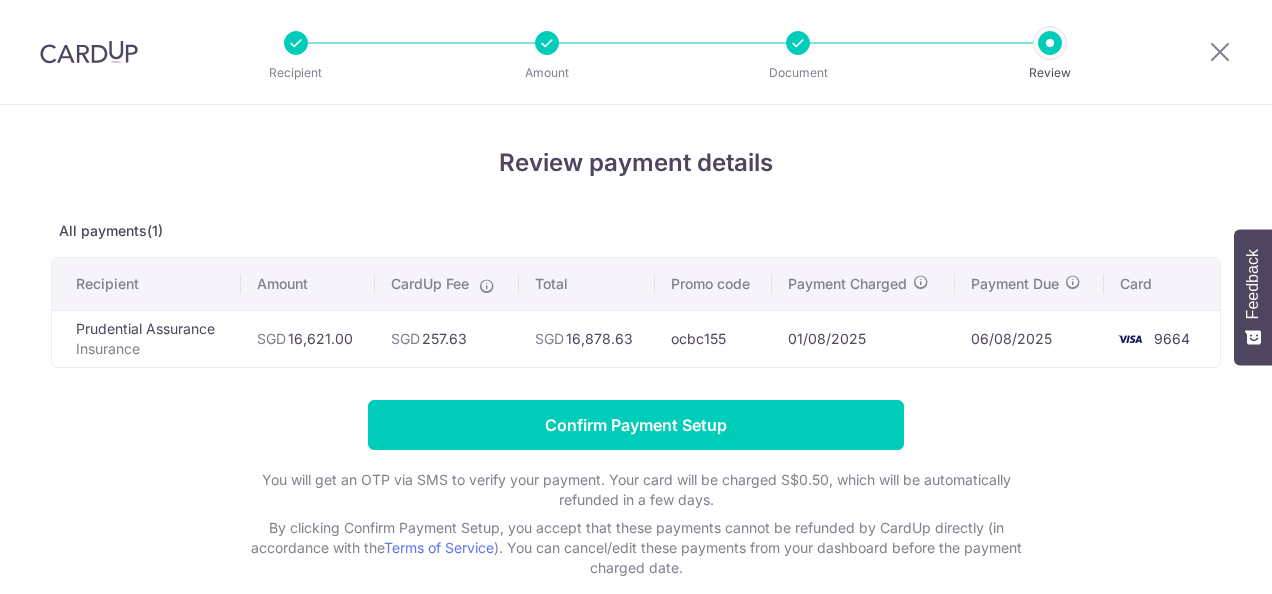 scroll, scrollTop: 0, scrollLeft: 0, axis: both 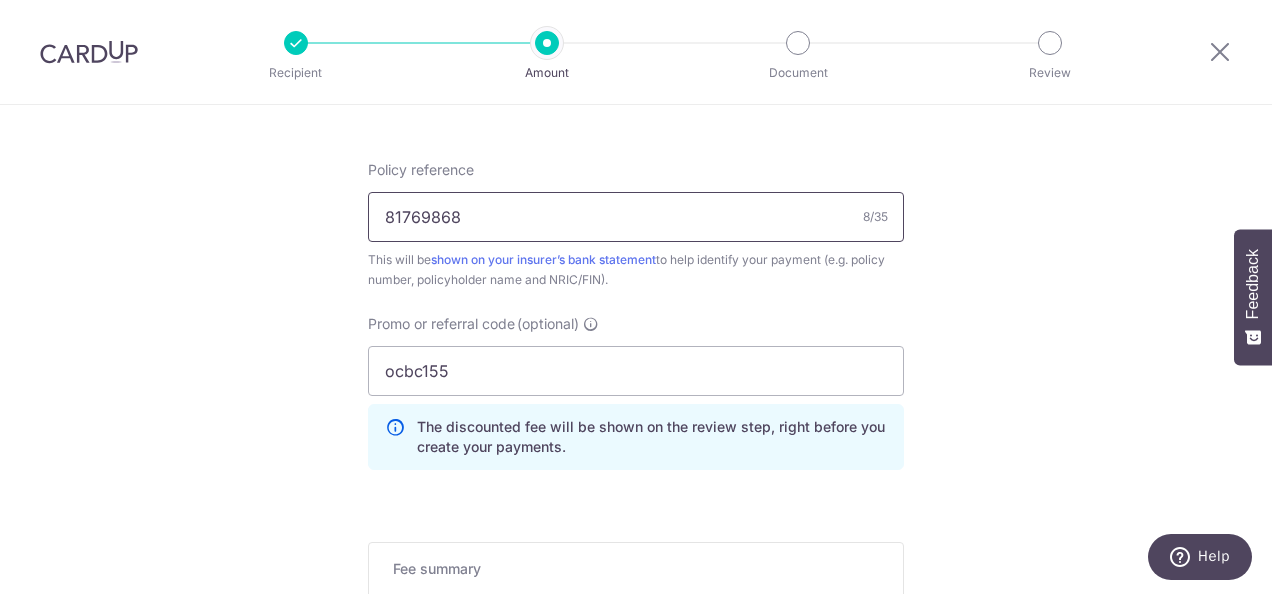 drag, startPoint x: 380, startPoint y: 209, endPoint x: 518, endPoint y: 208, distance: 138.00362 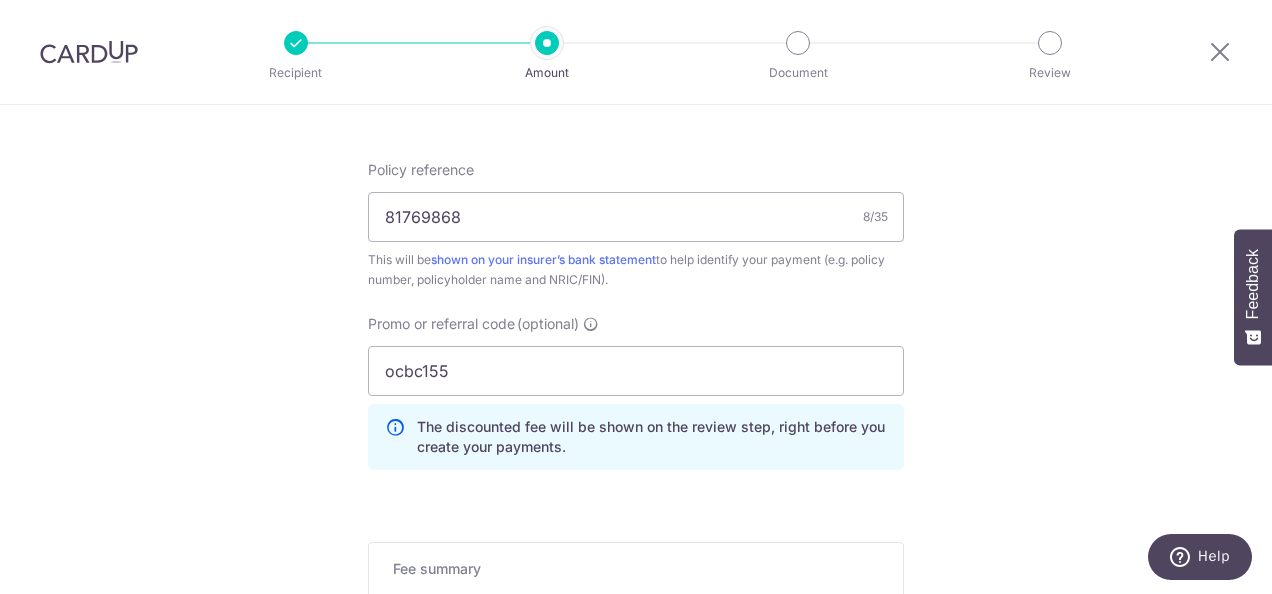 click on "Tell us more about your payment
Enter payment amount
SGD
16,621.00
16621.00
Select Card
**** 9664
Add credit card
Your Cards
**** 9664
Secure 256-bit SSL
Text
New card details
Card
Secure 256-bit SSL" at bounding box center [636, -91] 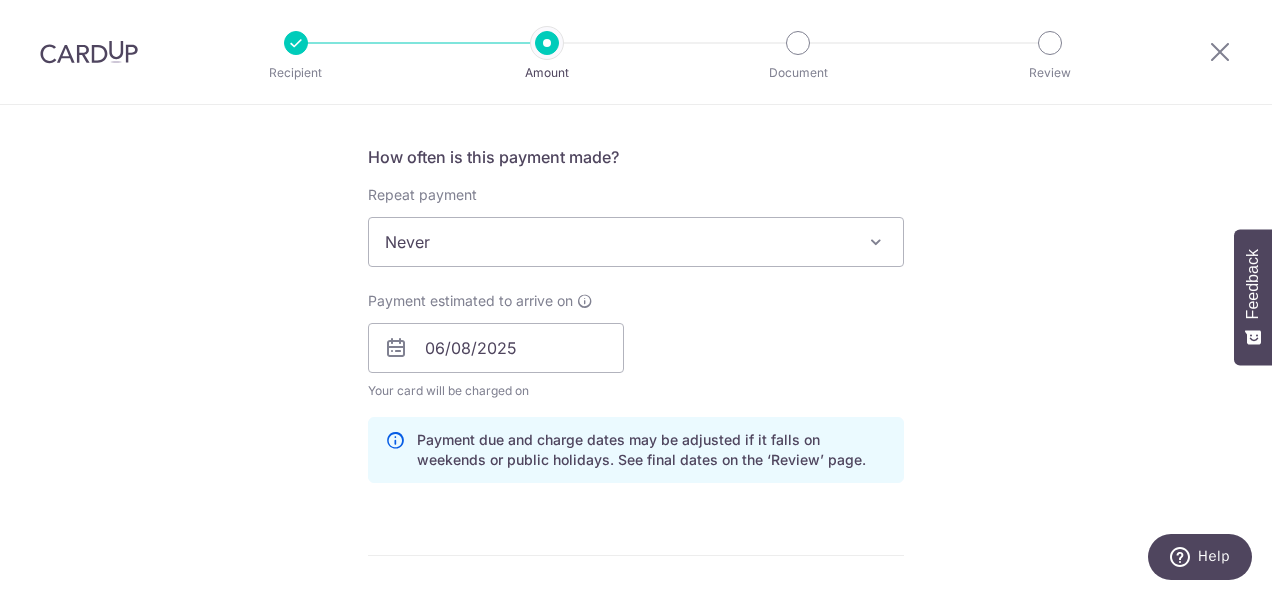 scroll, scrollTop: 486, scrollLeft: 0, axis: vertical 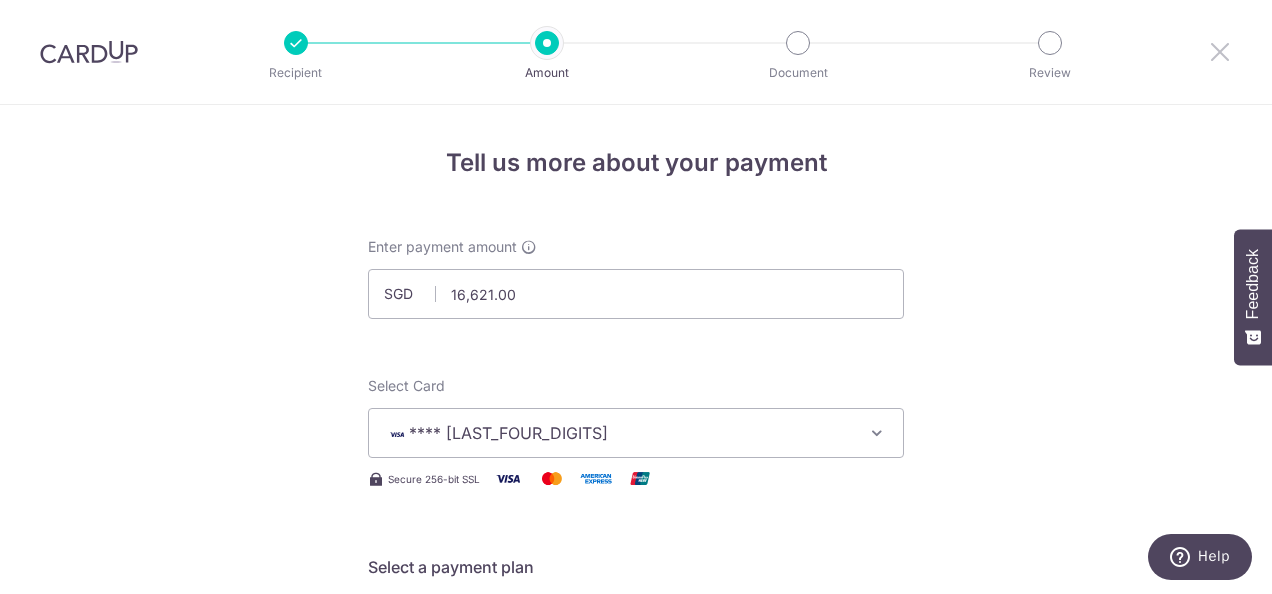 click at bounding box center [1220, 51] 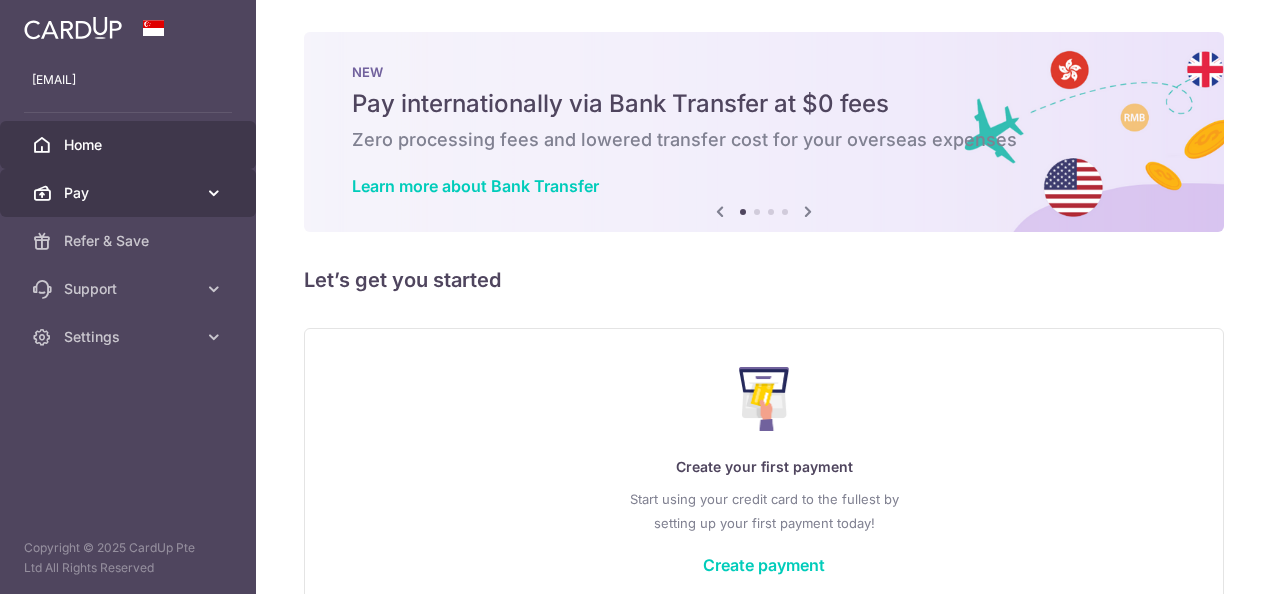 click at bounding box center (214, 193) 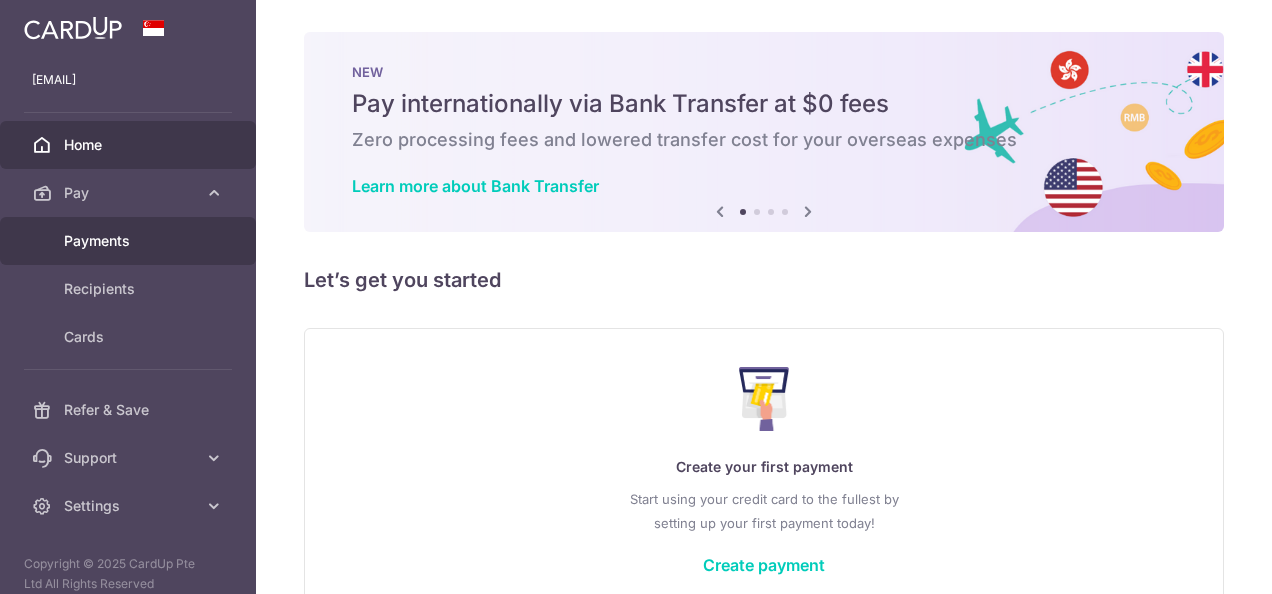 click on "Payments" at bounding box center [130, 241] 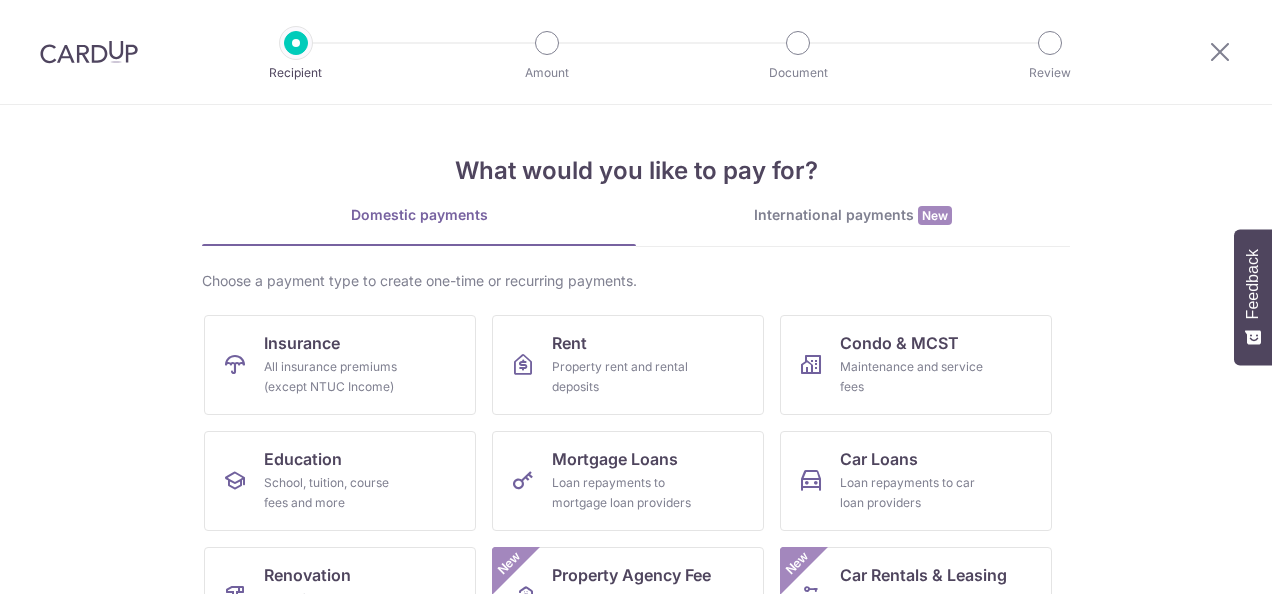 scroll, scrollTop: 0, scrollLeft: 0, axis: both 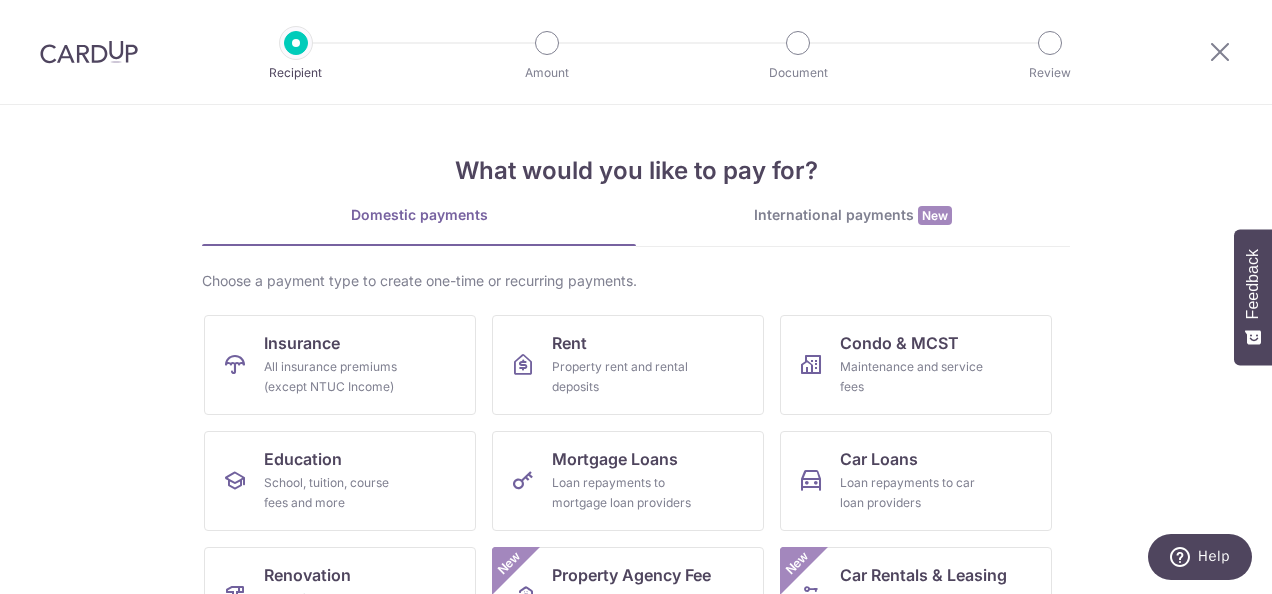 click at bounding box center (89, 52) 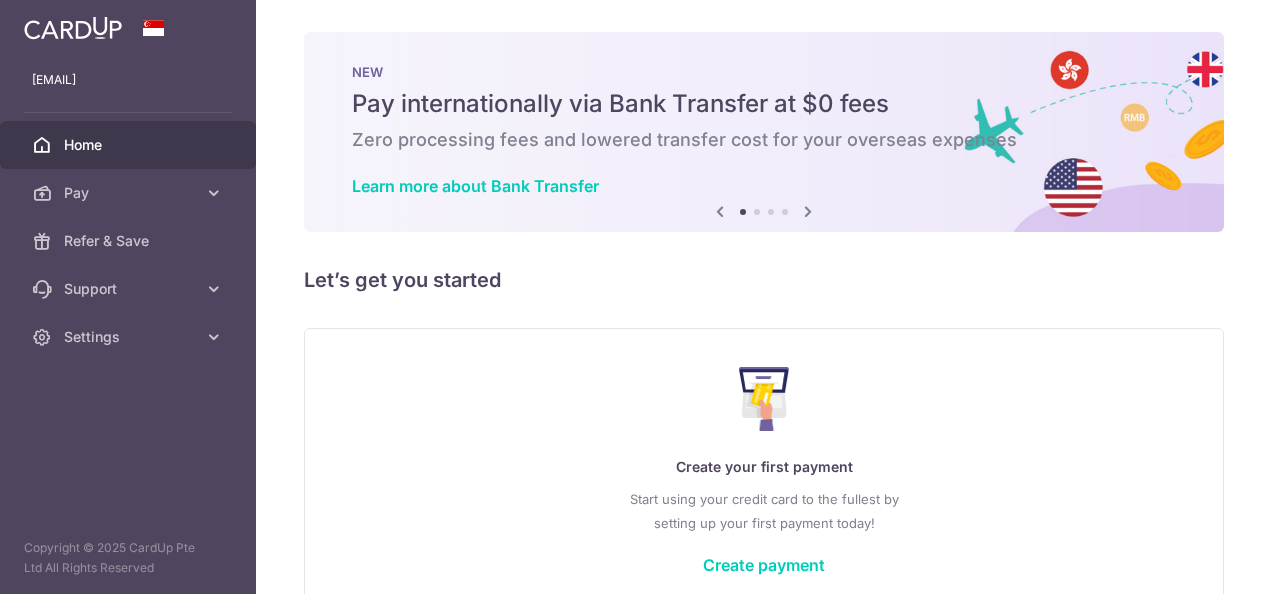 scroll, scrollTop: 0, scrollLeft: 0, axis: both 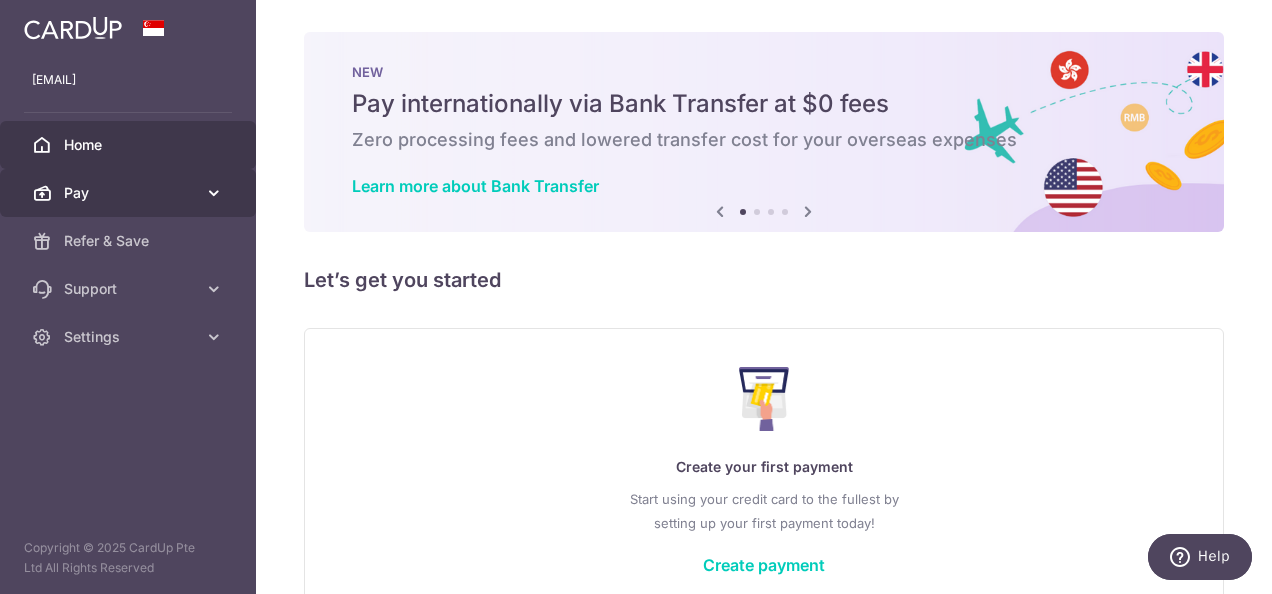 click at bounding box center (214, 193) 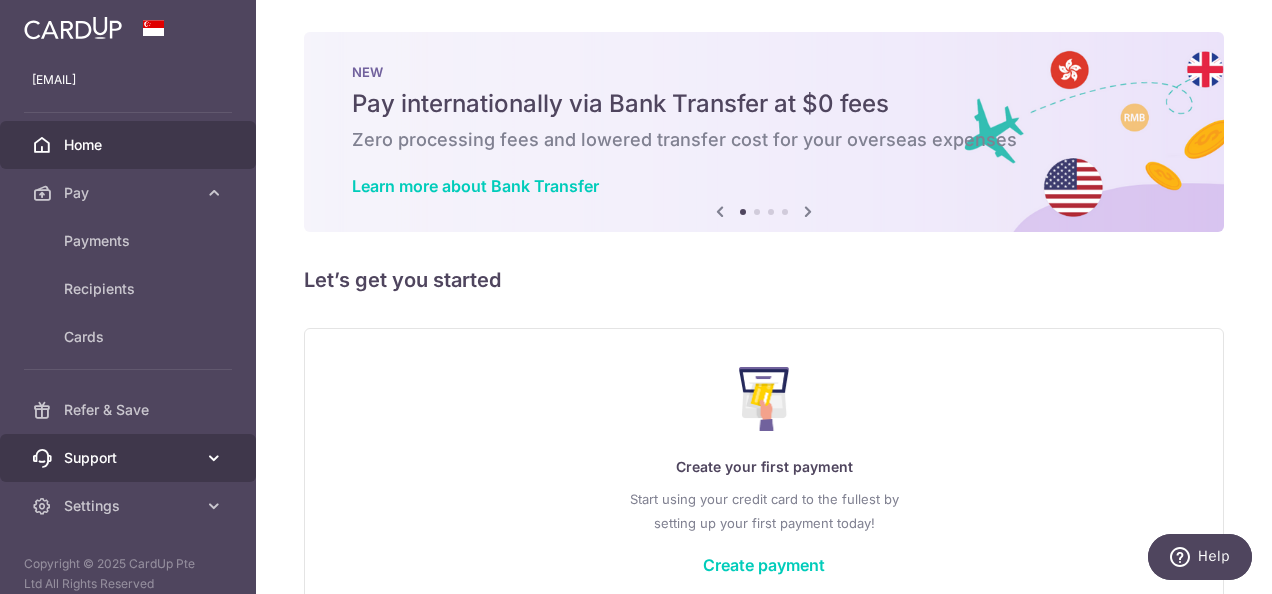 click on "Support" at bounding box center [130, 458] 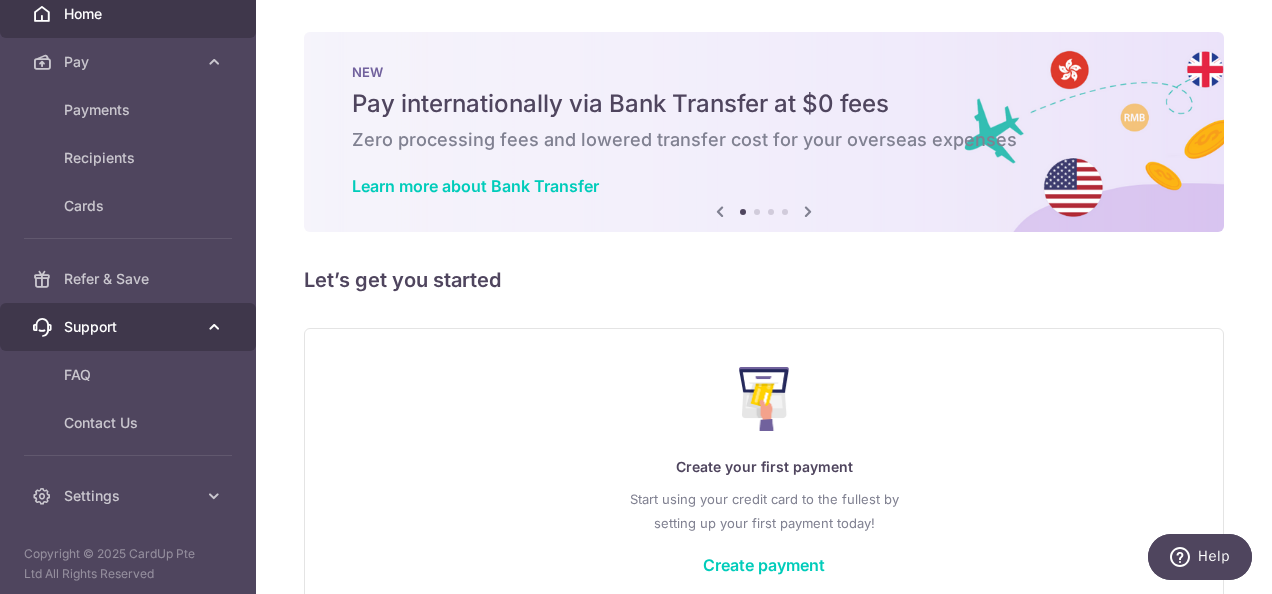 scroll, scrollTop: 136, scrollLeft: 0, axis: vertical 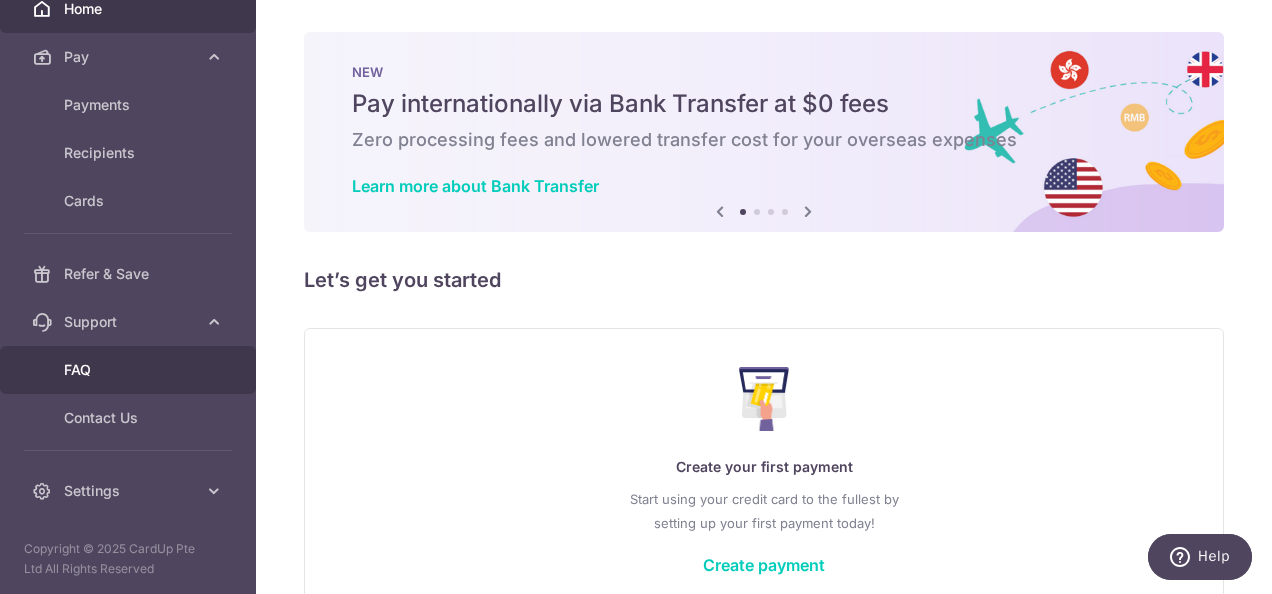 click on "FAQ" at bounding box center (128, 370) 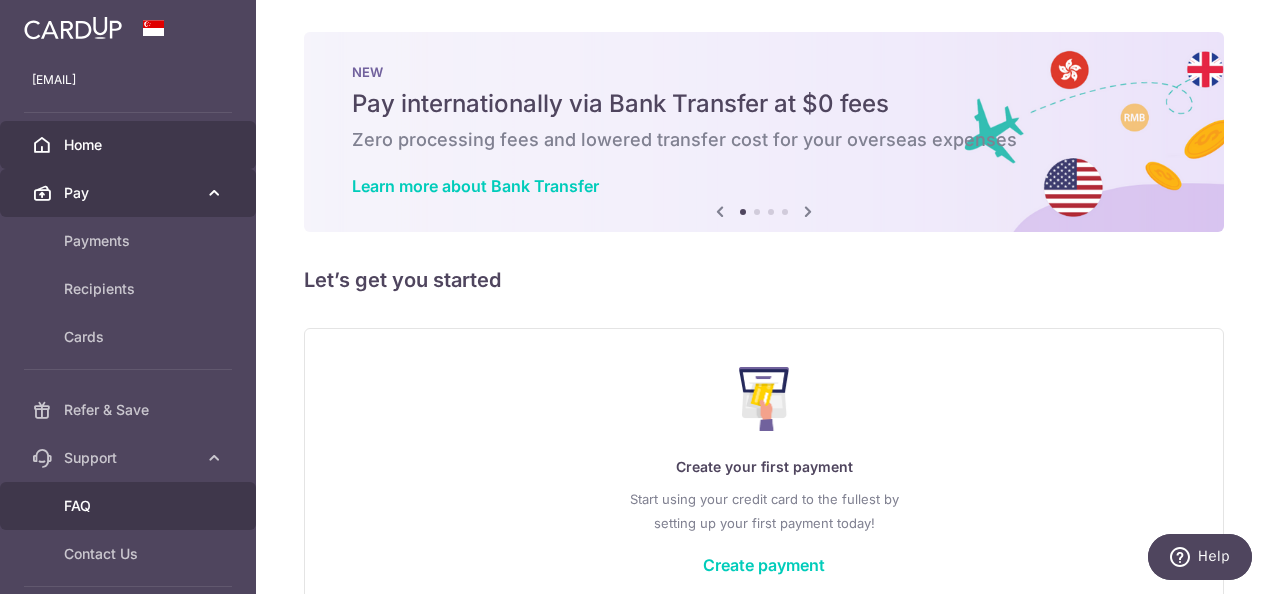 scroll, scrollTop: 0, scrollLeft: 0, axis: both 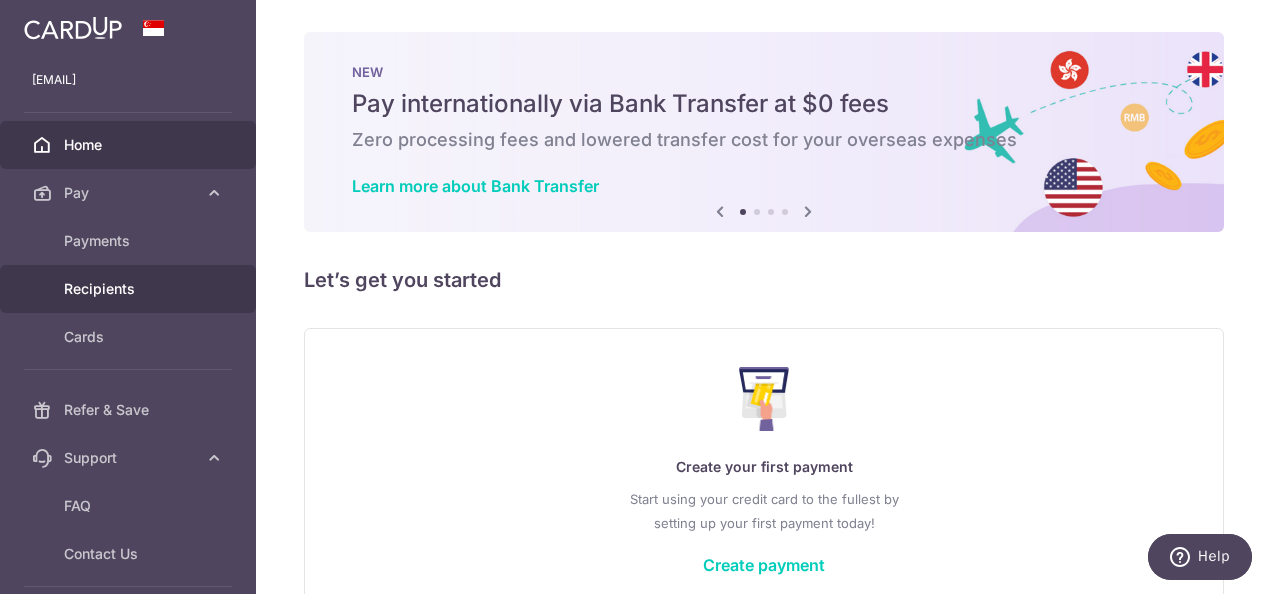 click on "Recipients" at bounding box center (130, 289) 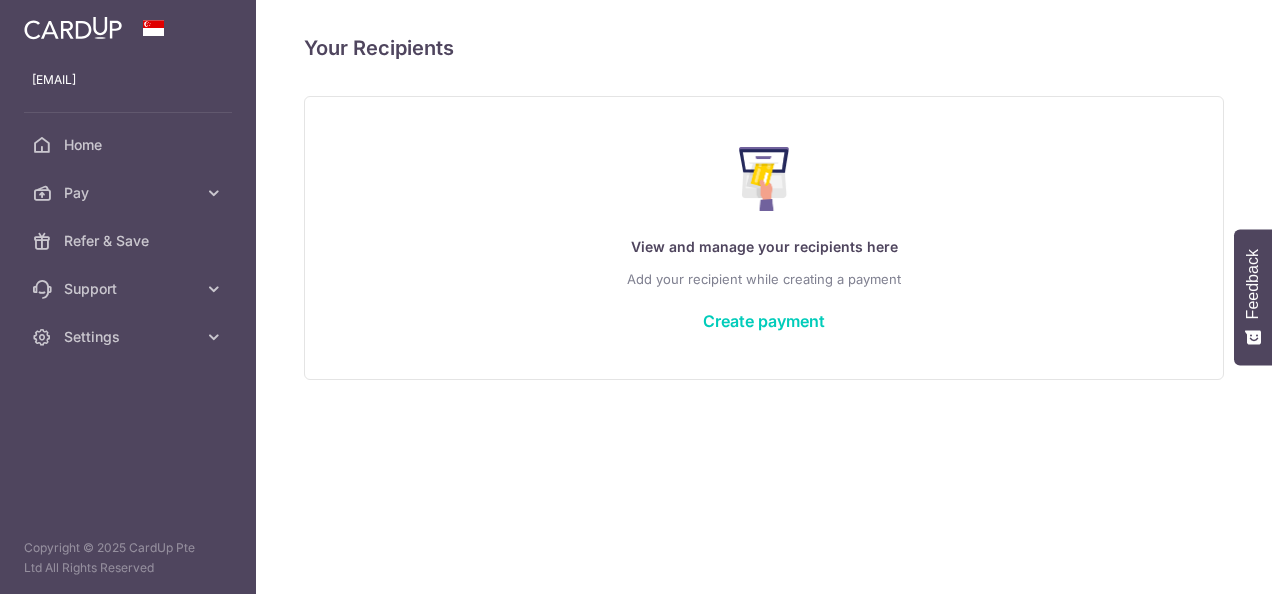 scroll, scrollTop: 0, scrollLeft: 0, axis: both 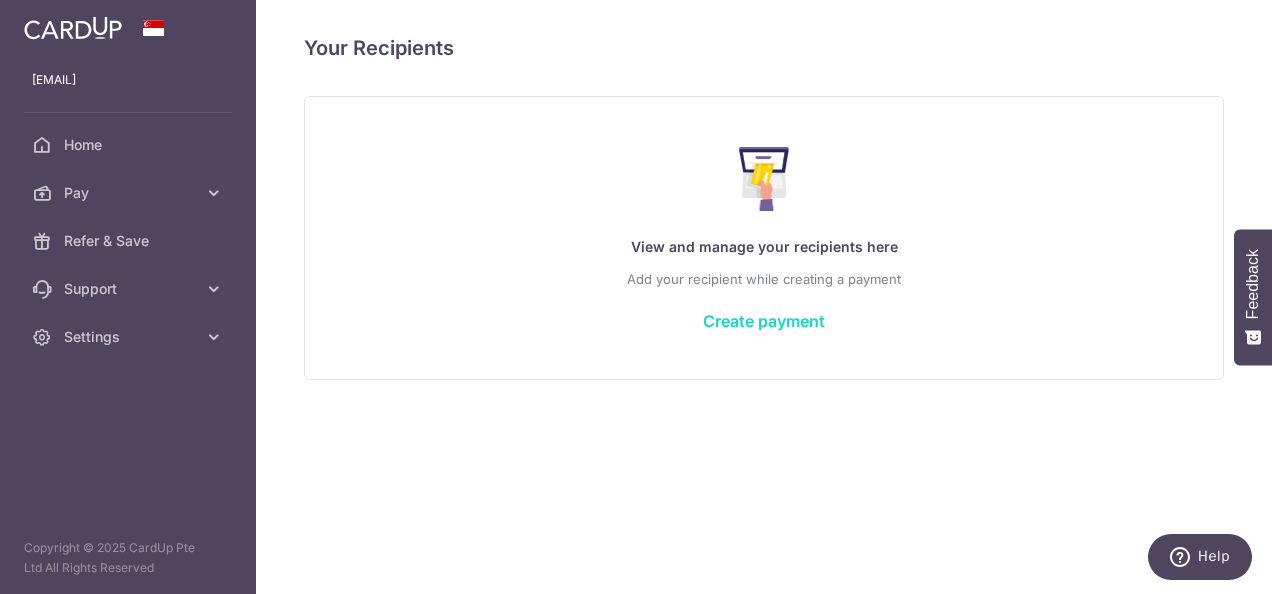 click on "Create payment" at bounding box center (764, 321) 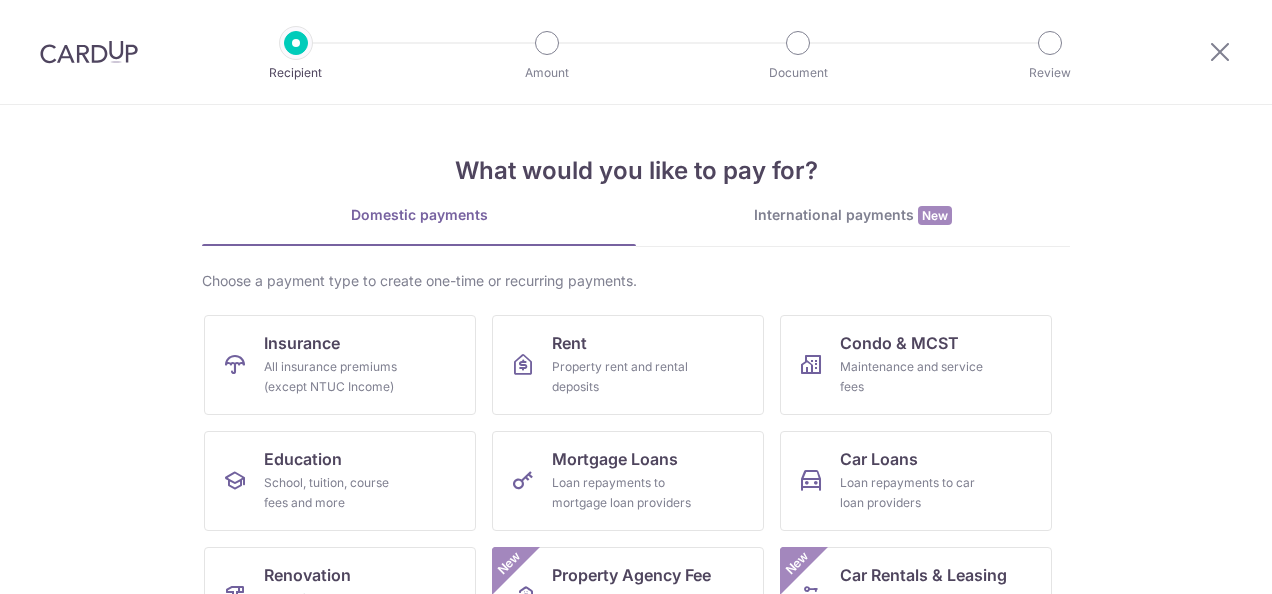 scroll, scrollTop: 0, scrollLeft: 0, axis: both 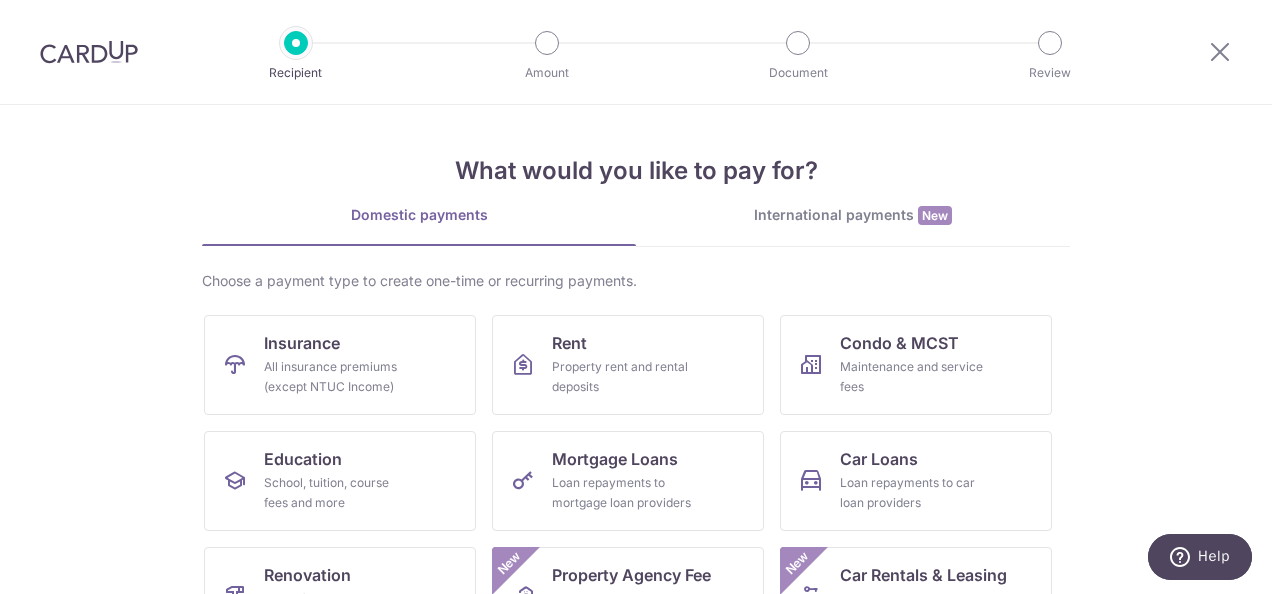 click on "Choose a payment type to create one-time or recurring payments." at bounding box center [636, 281] 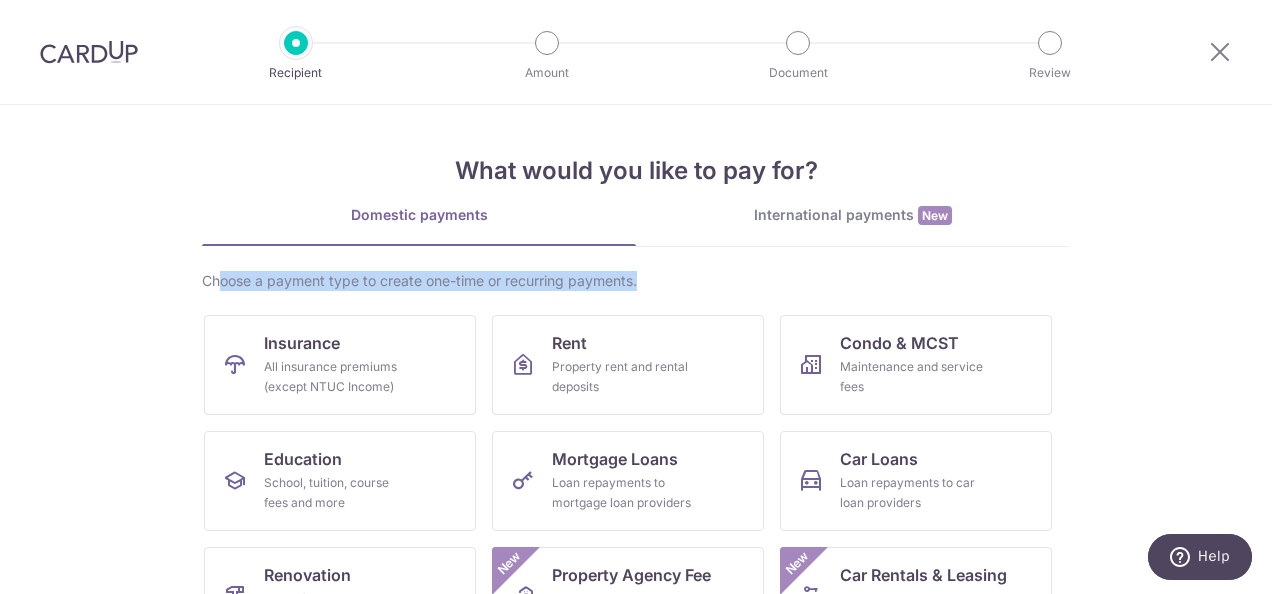 drag, startPoint x: 640, startPoint y: 284, endPoint x: 212, endPoint y: 269, distance: 428.26276 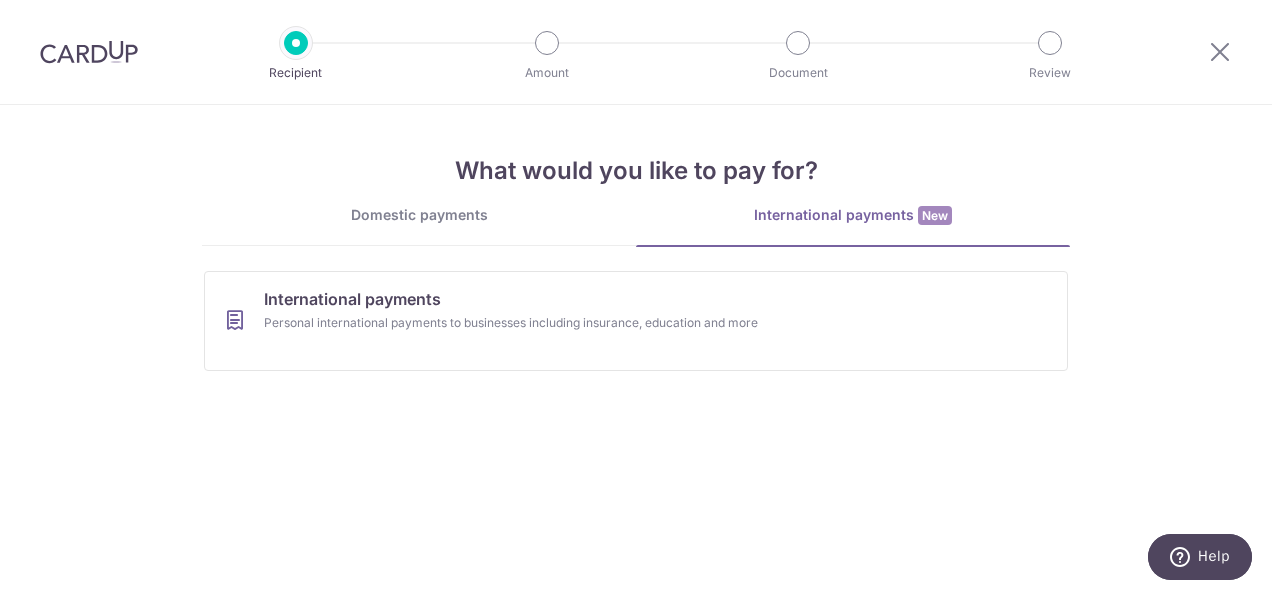 click on "Domestic payments" at bounding box center [419, 215] 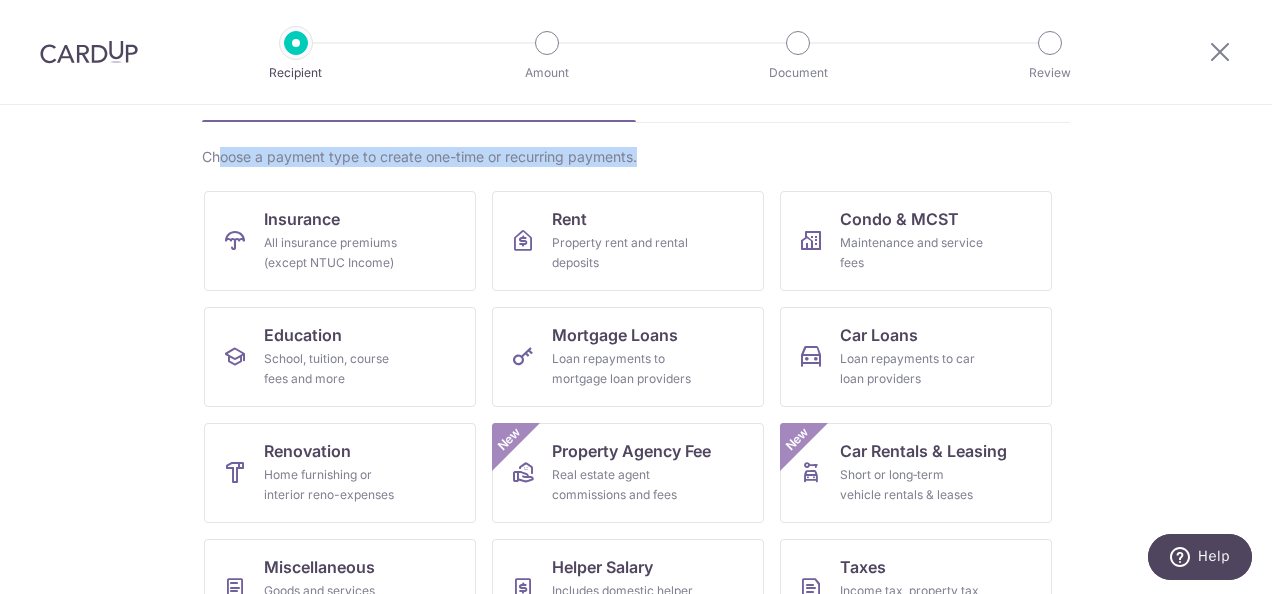 scroll, scrollTop: 0, scrollLeft: 0, axis: both 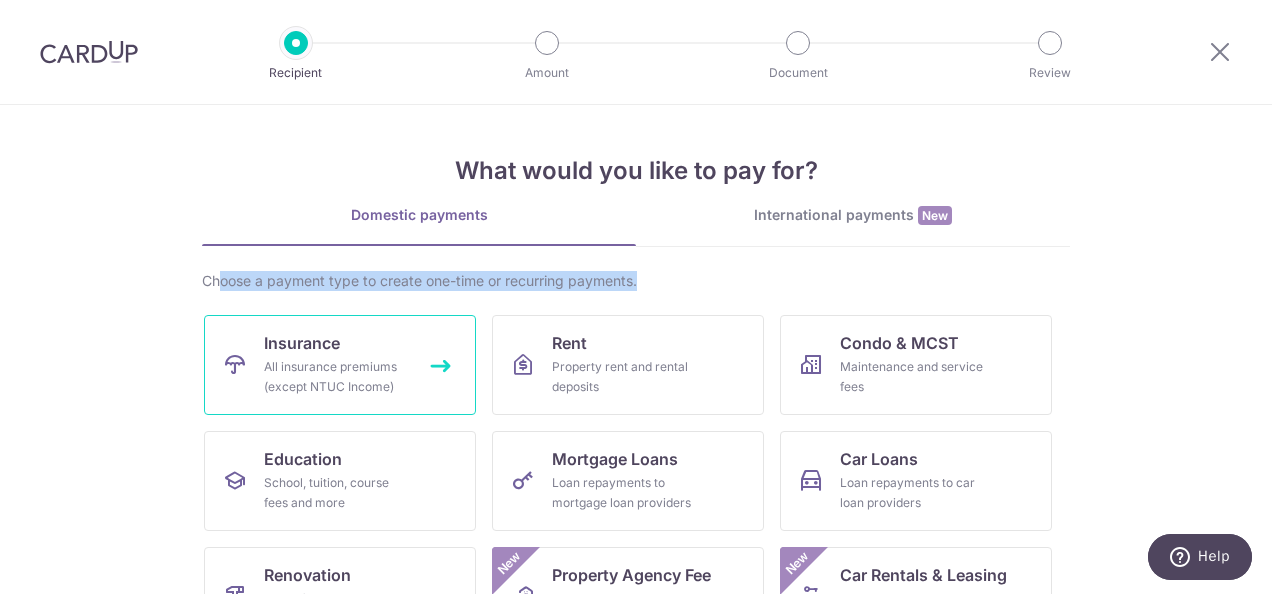 click on "Insurance" at bounding box center [302, 343] 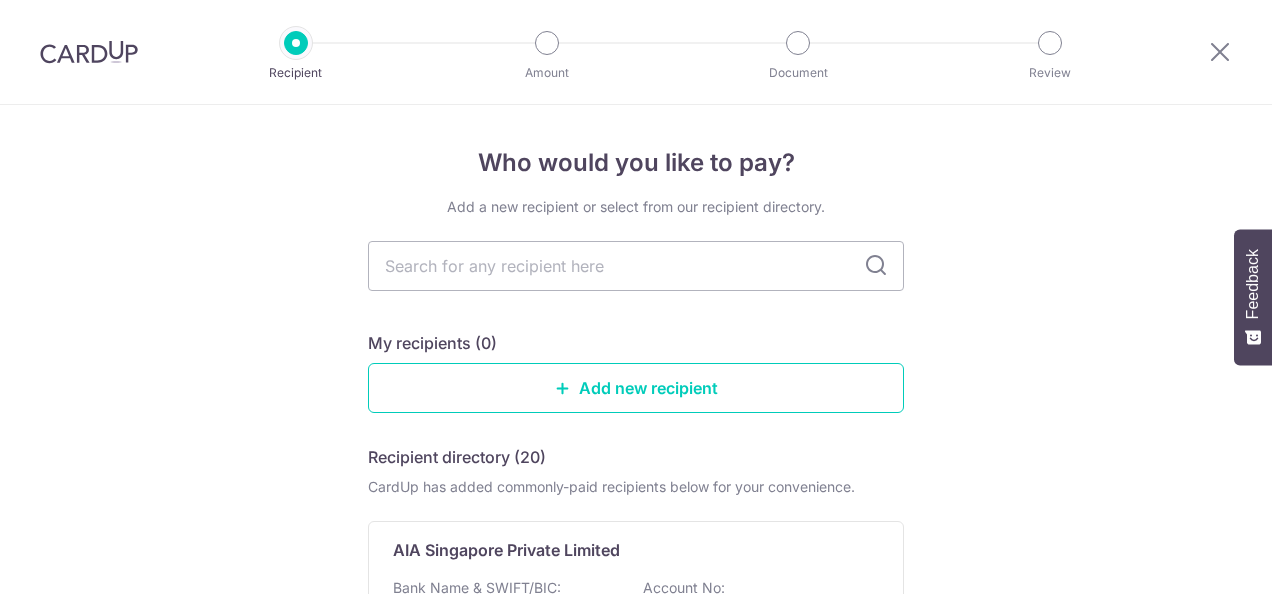 scroll, scrollTop: 0, scrollLeft: 0, axis: both 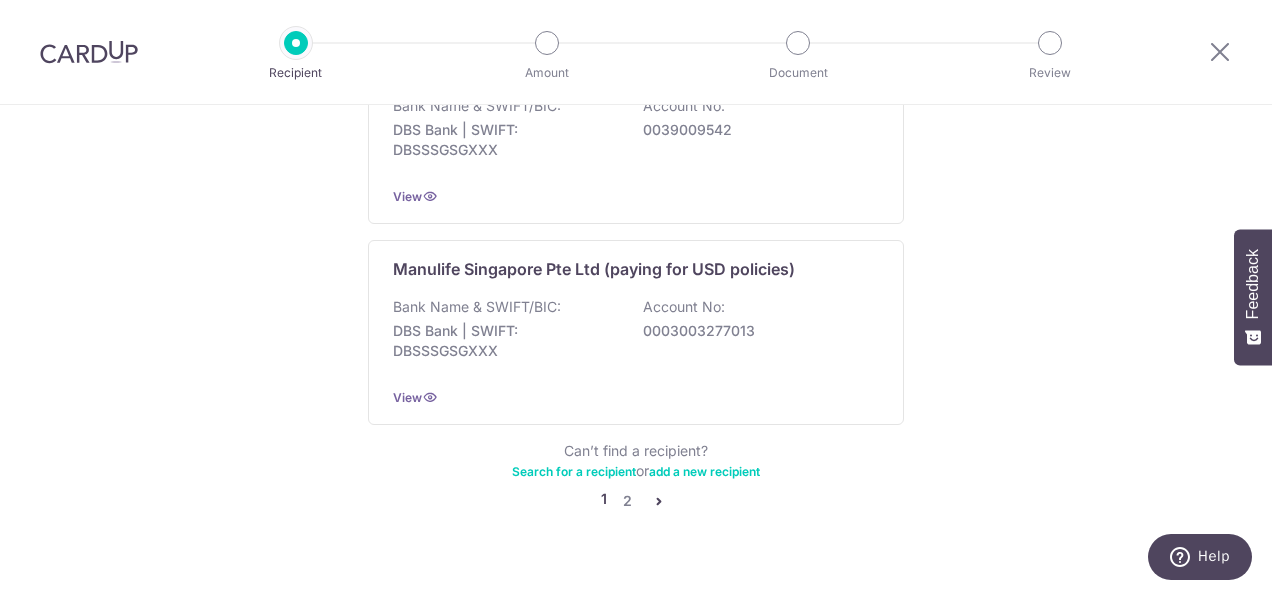 click at bounding box center [659, 501] 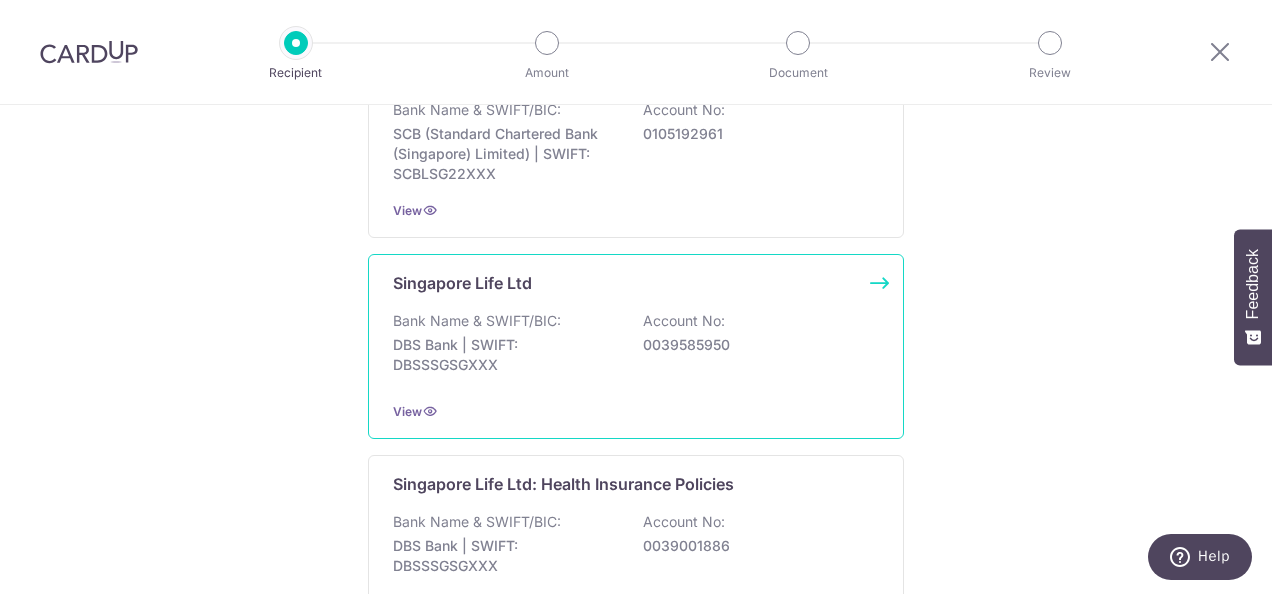scroll, scrollTop: 300, scrollLeft: 0, axis: vertical 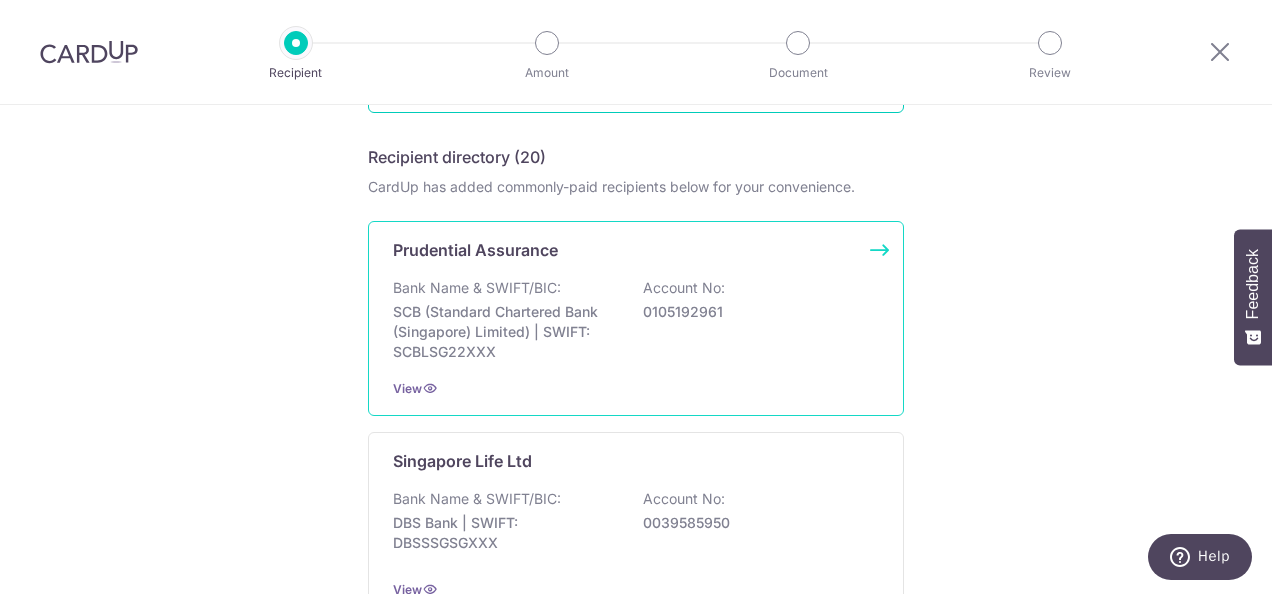 click on "SCB (Standard Chartered Bank (Singapore) Limited) | SWIFT: SCBLSG22XXX" at bounding box center [505, 332] 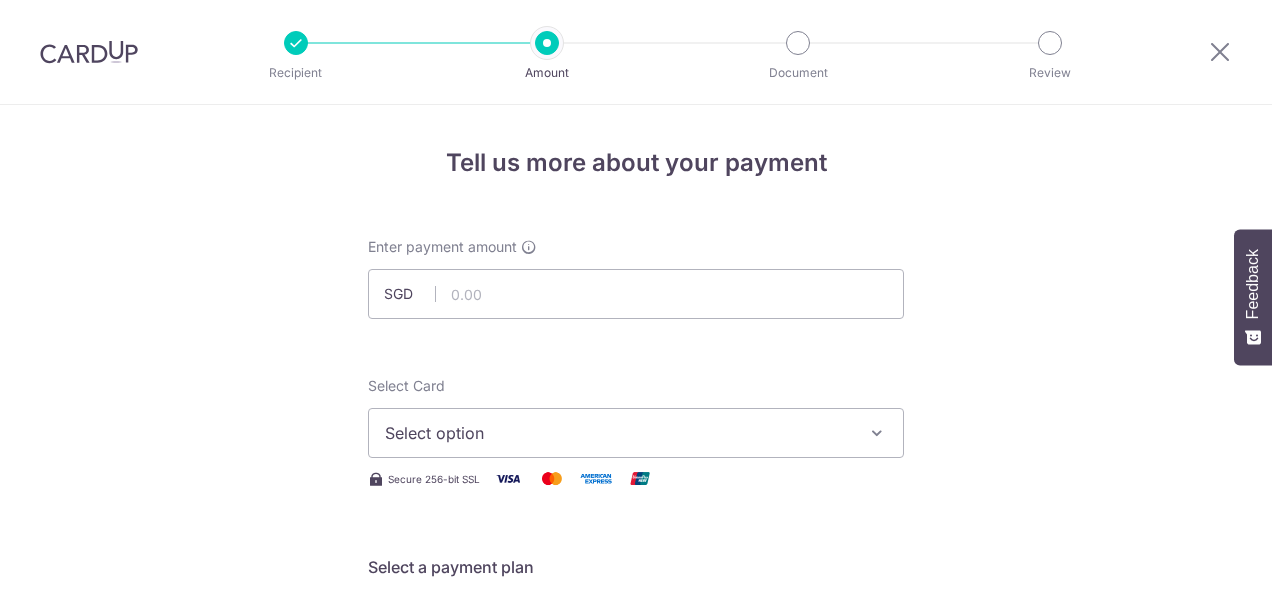 scroll, scrollTop: 0, scrollLeft: 0, axis: both 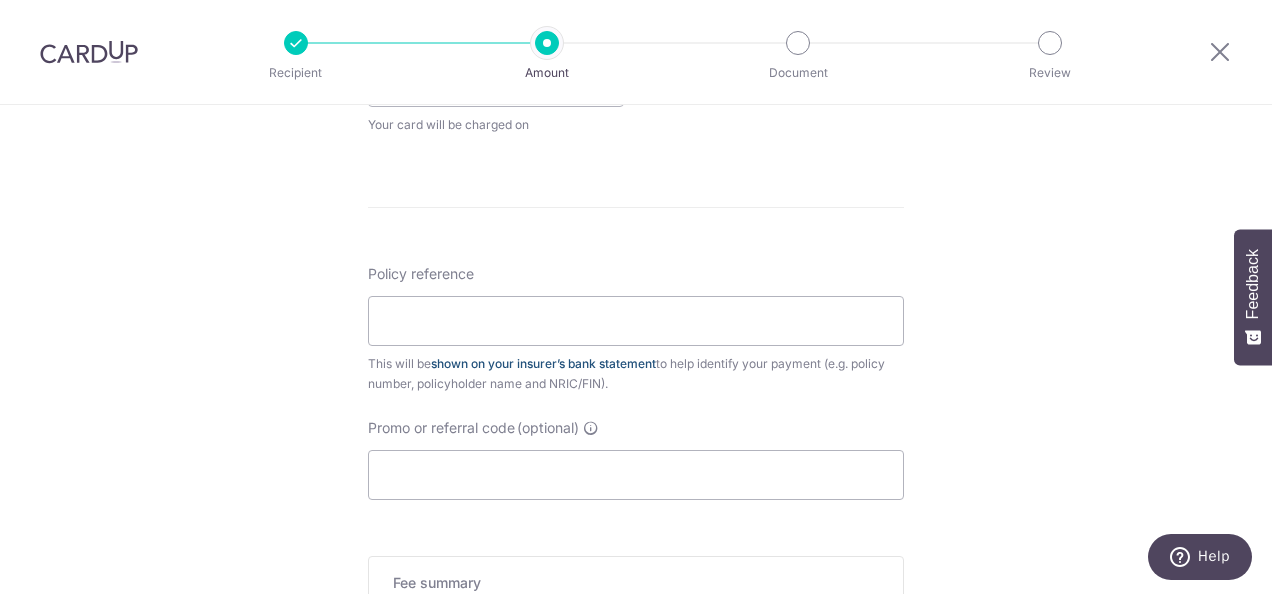 click on "shown on your insurer’s bank statement" at bounding box center (543, 363) 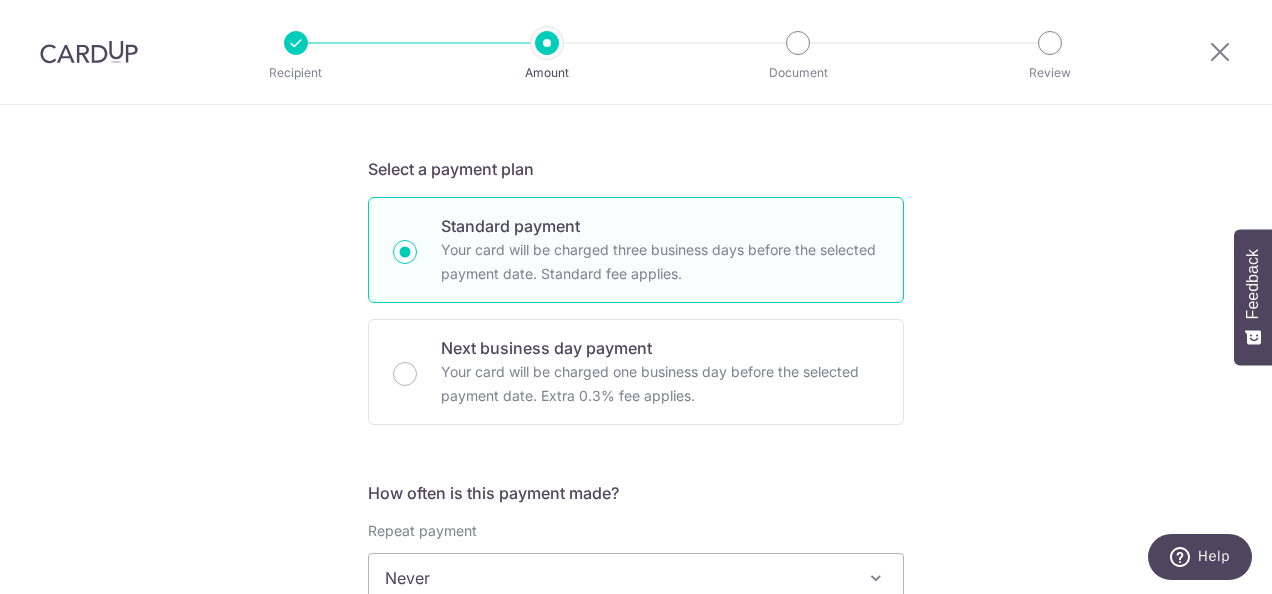 scroll, scrollTop: 316, scrollLeft: 0, axis: vertical 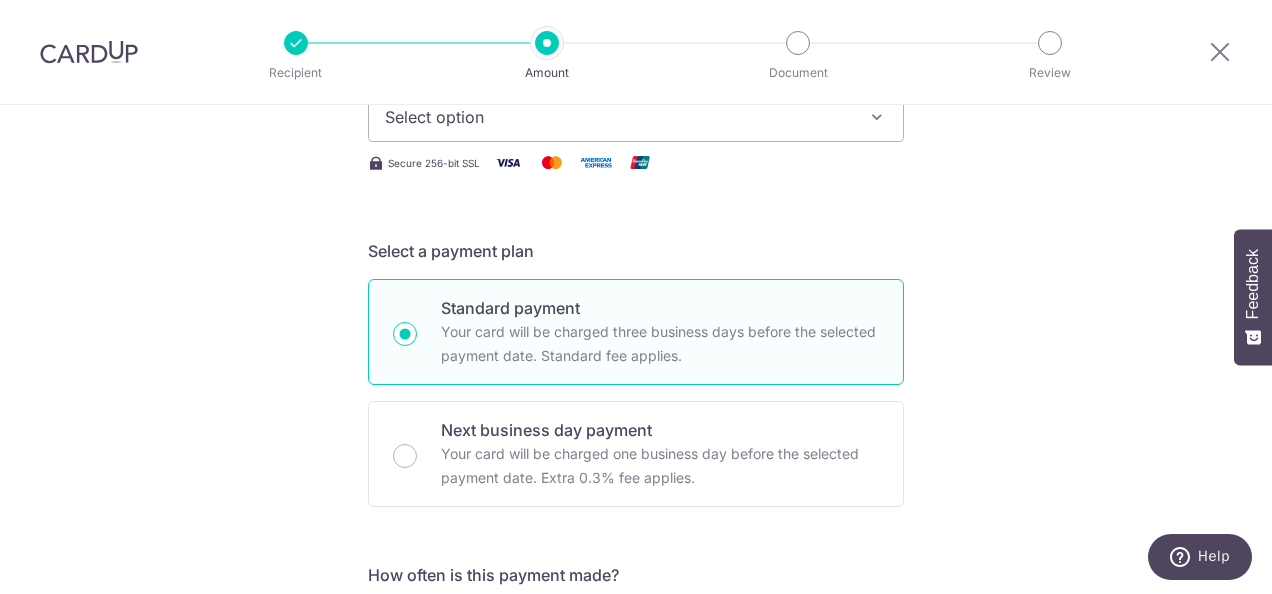 click at bounding box center (89, 52) 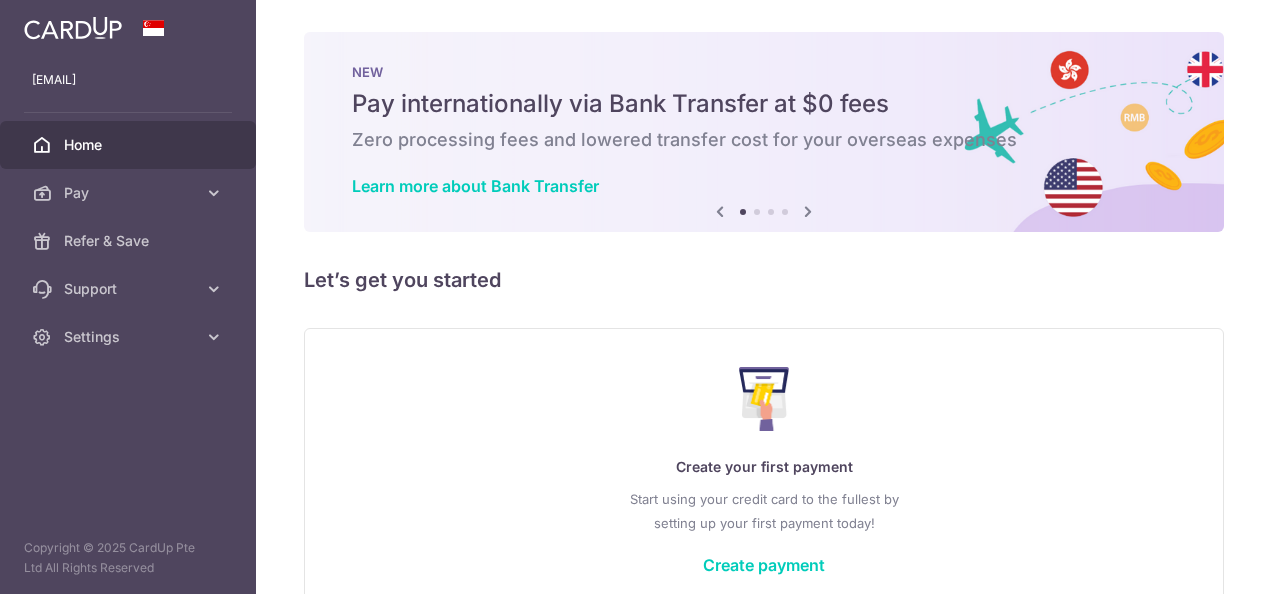 click on "Previous
Next" at bounding box center [764, 212] 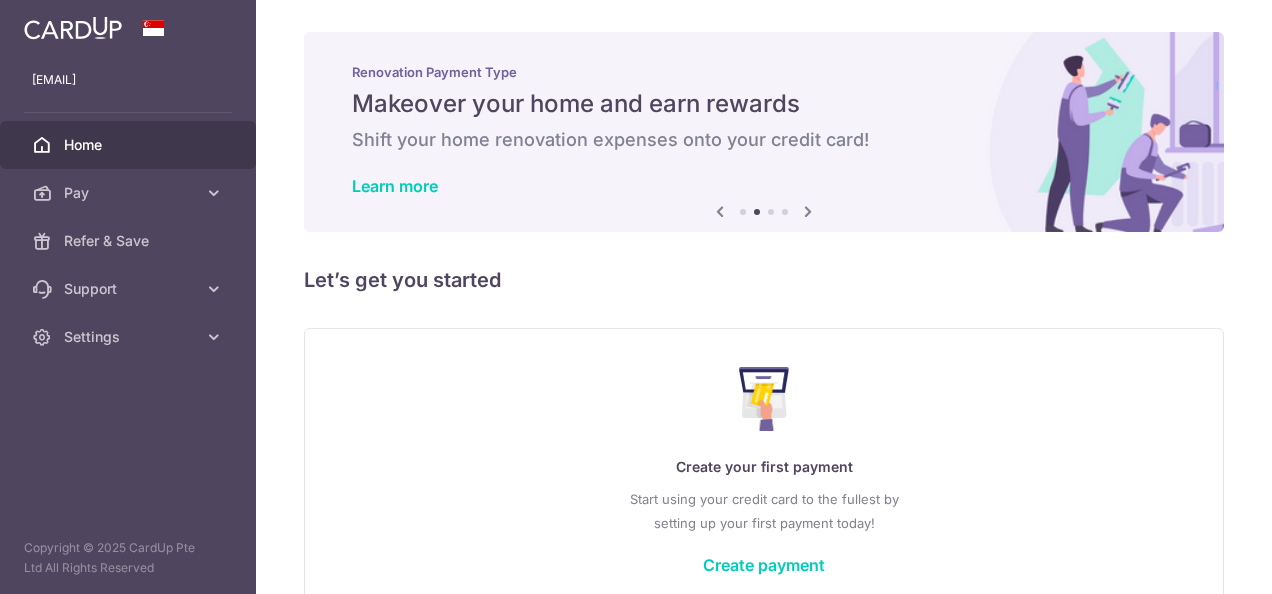 click at bounding box center [808, 211] 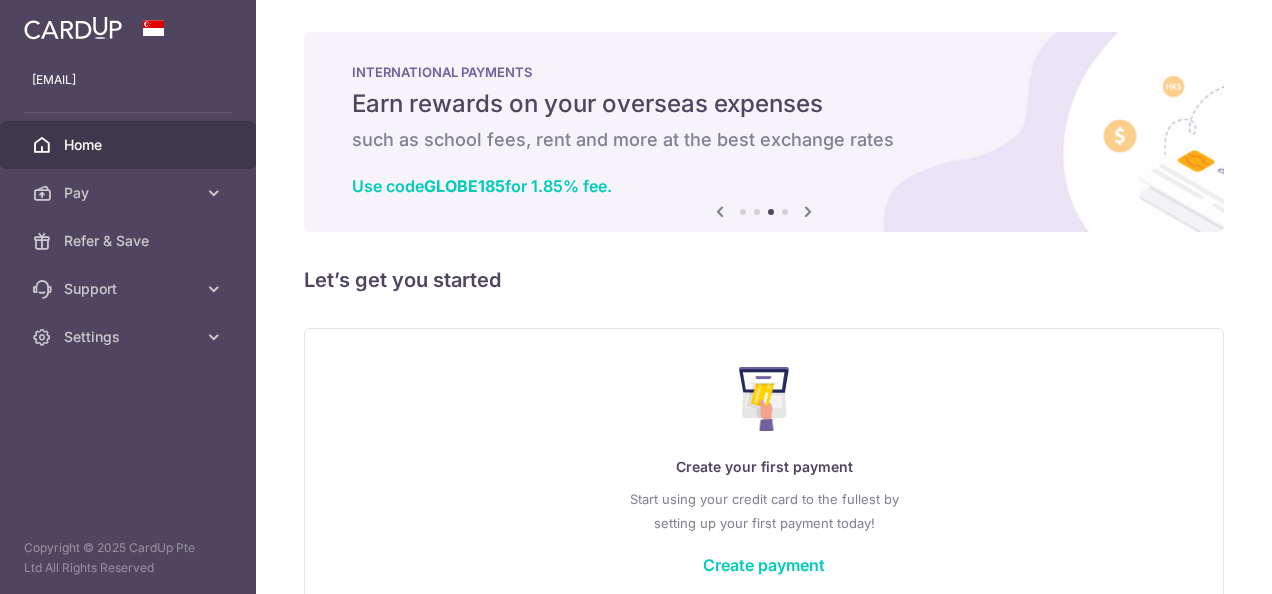 click at bounding box center (808, 211) 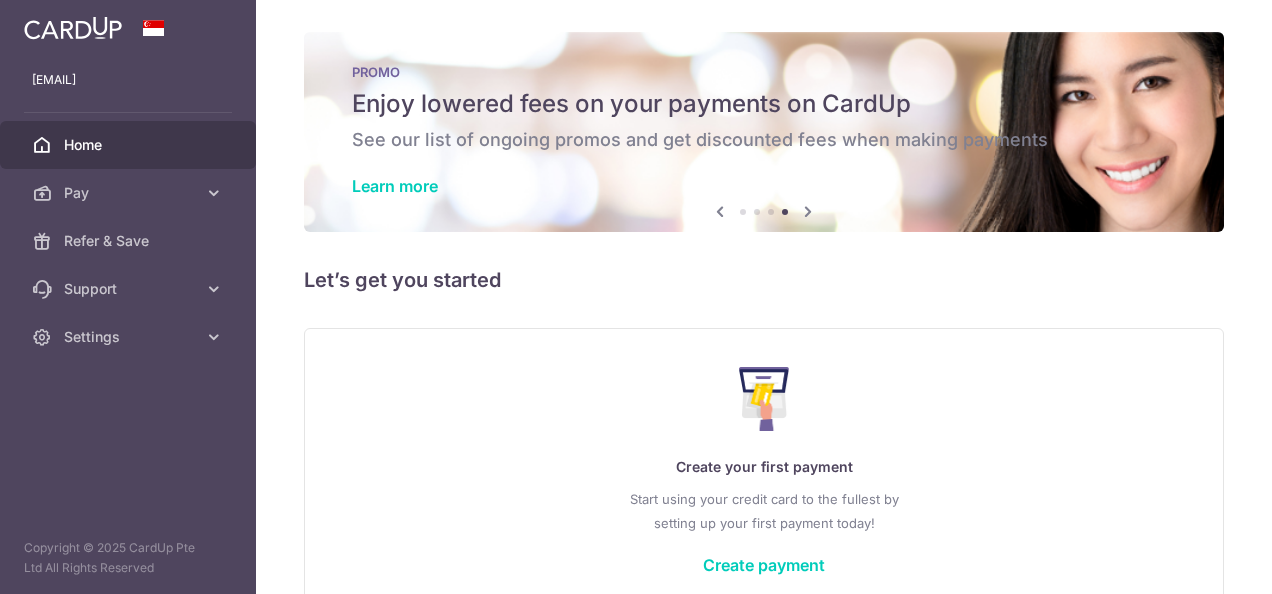 click at bounding box center [808, 211] 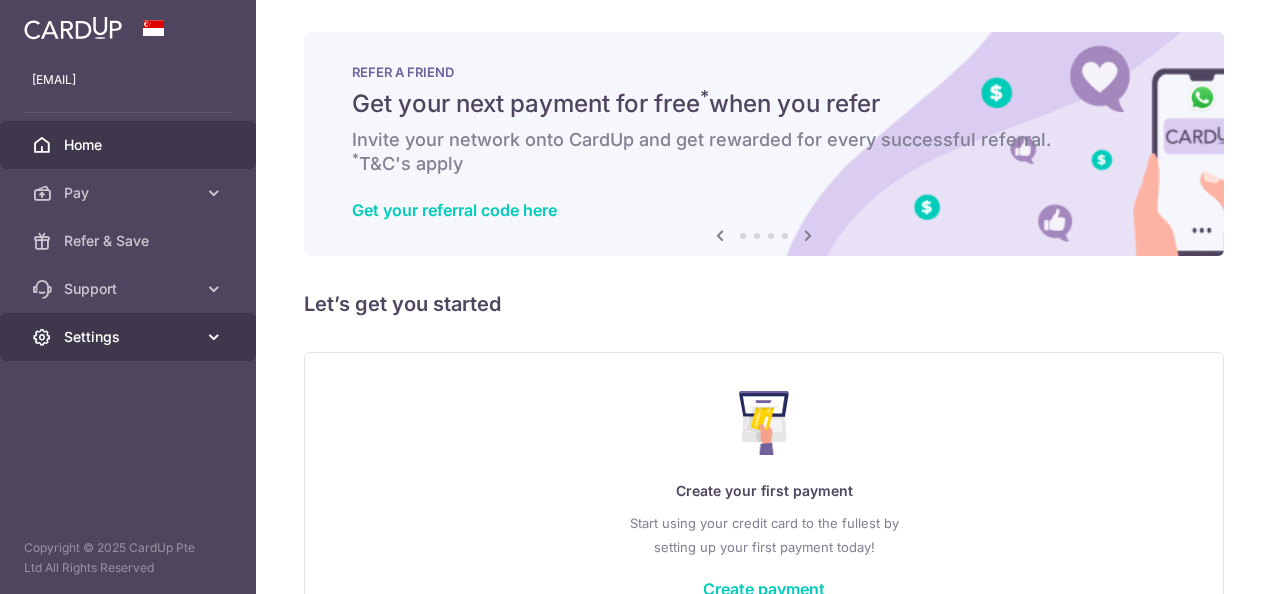 click on "Settings" at bounding box center [130, 337] 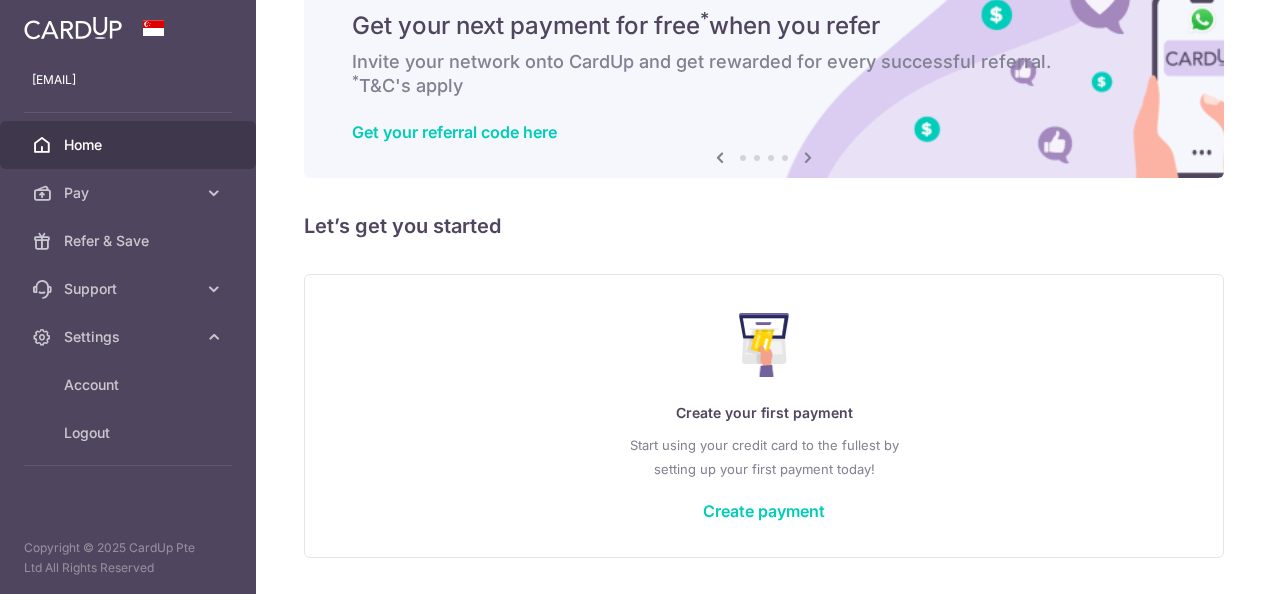 scroll, scrollTop: 136, scrollLeft: 0, axis: vertical 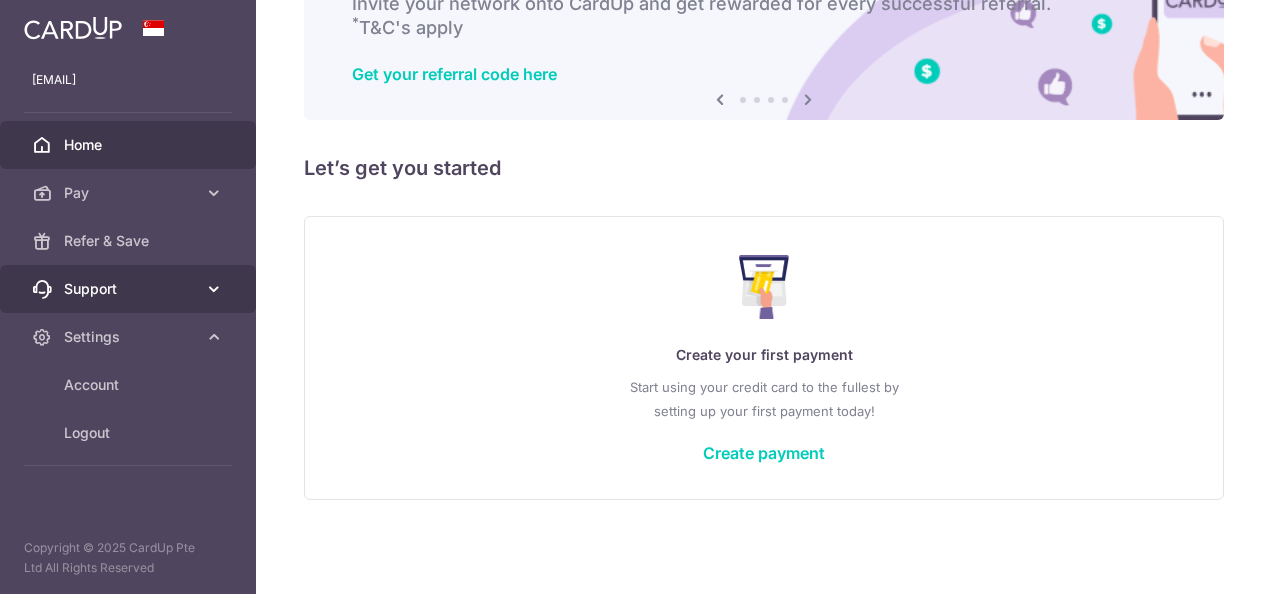click at bounding box center [214, 289] 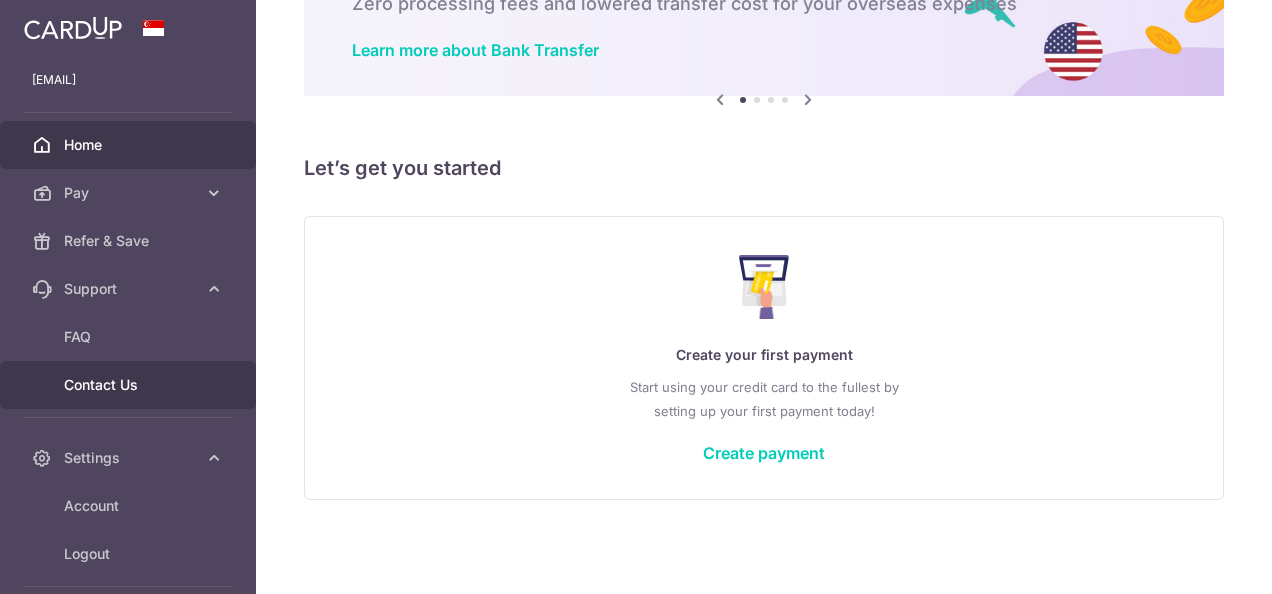 scroll, scrollTop: 112, scrollLeft: 0, axis: vertical 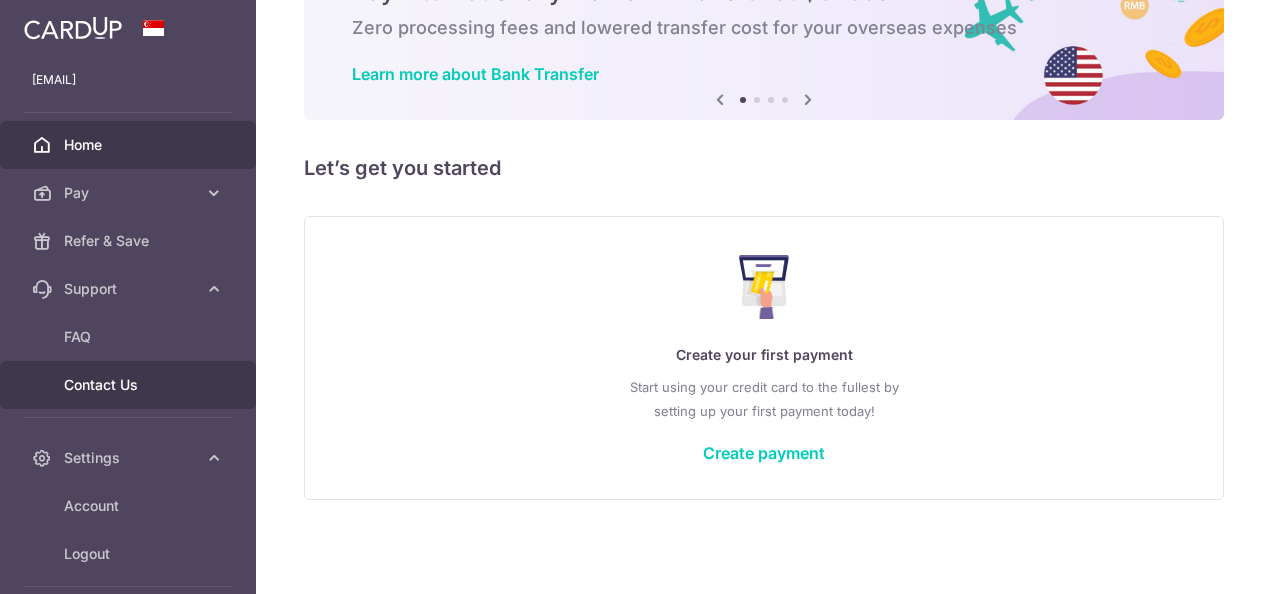 click on "Contact Us" at bounding box center [130, 385] 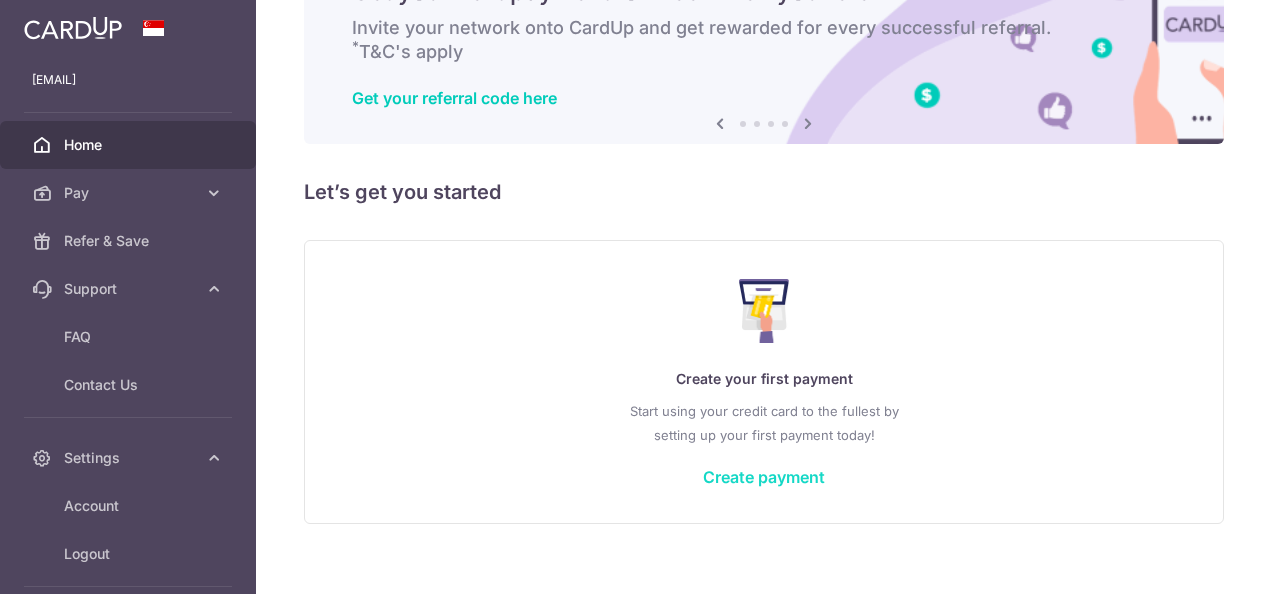 click on "Create payment" at bounding box center [764, 477] 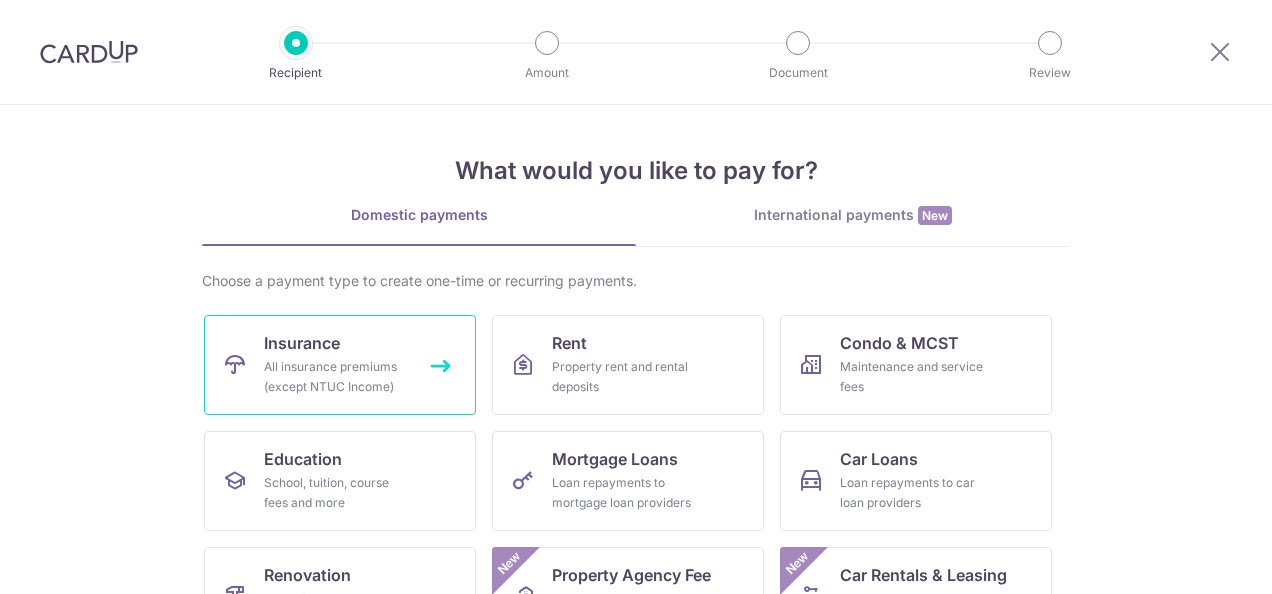 click on "All insurance premiums (except NTUC Income)" at bounding box center [336, 377] 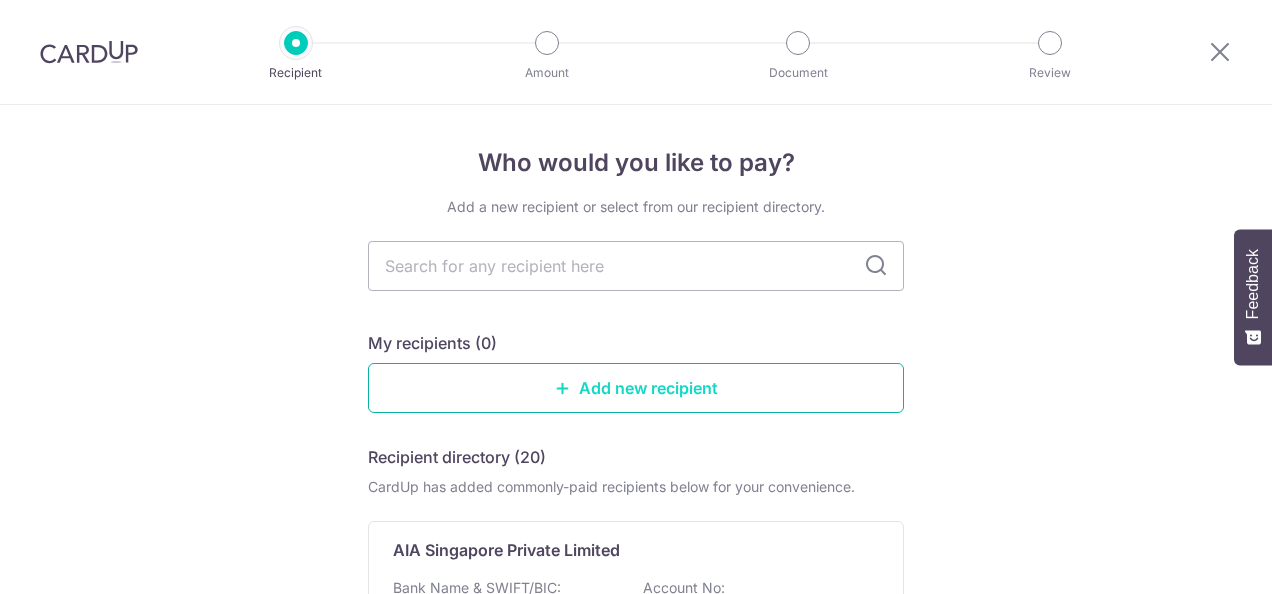 scroll, scrollTop: 0, scrollLeft: 0, axis: both 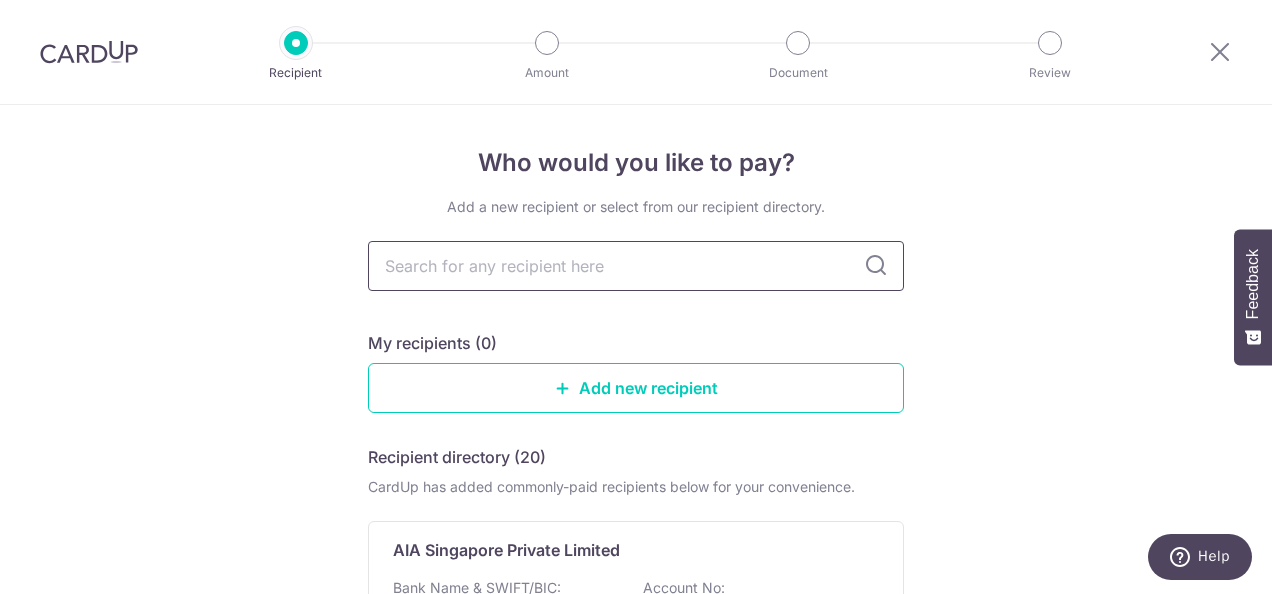 click at bounding box center (636, 266) 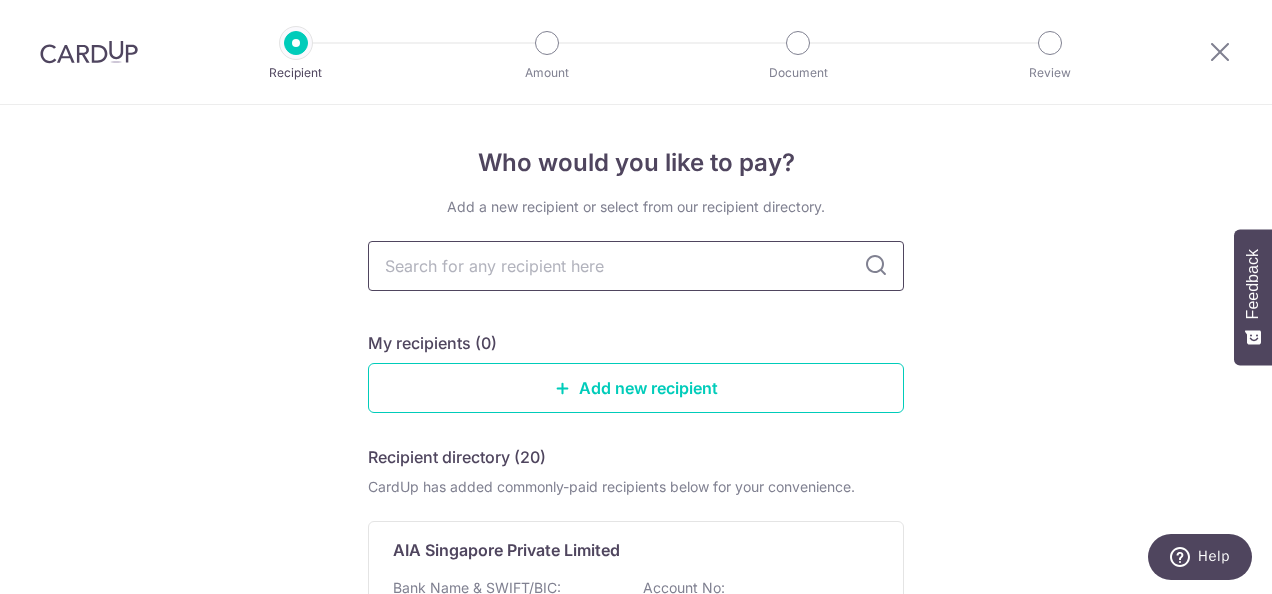 click at bounding box center (636, 266) 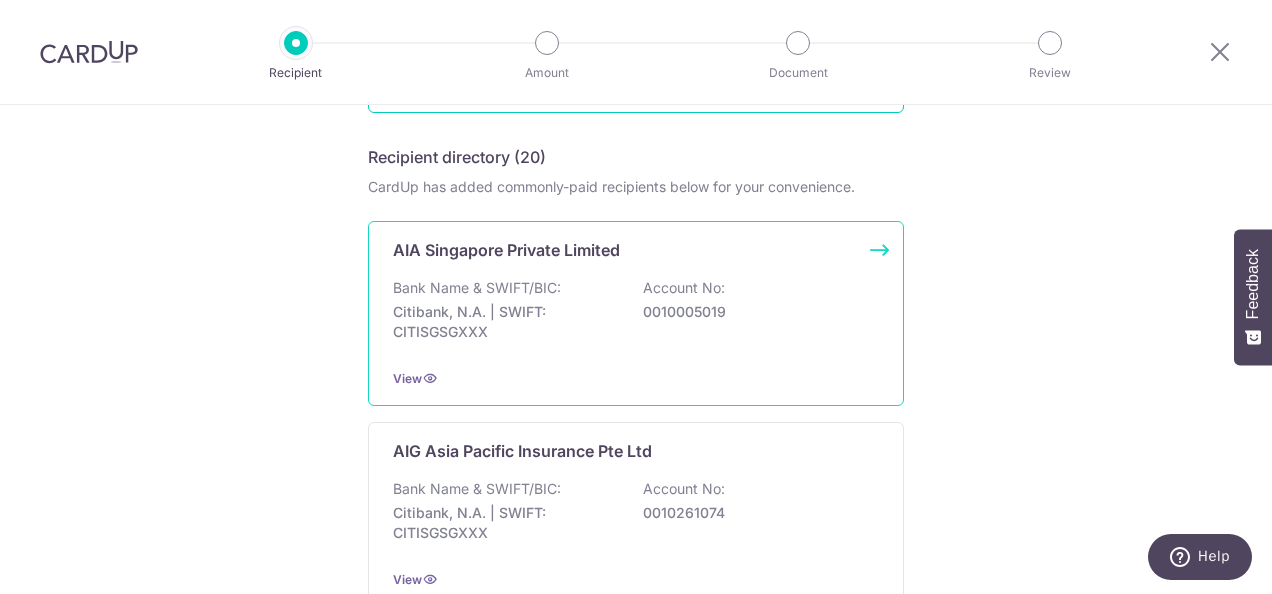 scroll, scrollTop: 200, scrollLeft: 0, axis: vertical 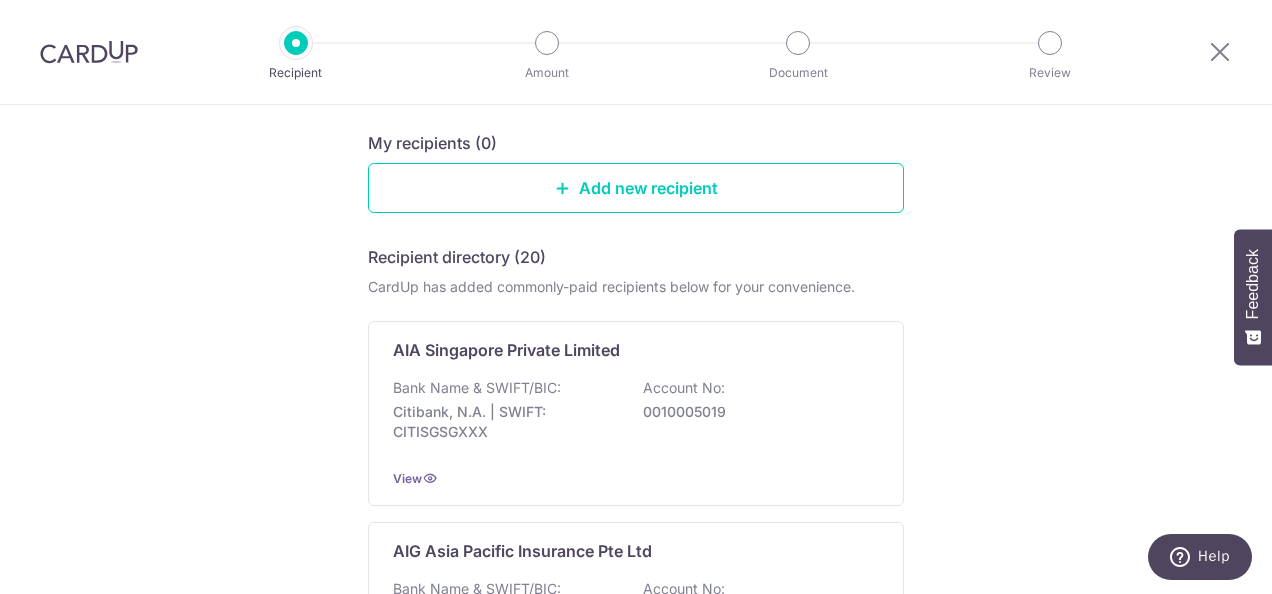 drag, startPoint x: 594, startPoint y: 161, endPoint x: 588, endPoint y: 185, distance: 24.738634 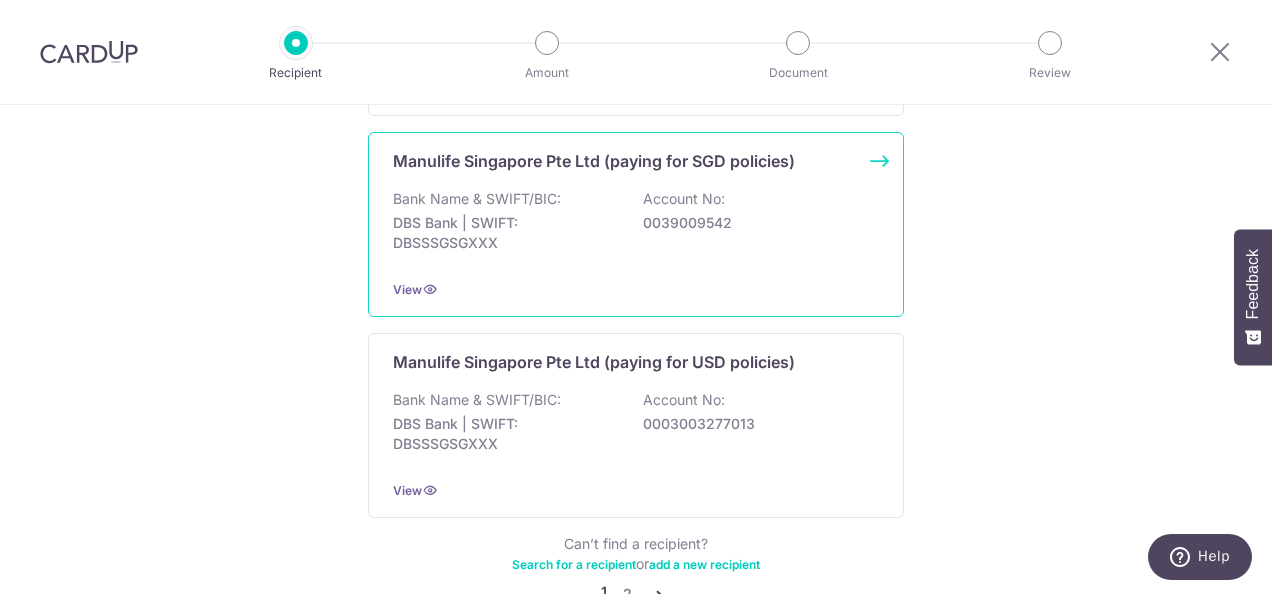 scroll, scrollTop: 2126, scrollLeft: 0, axis: vertical 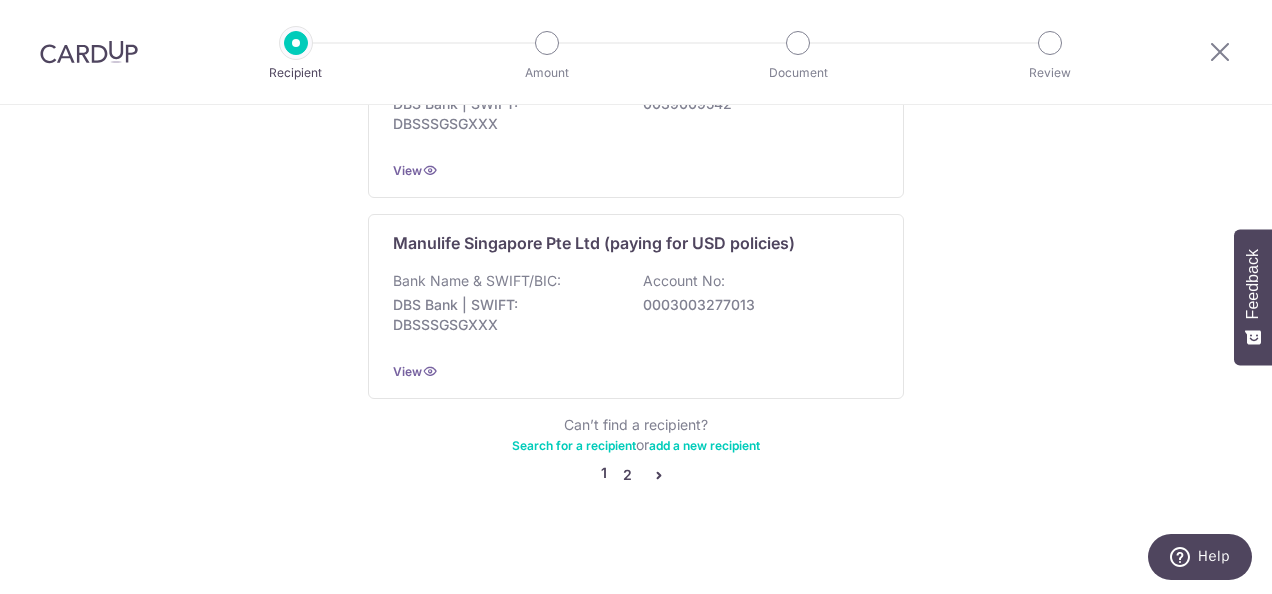 click on "2" at bounding box center [627, 475] 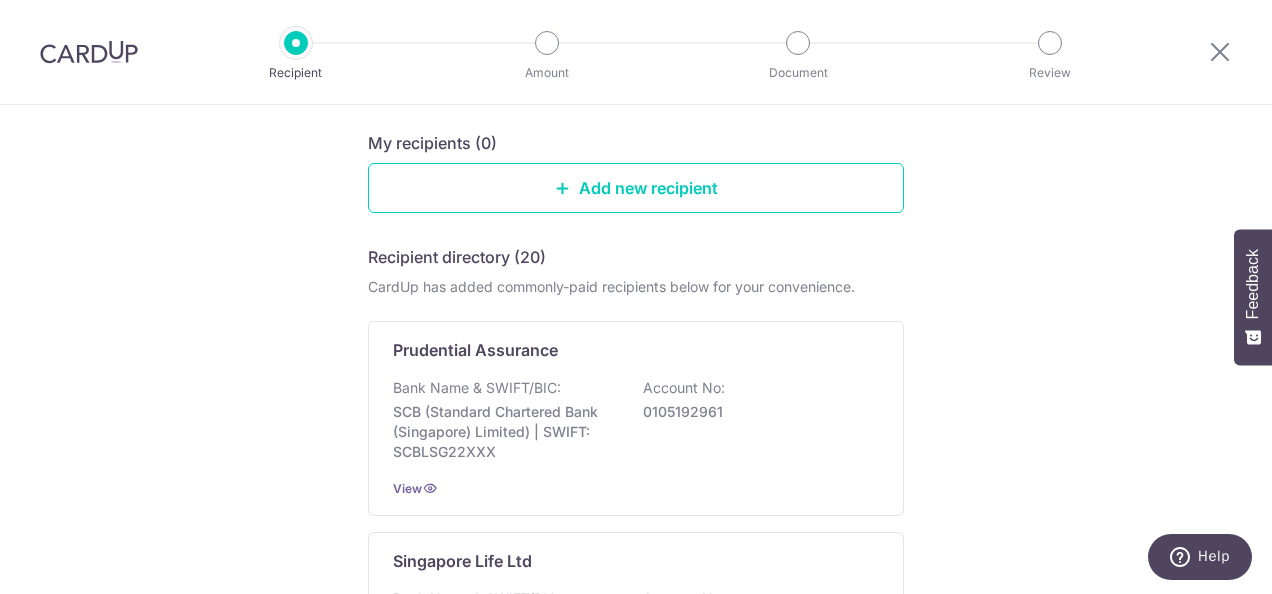 scroll, scrollTop: 300, scrollLeft: 0, axis: vertical 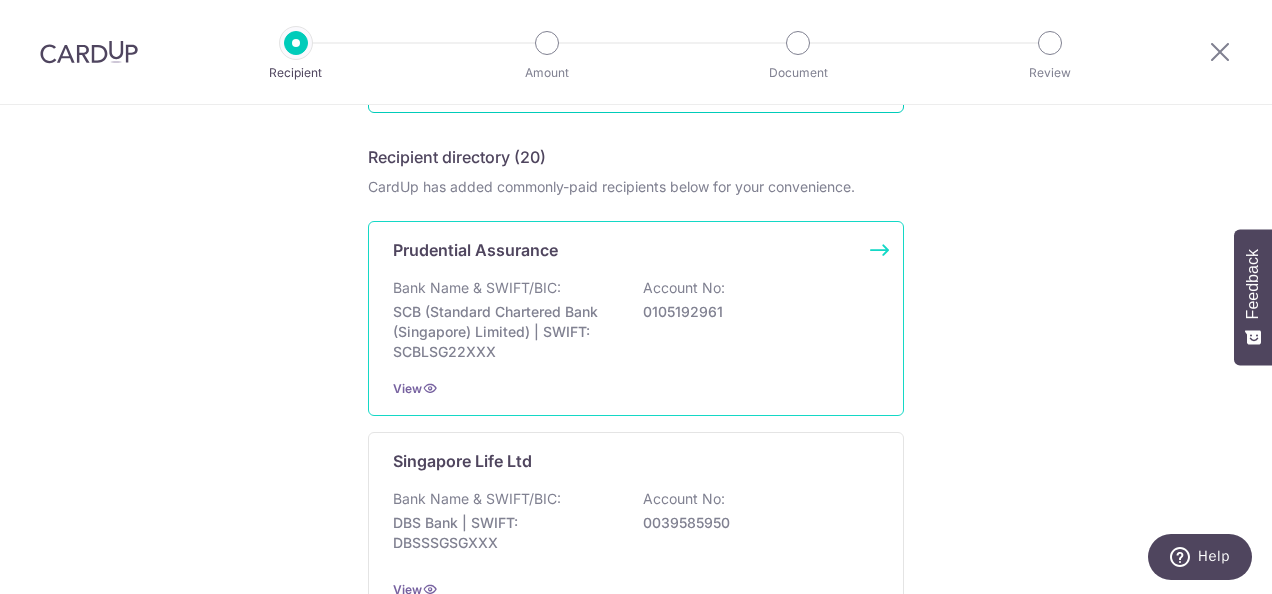 click on "Bank Name & SWIFT/BIC:
SCB (Standard Chartered Bank (Singapore) Limited) | SWIFT: SCBLSG22XXX
Account No:
0105192961" at bounding box center [636, 320] 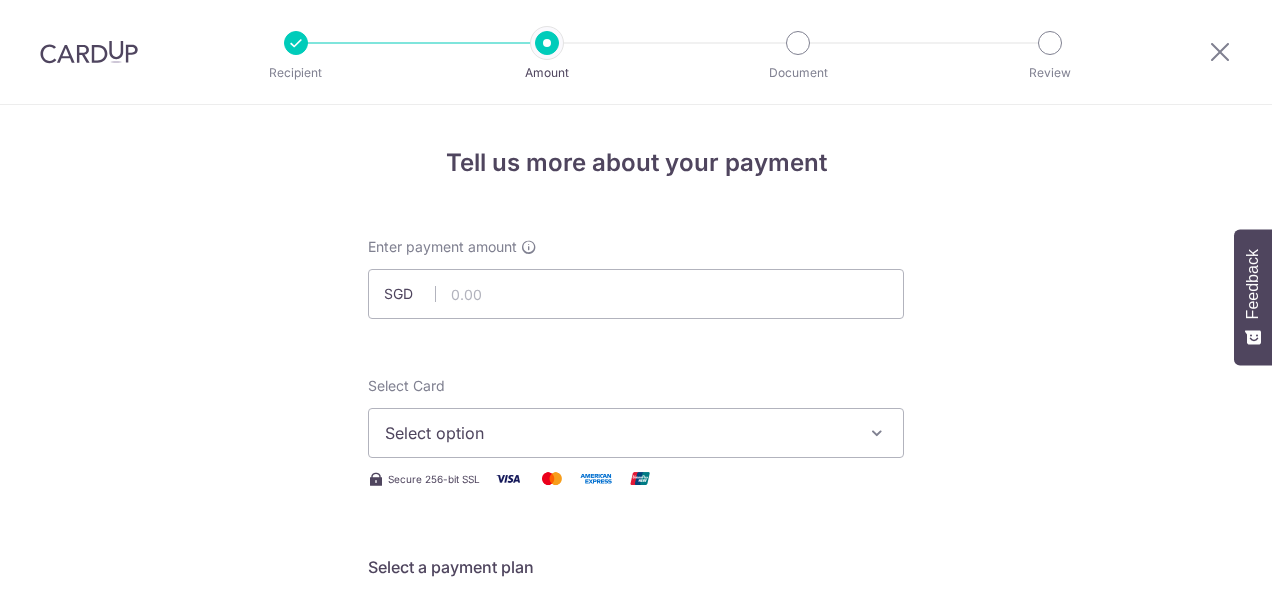 scroll, scrollTop: 0, scrollLeft: 0, axis: both 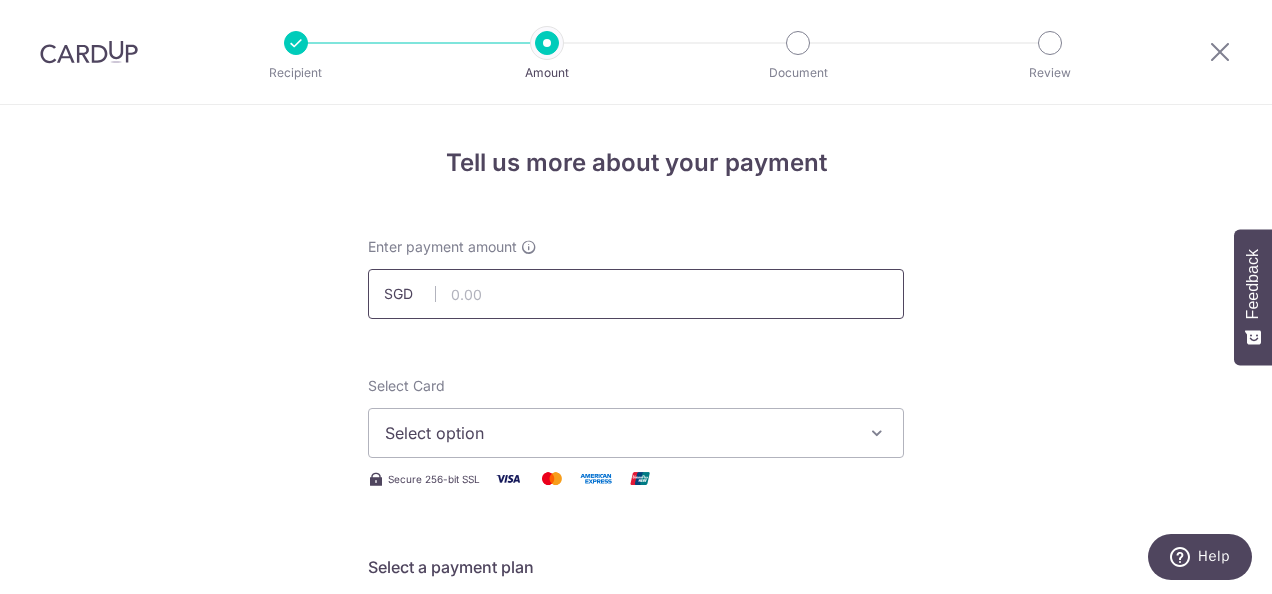 drag, startPoint x: 0, startPoint y: 0, endPoint x: 616, endPoint y: 290, distance: 680.8495 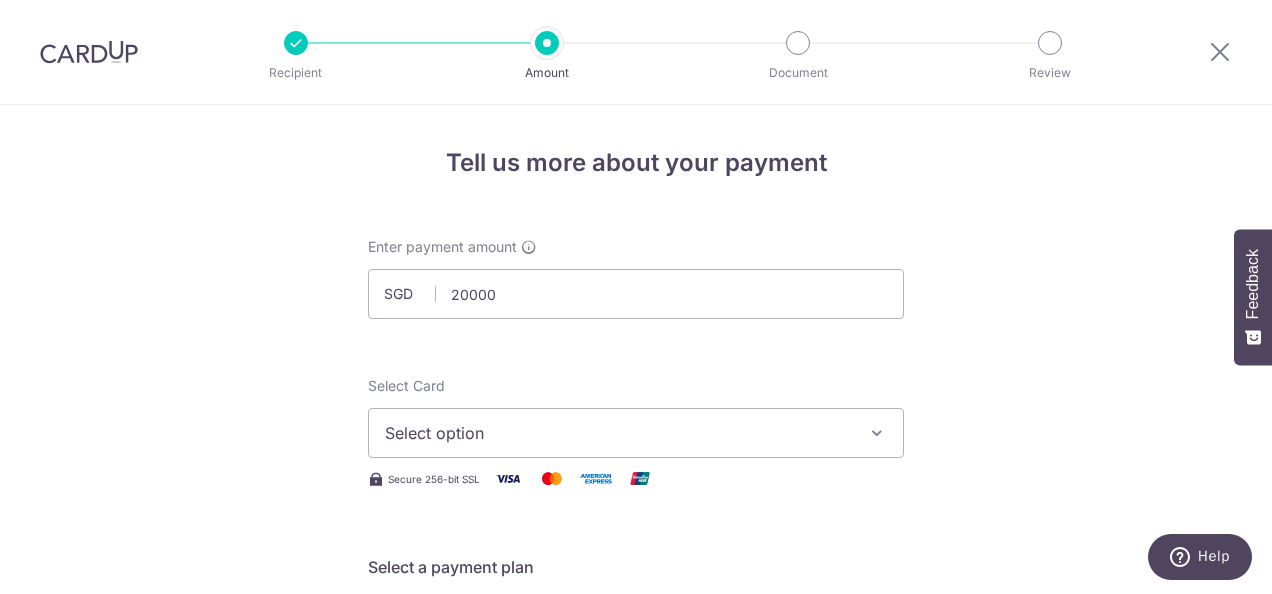 type on "20,000.00" 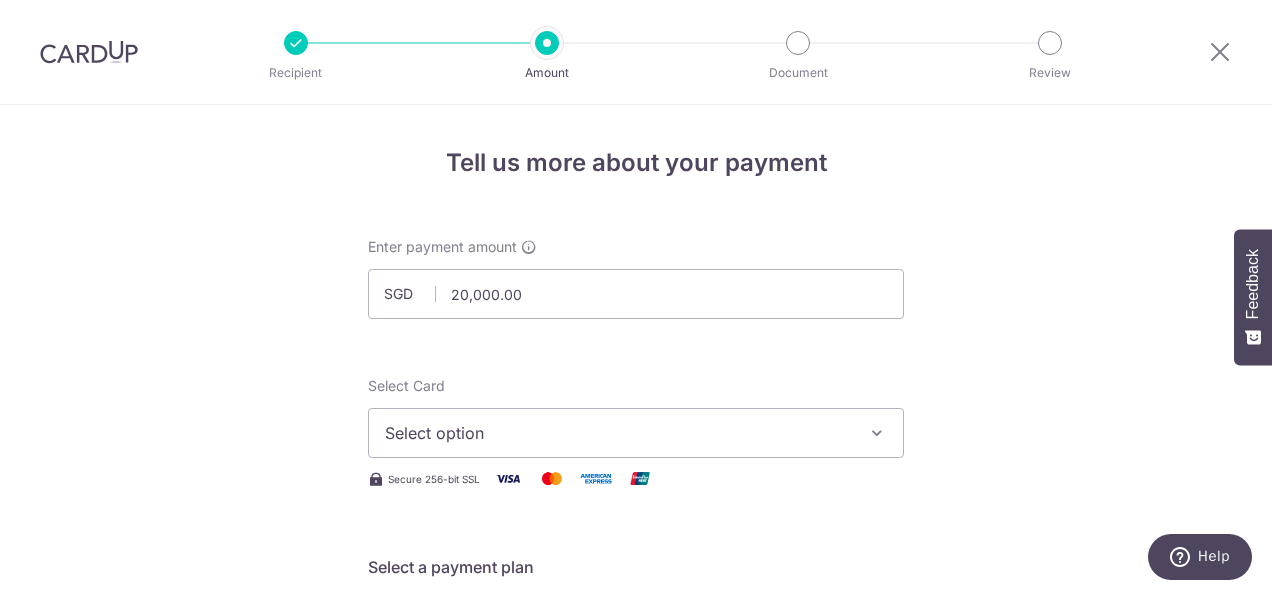 click on "Enter payment amount
SGD
20,000.00
20000.00
Select Card
Select option
Add credit card
Your Cards
**** [CARD_LAST_FOUR]
Secure 256-bit SSL
Text
New card details
Card
Secure 256-bit SSL" at bounding box center [636, 1028] 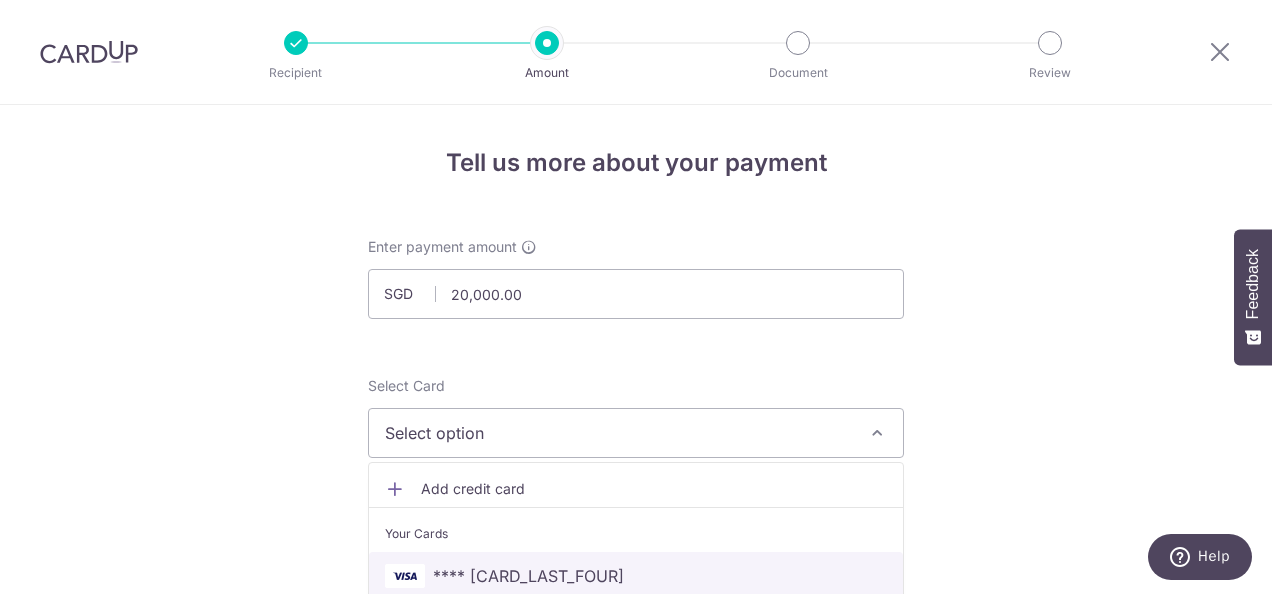 click on "**** 9664" at bounding box center [636, 576] 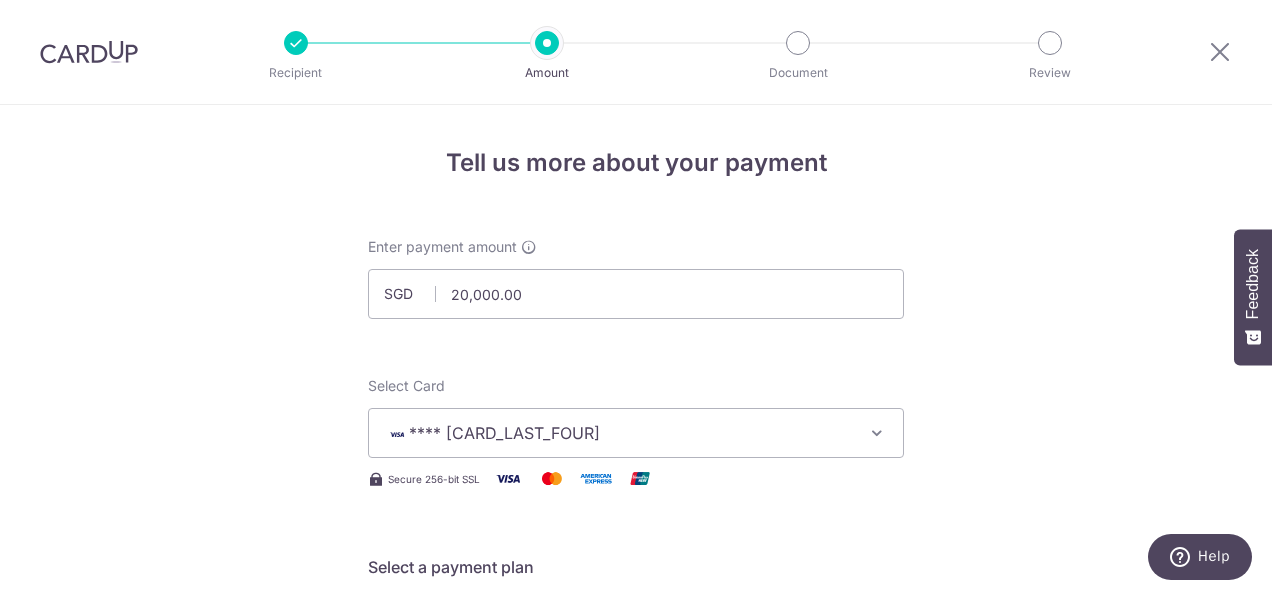 click on "Tell us more about your payment
Enter payment amount
SGD
20,000.00
20000.00
Select Card
**** 9664
Add credit card
Your Cards
**** 9664
Secure 256-bit SSL
Text
New card details
Card
Secure 256-bit SSL" at bounding box center [636, 1009] 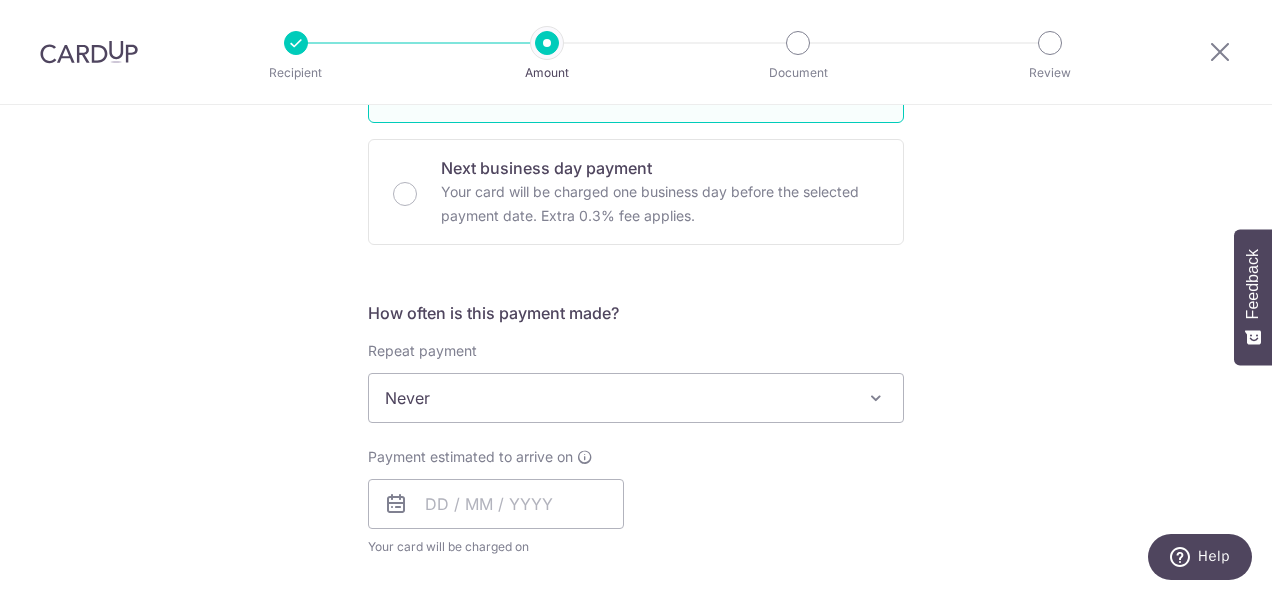 scroll, scrollTop: 700, scrollLeft: 0, axis: vertical 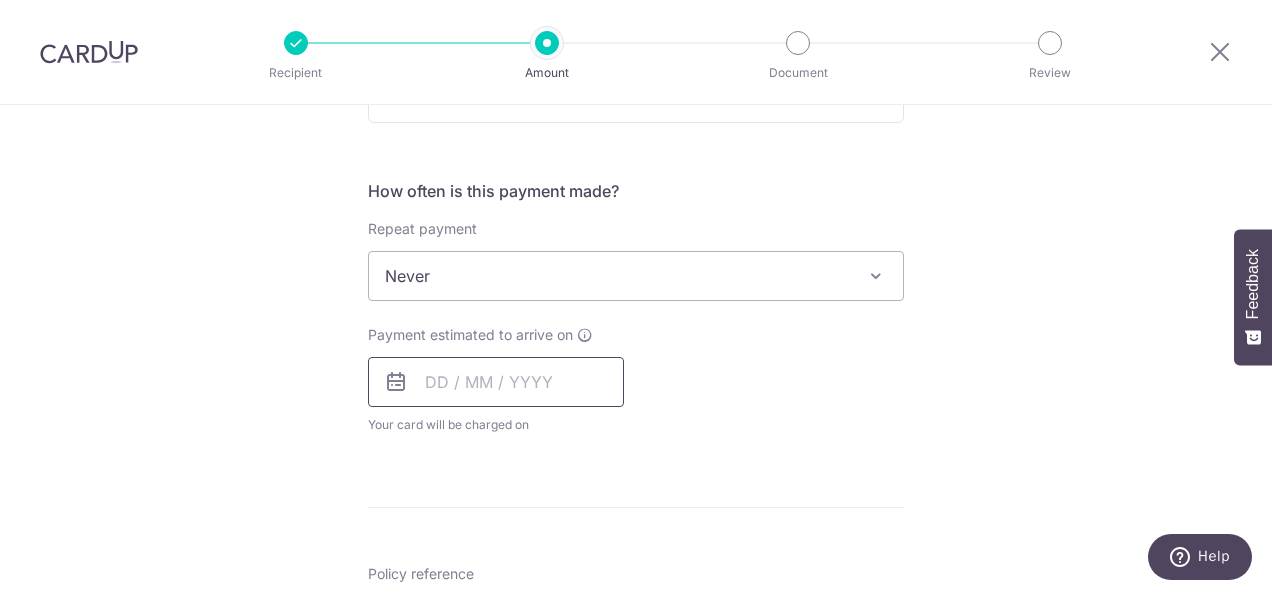 click at bounding box center [496, 382] 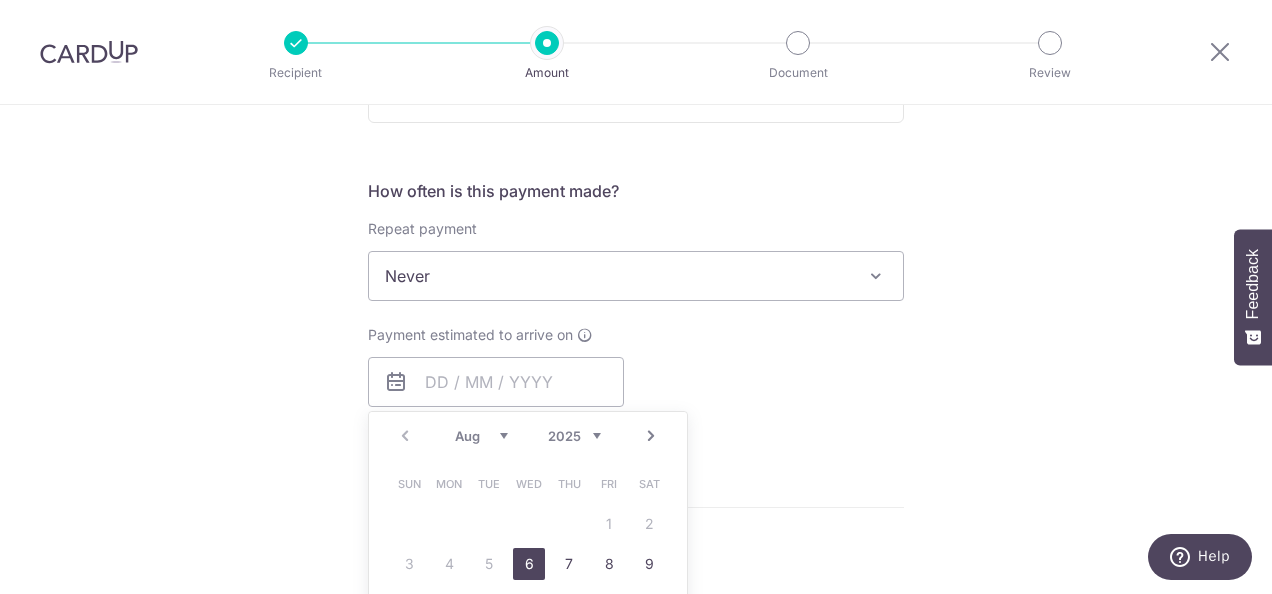 click on "6" at bounding box center (529, 564) 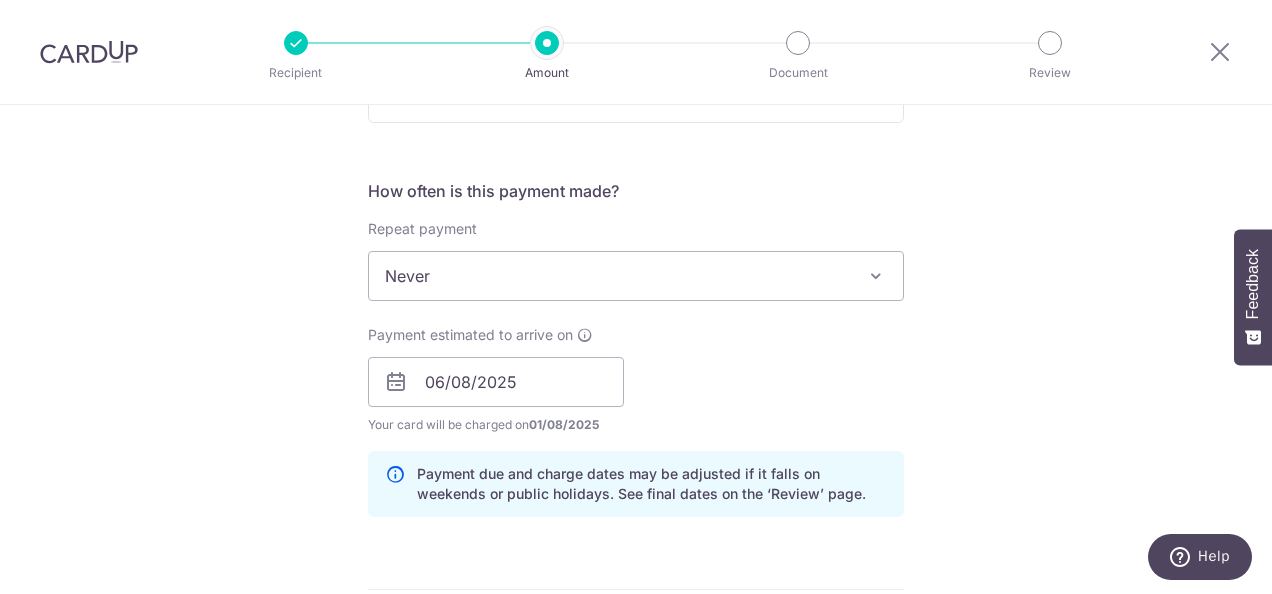 click on "Payment estimated to arrive on
06/08/2025
Prev Next Aug Sep Oct Nov Dec 2025 2026 2027 2028 2029 2030 2031 2032 2033 2034 2035 Sun Mon Tue Wed Thu Fri Sat           1 2 3 4 5 6 7 8 9 10 11 12 13 14 15 16 17 18 19 20 21 22 23 24 25 26 27 28 29 30 31
Your card will be charged on  01/08/2025  for the first payment
* If your payment is funded by  9:00am SGT on Monday 04/08/2025
04/08/2025
No. of Payments" at bounding box center (636, 380) 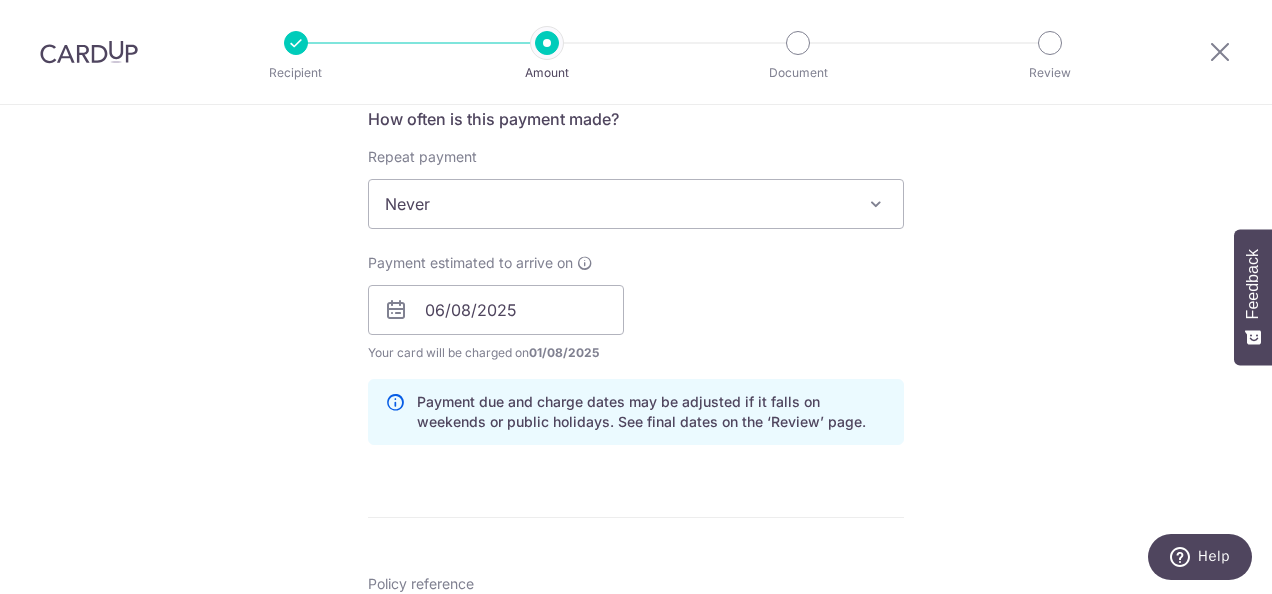 scroll, scrollTop: 1100, scrollLeft: 0, axis: vertical 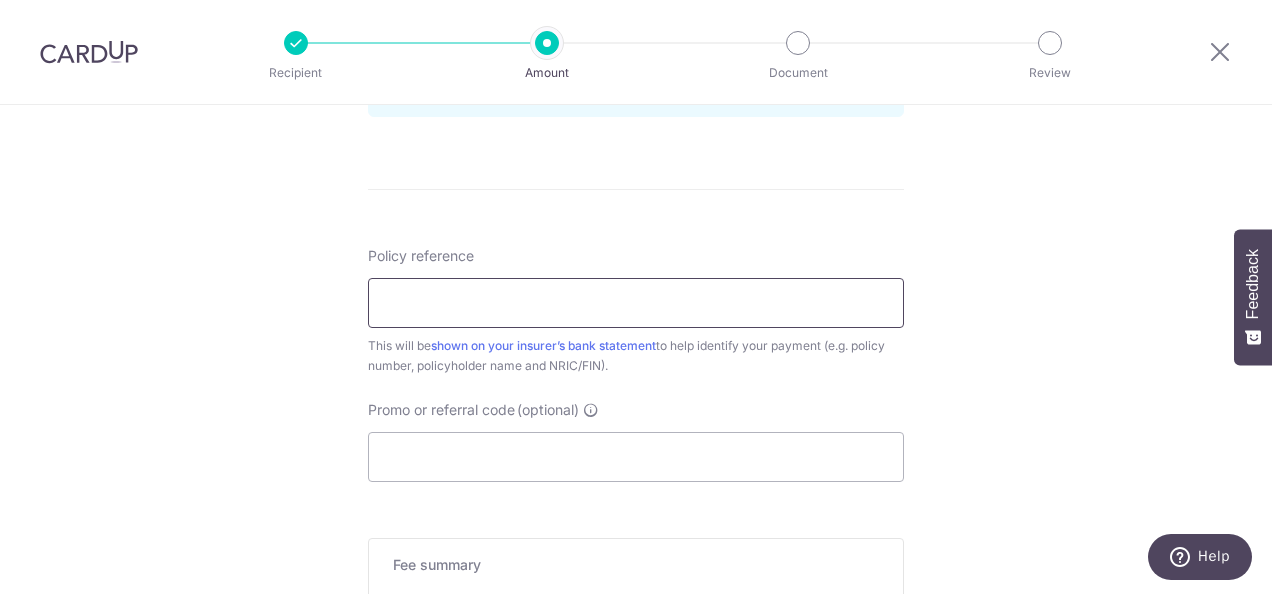 click on "Policy reference" at bounding box center (636, 303) 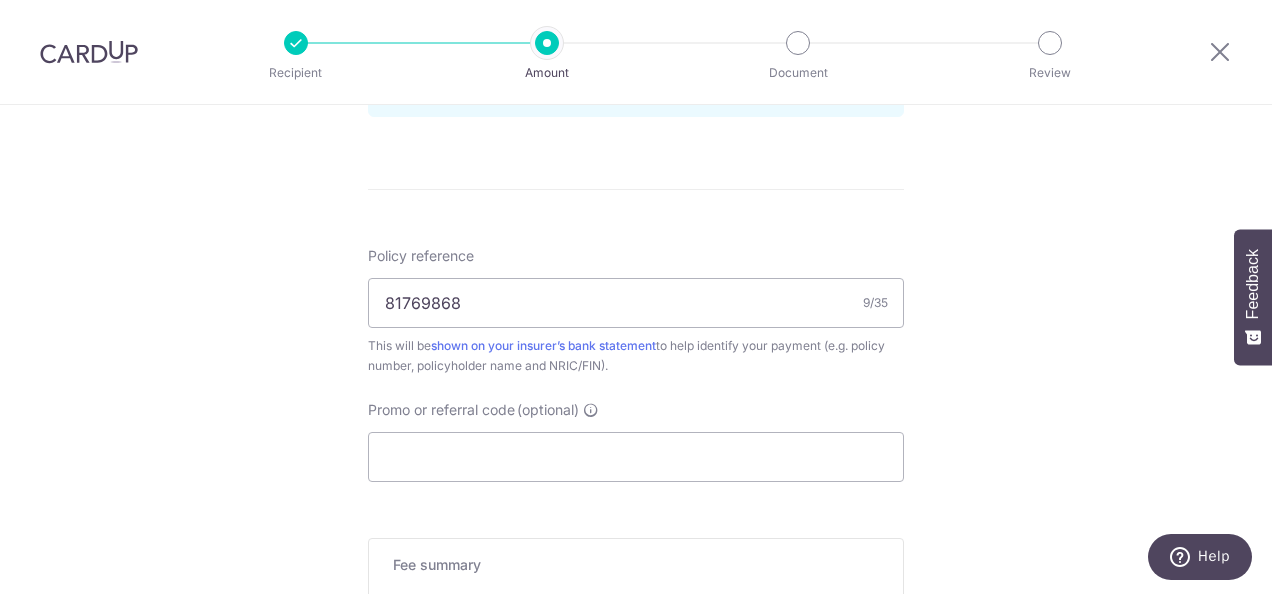 click on "Tell us more about your payment
Enter payment amount
SGD
20,000.00
20000.00
Select Card
**** 9664
Add credit card
Your Cards
**** 9664
Secure 256-bit SSL
Text
New card details
Card
Secure 256-bit SSL" at bounding box center [636, -50] 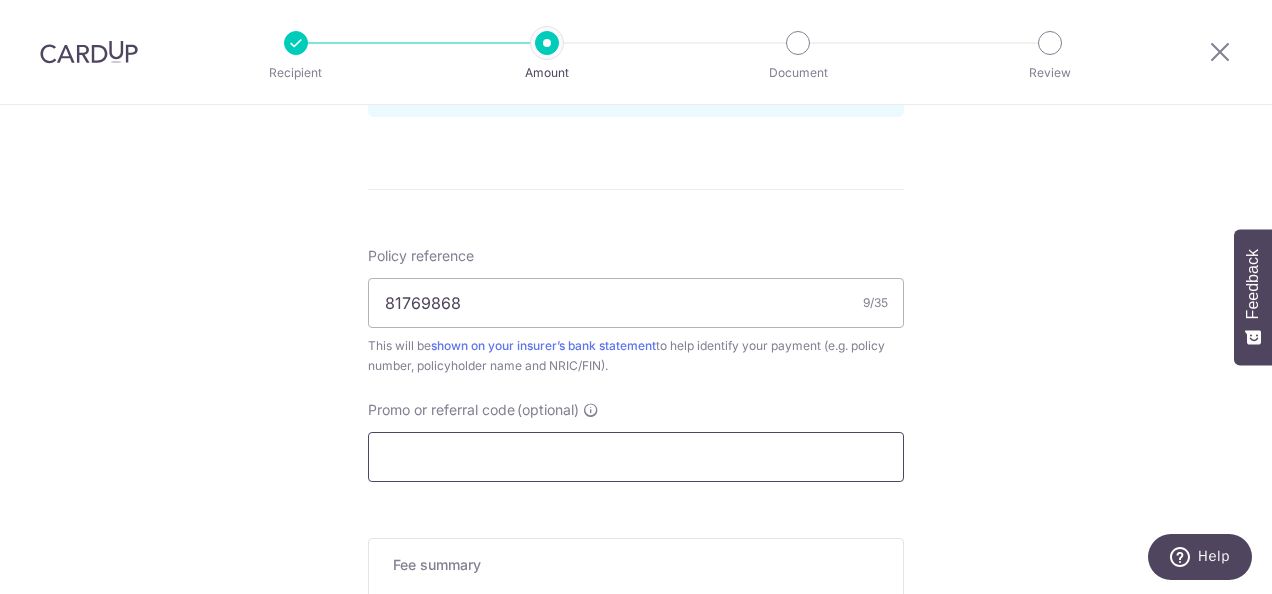 click on "Promo or referral code
(optional)" at bounding box center [636, 457] 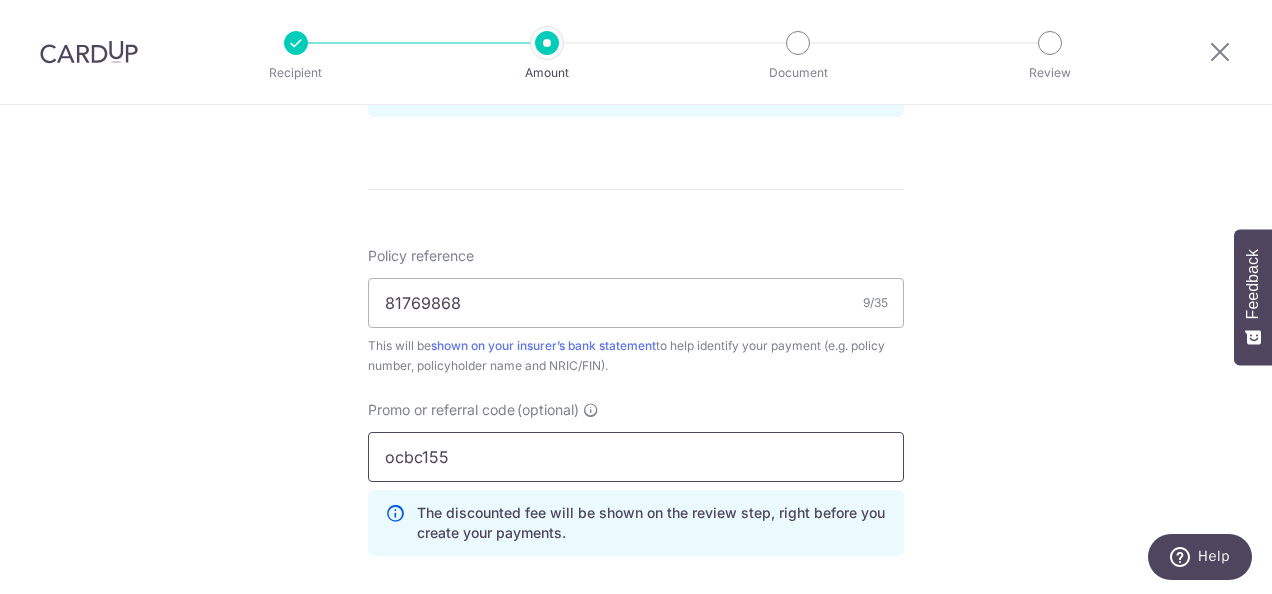 type on "ocbc155" 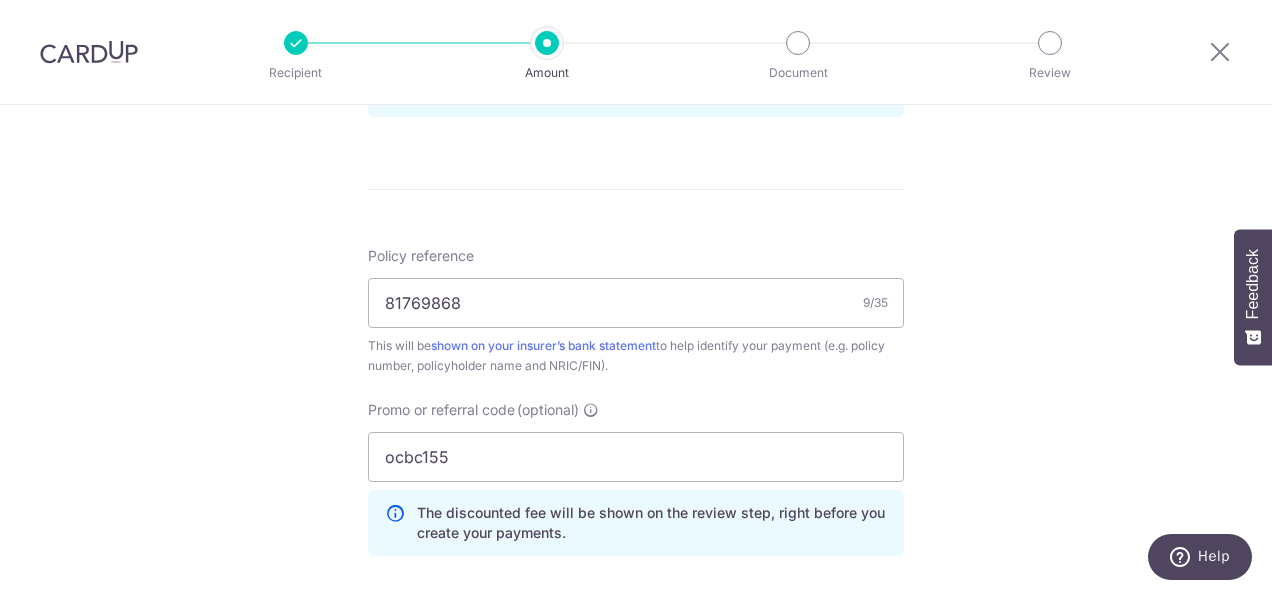 click on "Tell us more about your payment
Enter payment amount
SGD
20,000.00
20000.00
Select Card
**** 9664
Add credit card
Your Cards
**** 9664
Secure 256-bit SSL
Text
New card details
Card
Secure 256-bit SSL" at bounding box center (636, -5) 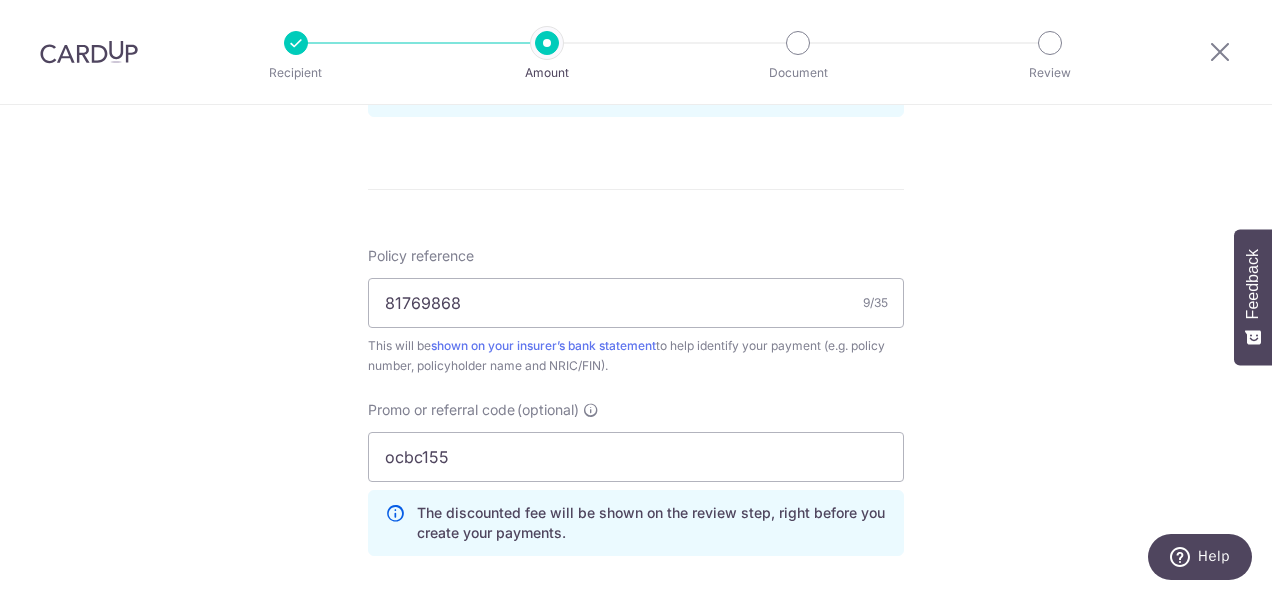 click on "Tell us more about your payment
Enter payment amount
SGD
20,000.00
20000.00
Select Card
**** 9664
Add credit card
Your Cards
**** 9664
Secure 256-bit SSL
Text
New card details
Card
Secure 256-bit SSL" at bounding box center [636, -5] 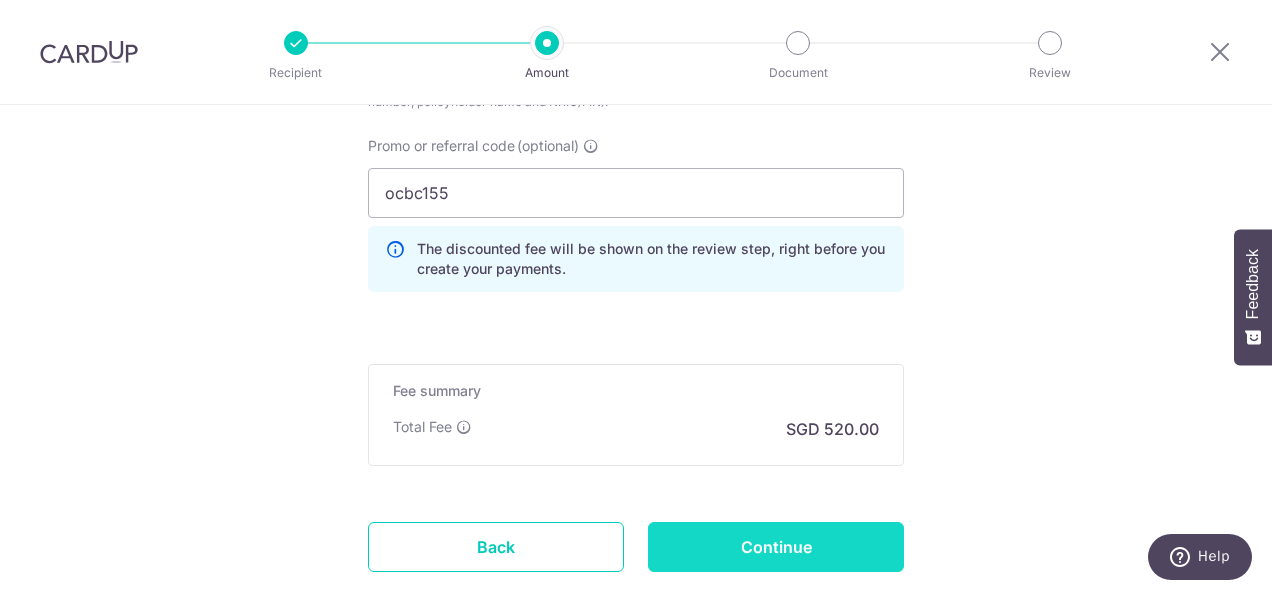 scroll, scrollTop: 1486, scrollLeft: 0, axis: vertical 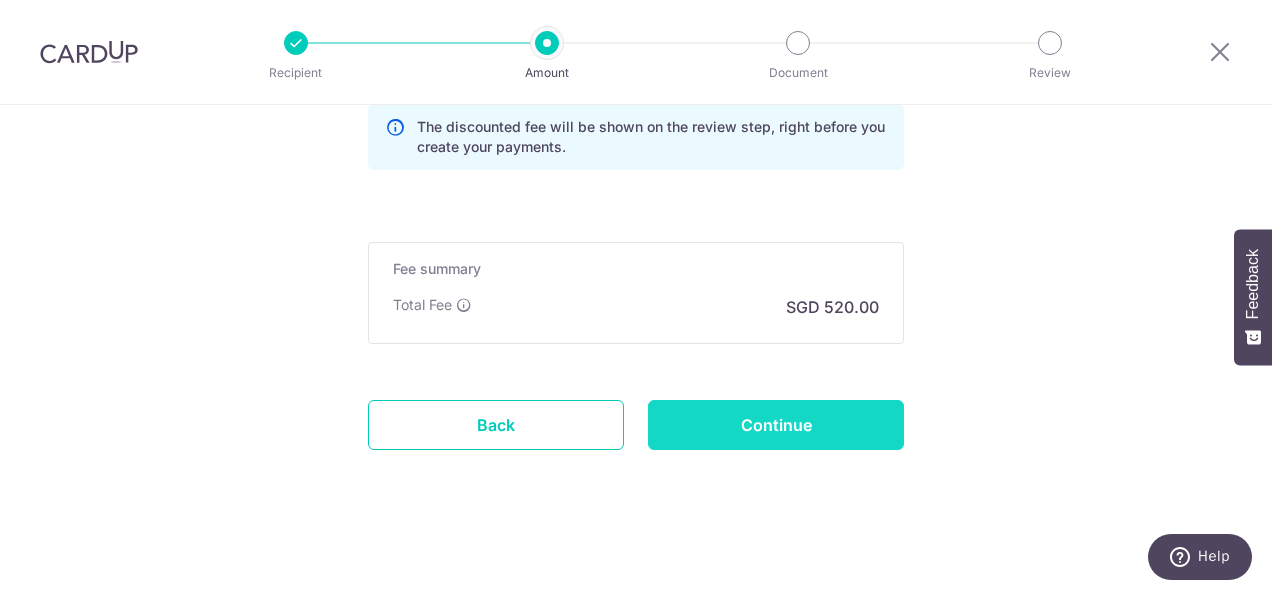 click on "Continue" at bounding box center (776, 425) 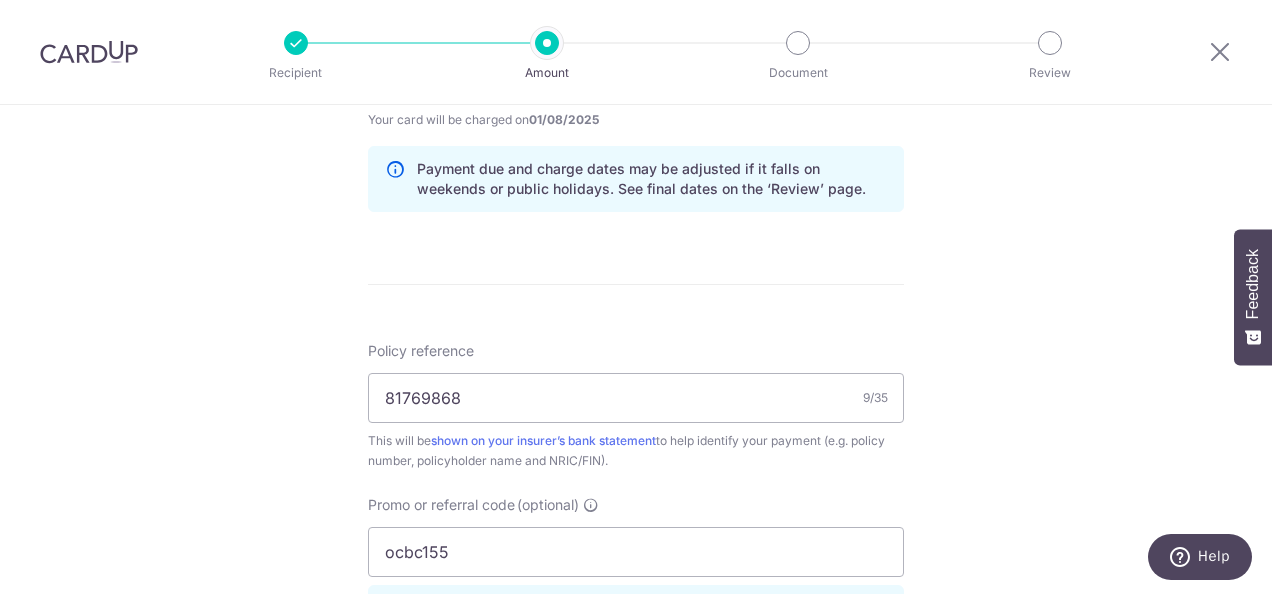 scroll, scrollTop: 986, scrollLeft: 0, axis: vertical 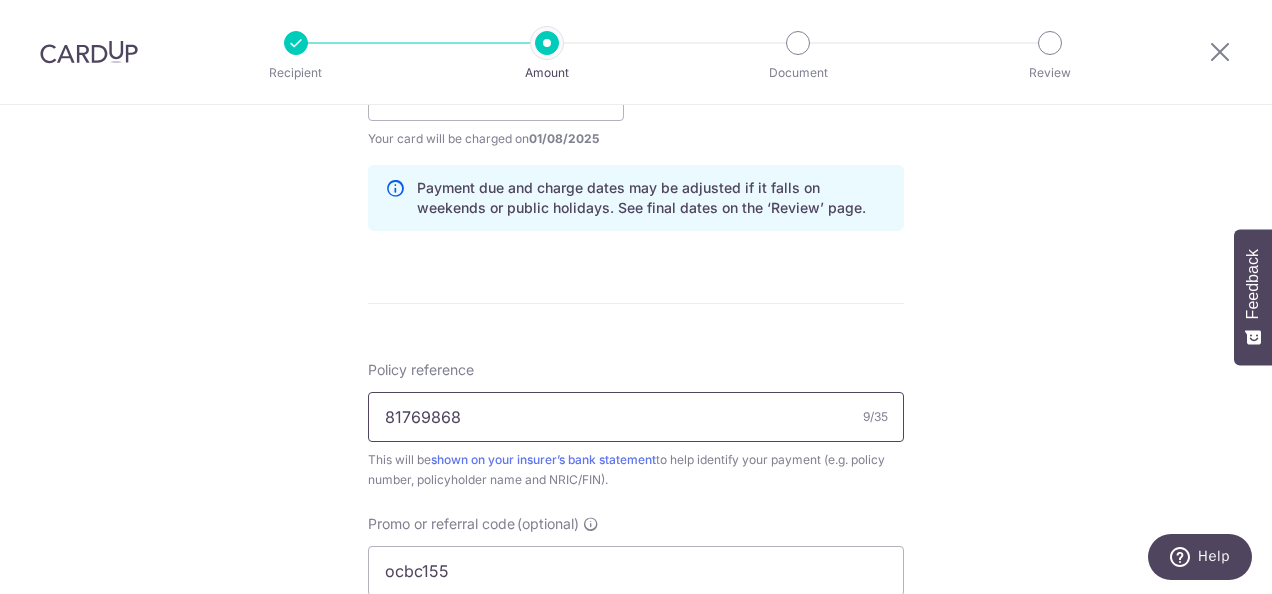 drag, startPoint x: 376, startPoint y: 416, endPoint x: 520, endPoint y: 412, distance: 144.05554 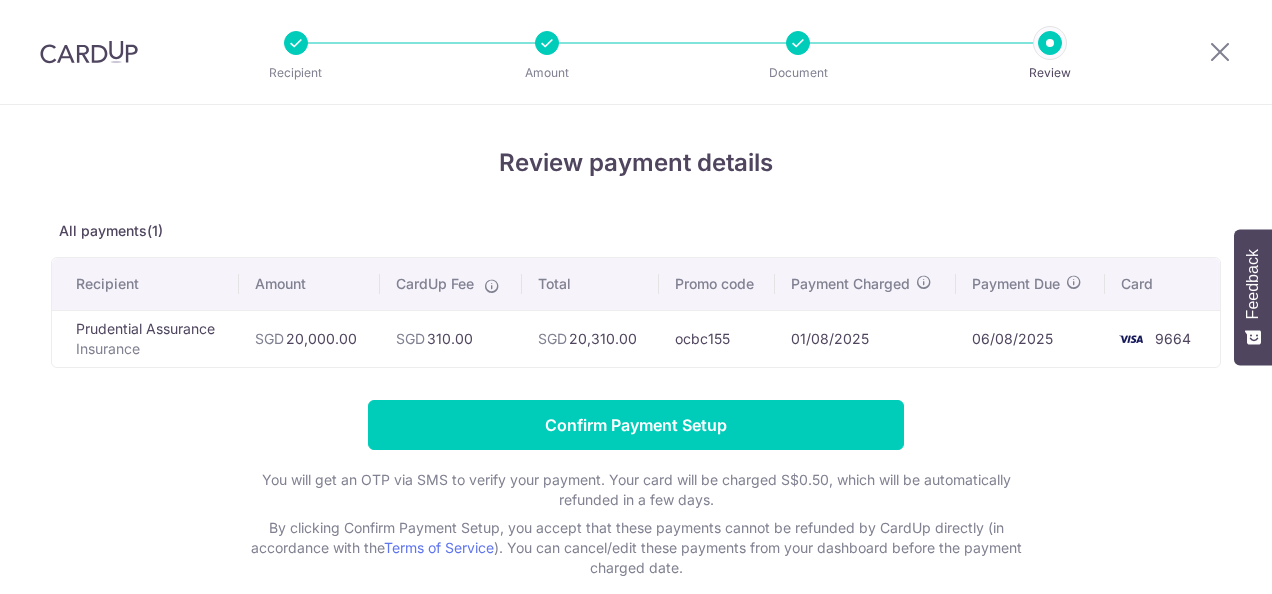 scroll, scrollTop: 0, scrollLeft: 0, axis: both 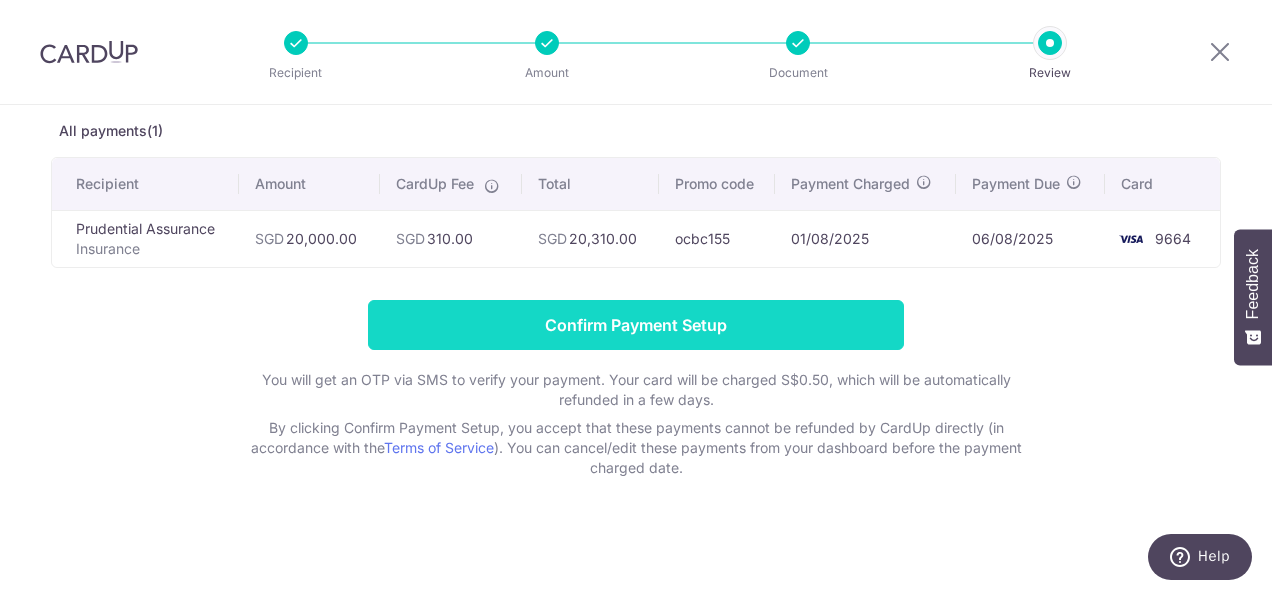 click on "Confirm Payment Setup" at bounding box center [636, 325] 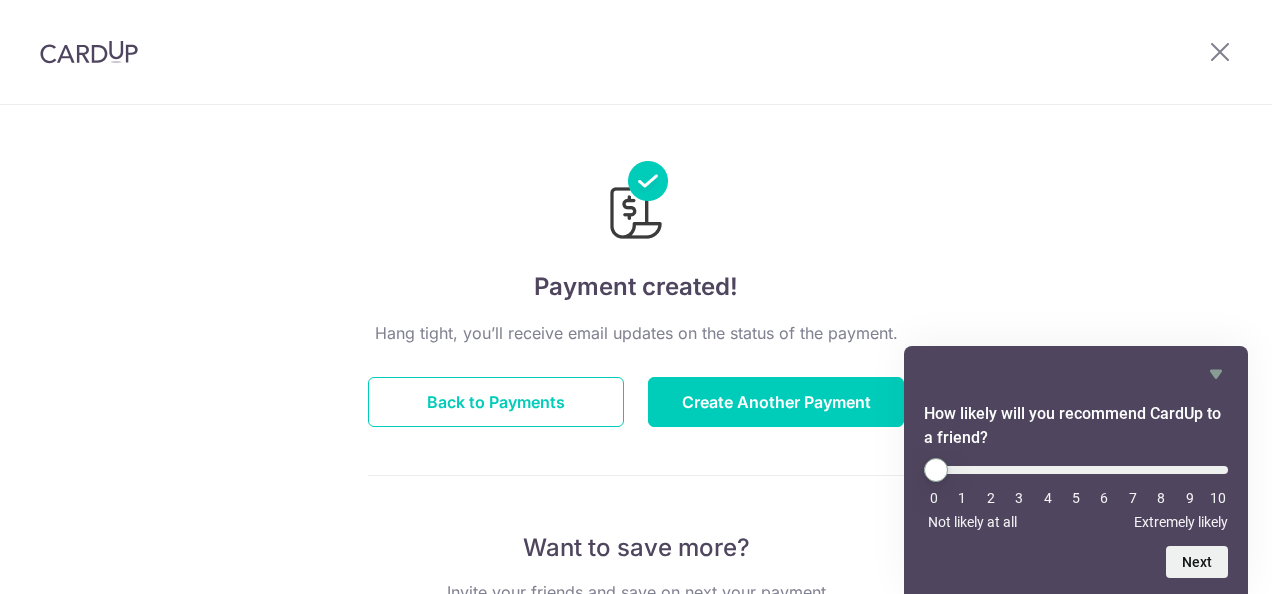 scroll, scrollTop: 0, scrollLeft: 0, axis: both 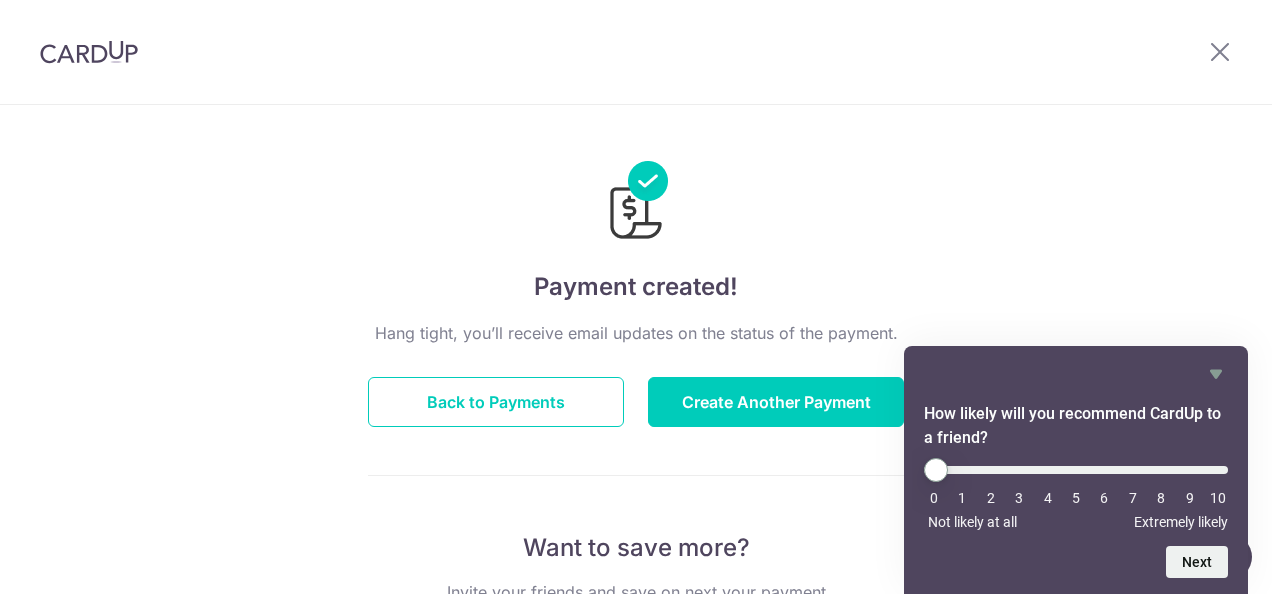 click at bounding box center (636, 475) 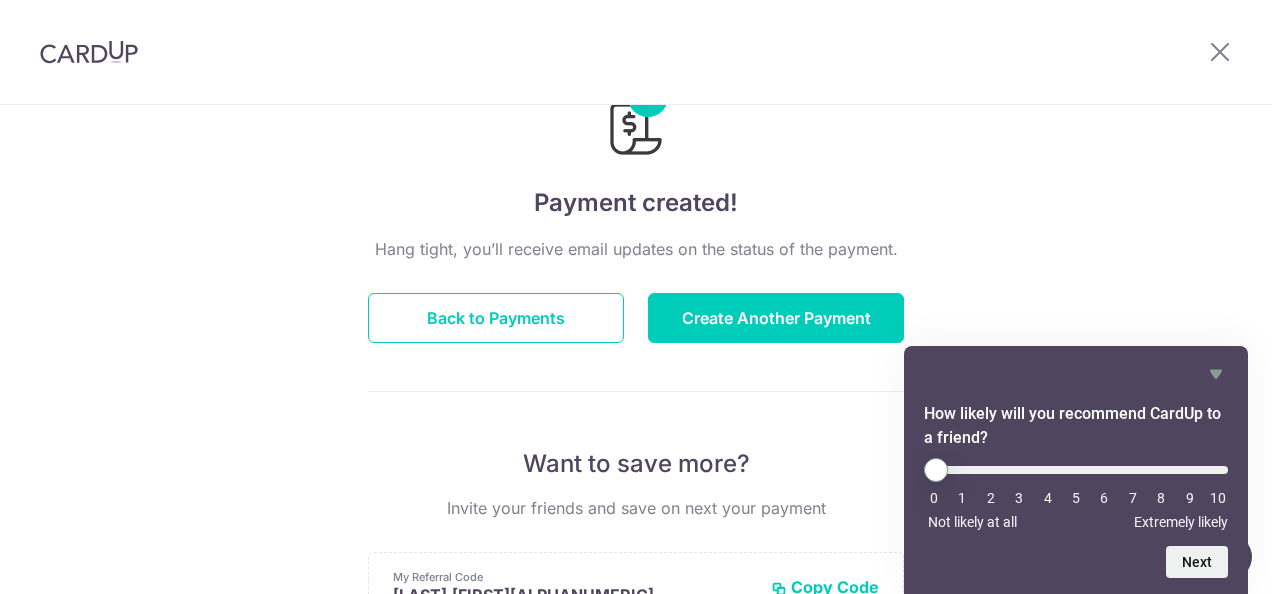 scroll, scrollTop: 200, scrollLeft: 0, axis: vertical 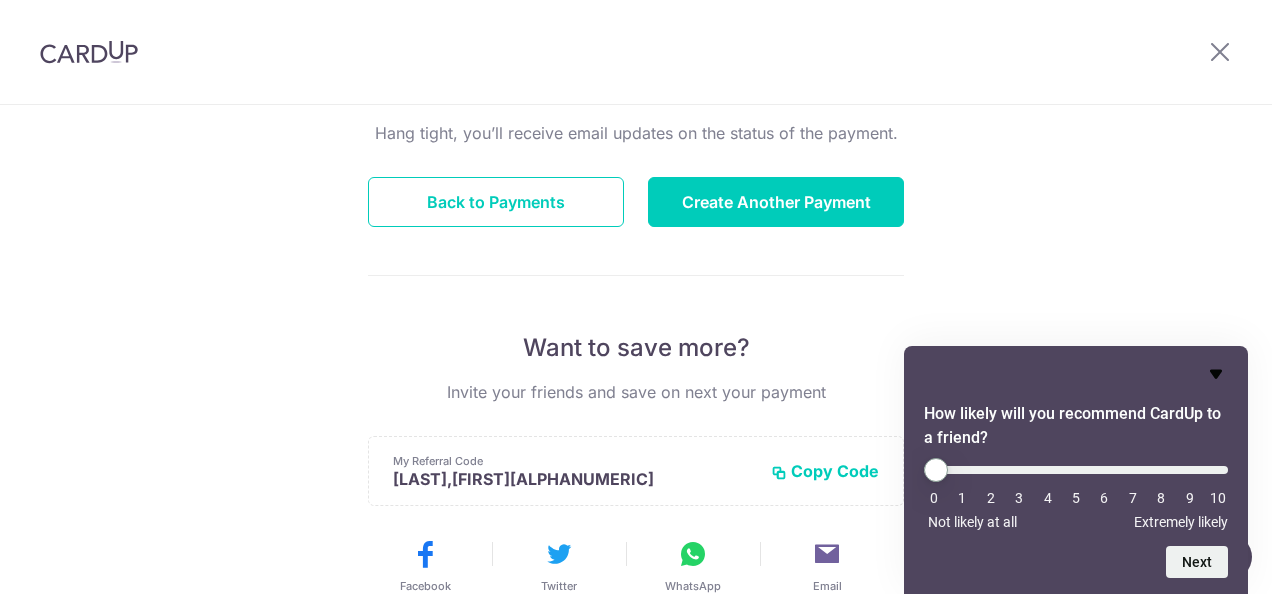 click 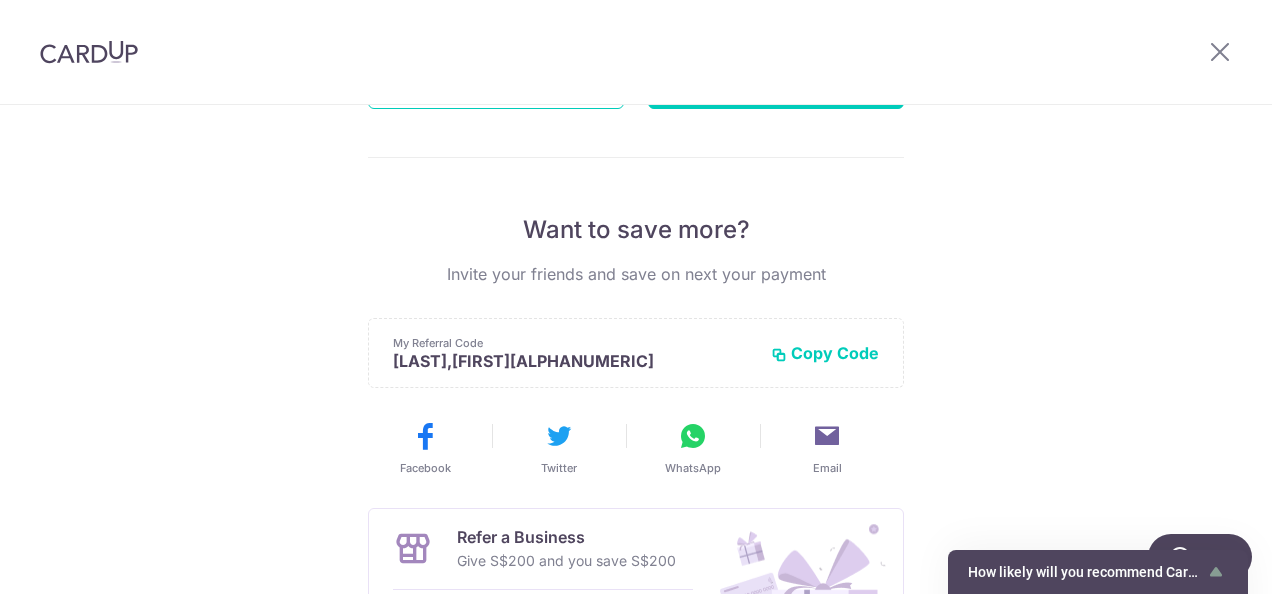 scroll, scrollTop: 0, scrollLeft: 0, axis: both 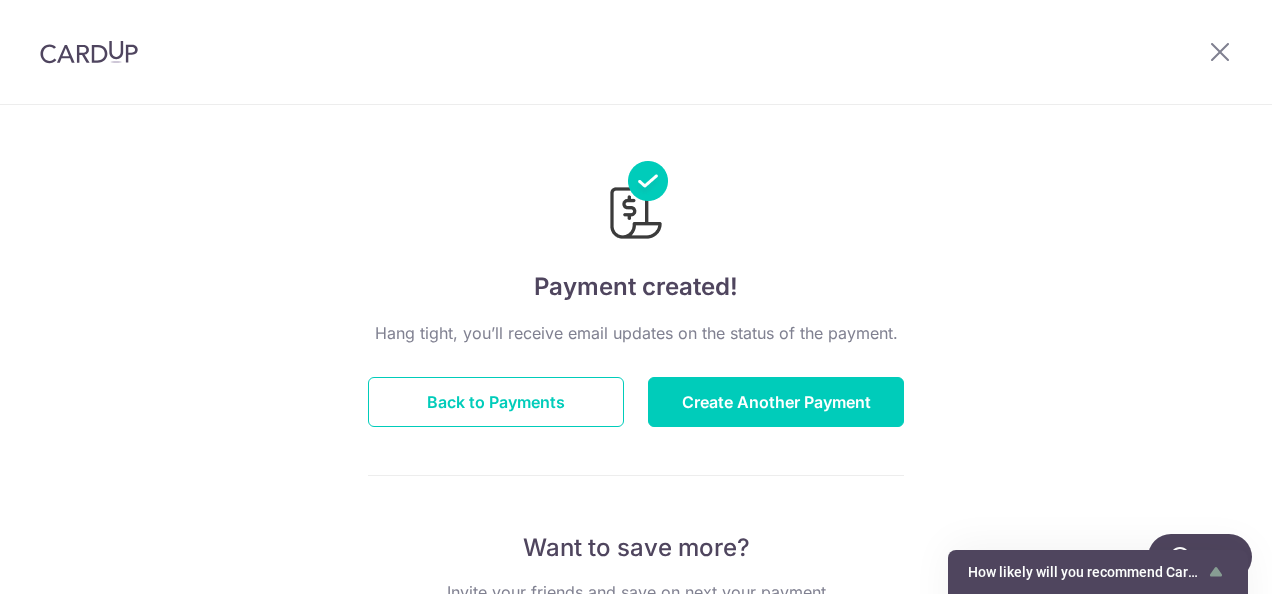 drag, startPoint x: 447, startPoint y: 335, endPoint x: 859, endPoint y: 341, distance: 412.0437 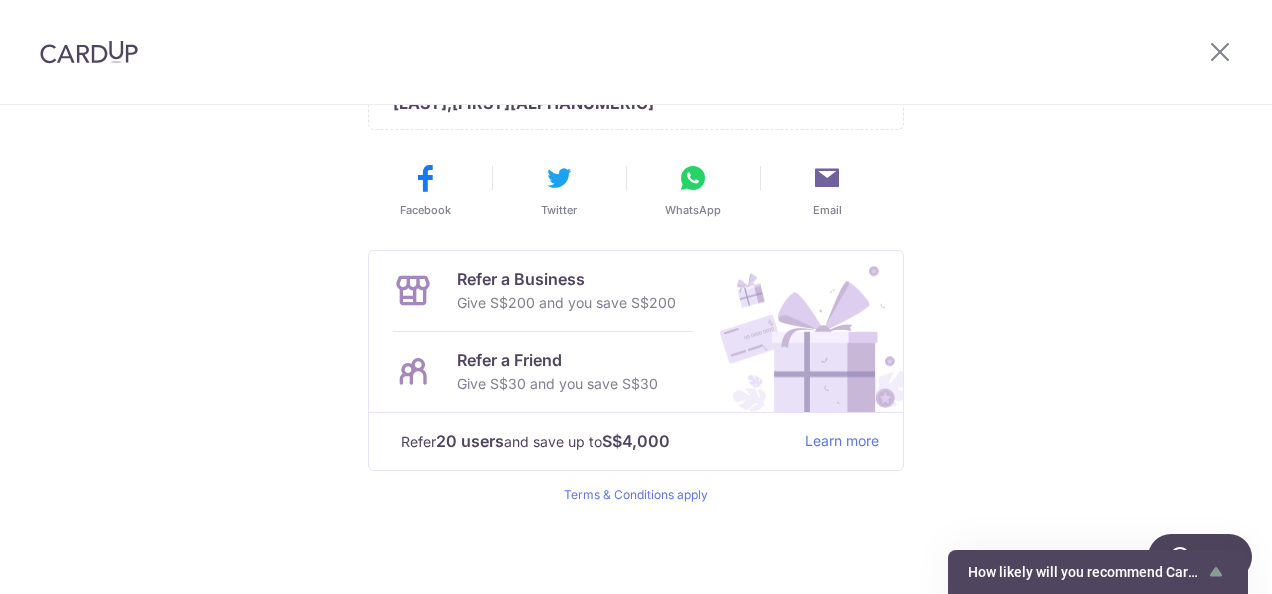 scroll, scrollTop: 0, scrollLeft: 0, axis: both 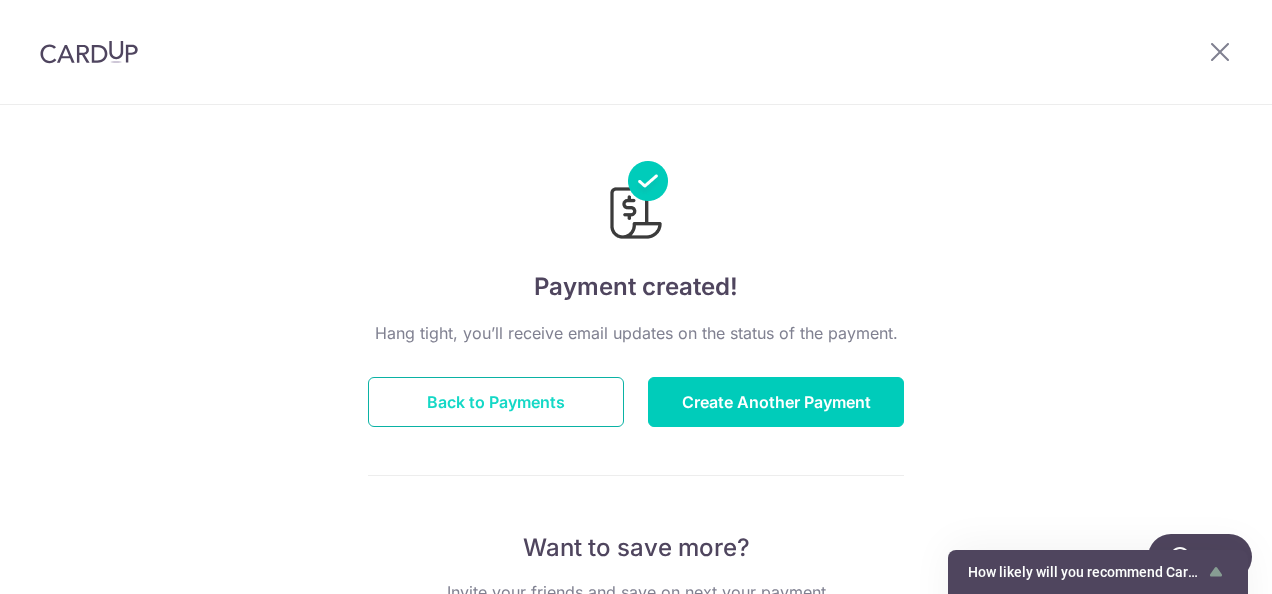 click on "Back to Payments" at bounding box center [496, 402] 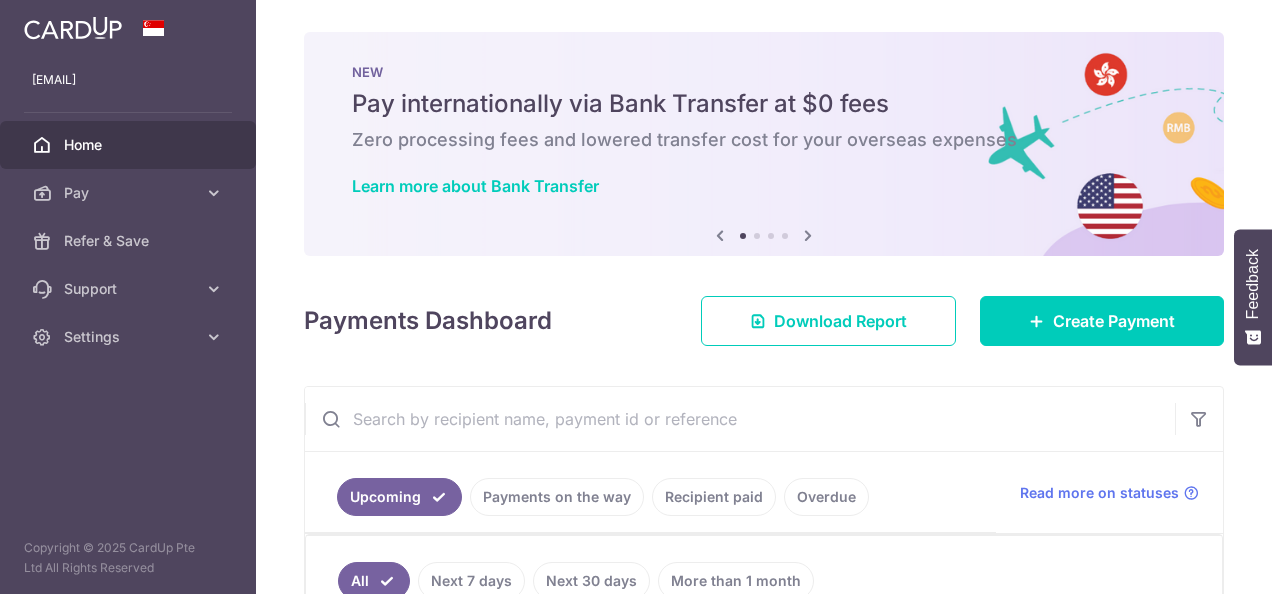 scroll, scrollTop: 0, scrollLeft: 0, axis: both 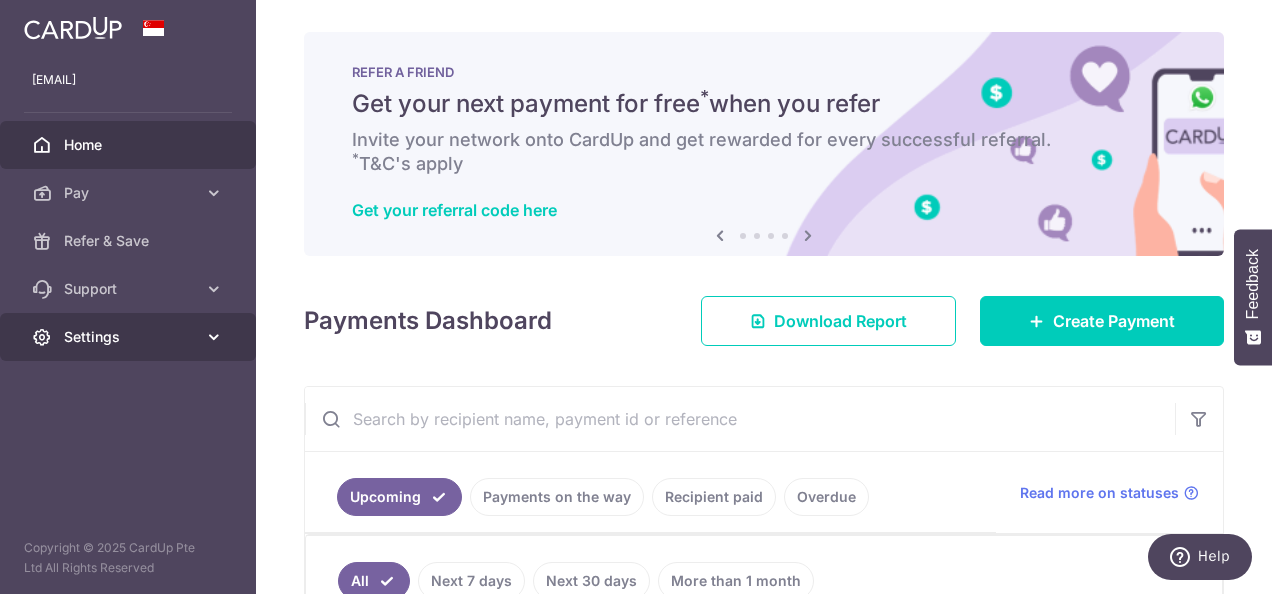click on "Settings" at bounding box center [130, 337] 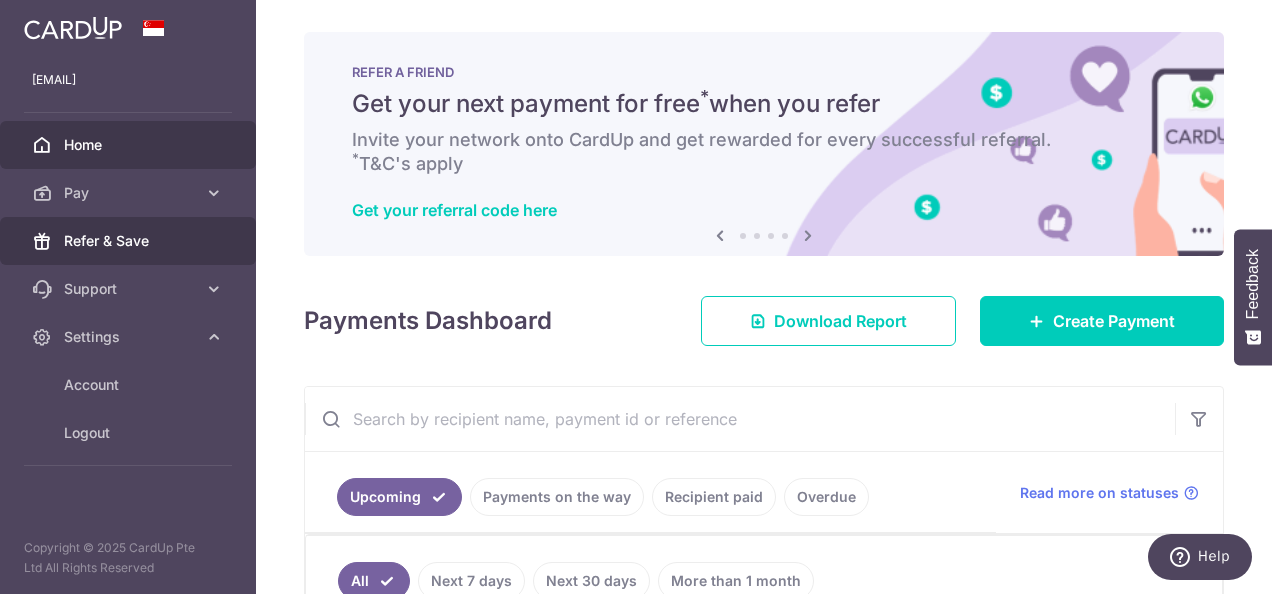 click on "Refer & Save" at bounding box center (128, 241) 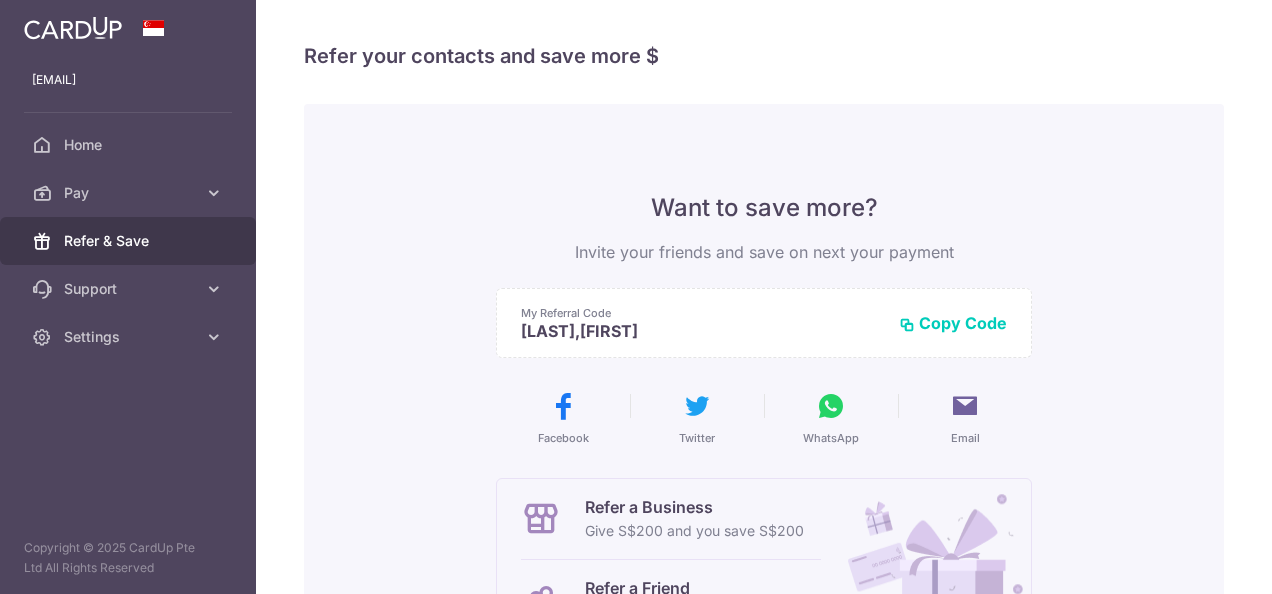 scroll, scrollTop: 0, scrollLeft: 0, axis: both 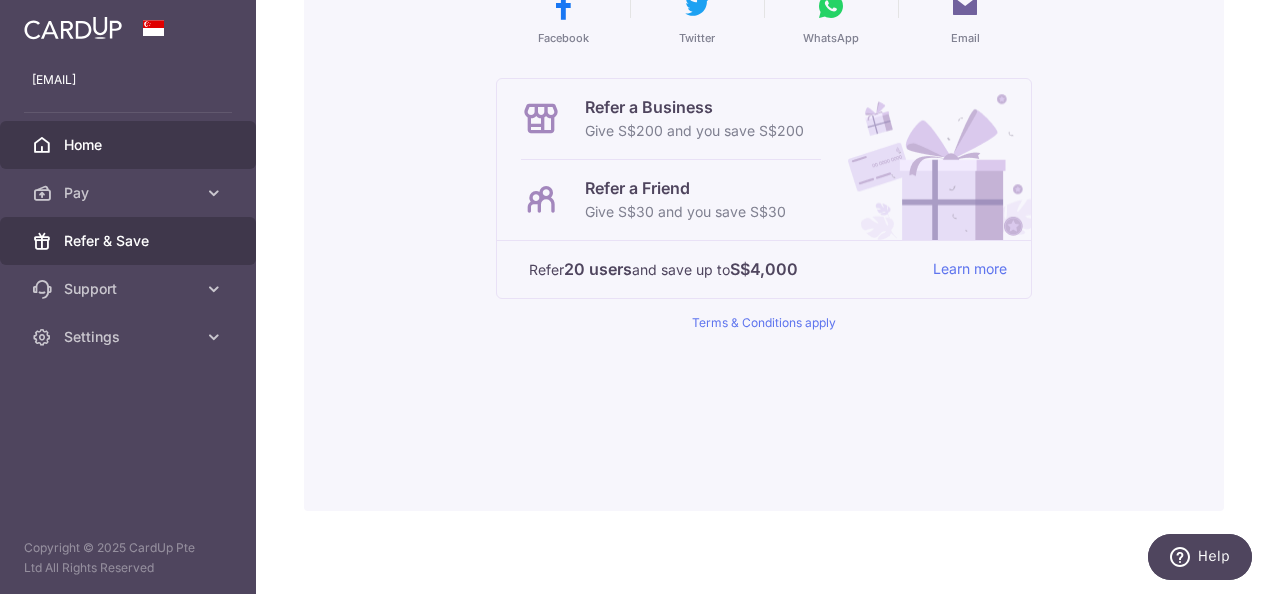 click on "Home" at bounding box center (130, 145) 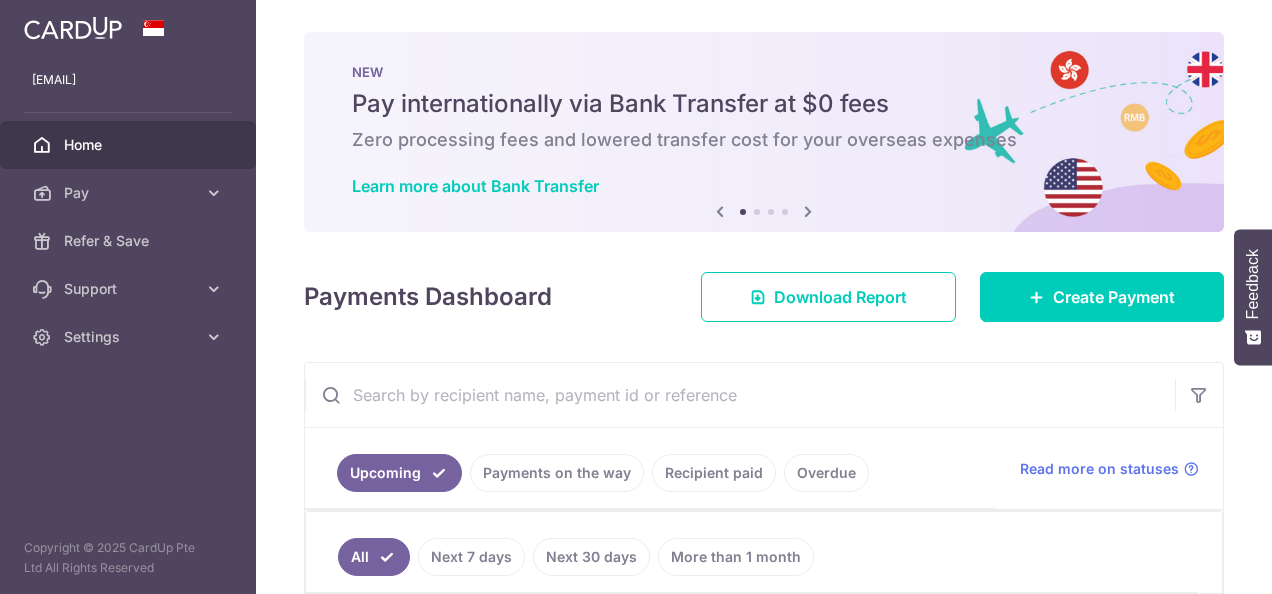 scroll, scrollTop: 0, scrollLeft: 0, axis: both 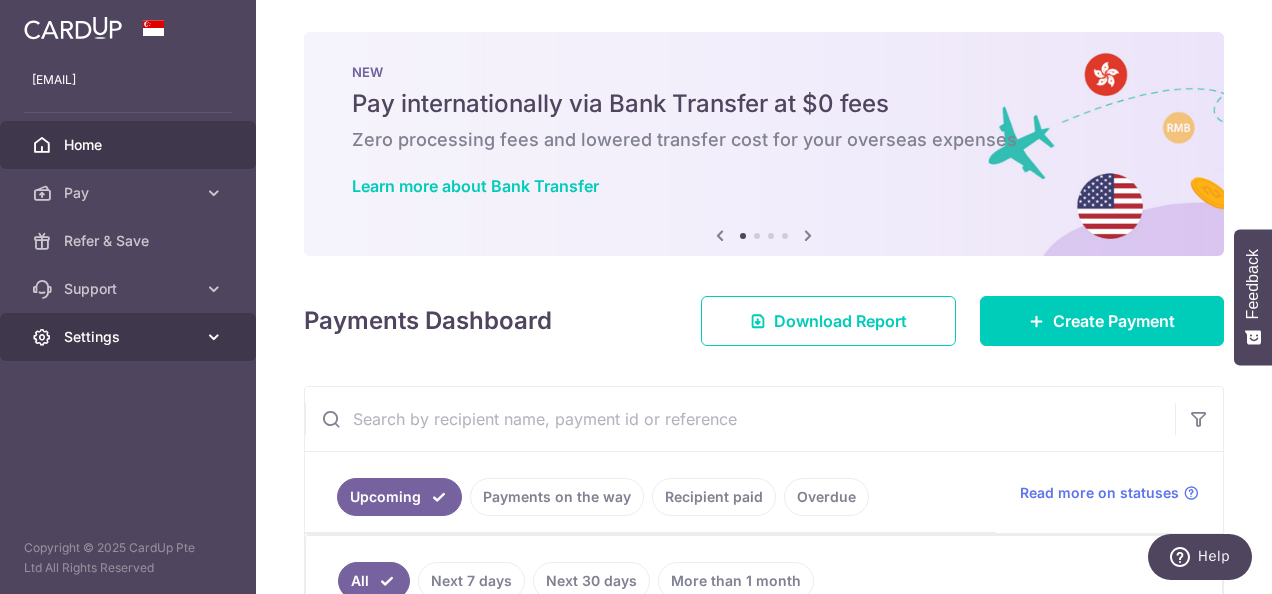 click on "Settings" at bounding box center [130, 337] 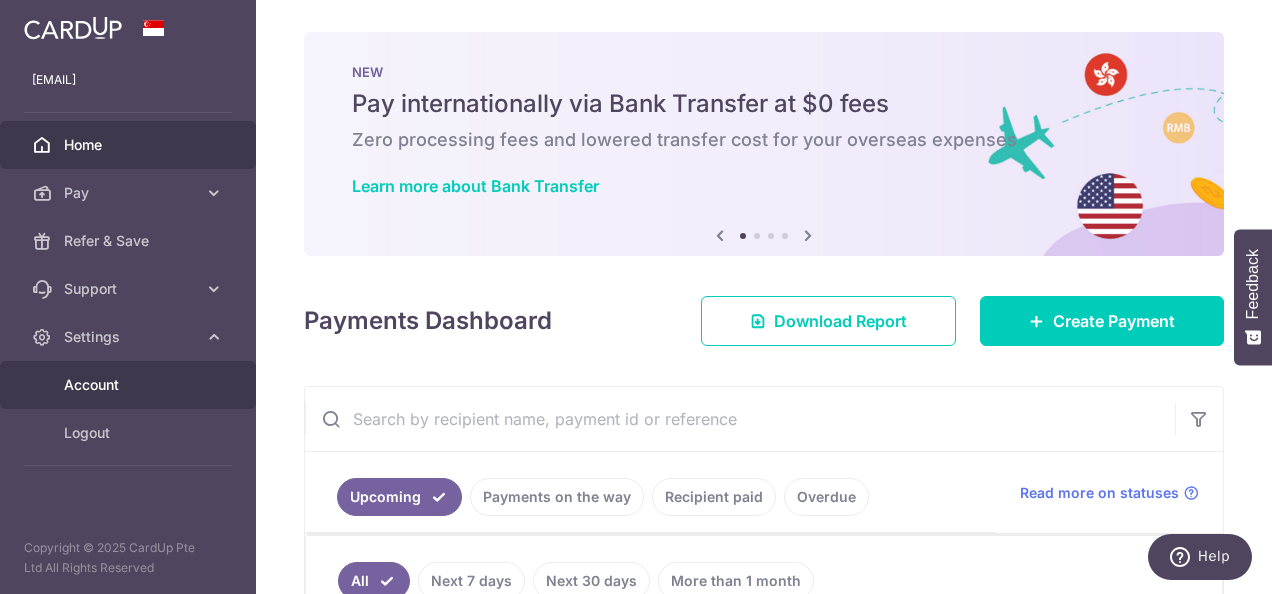 click on "Account" at bounding box center (130, 385) 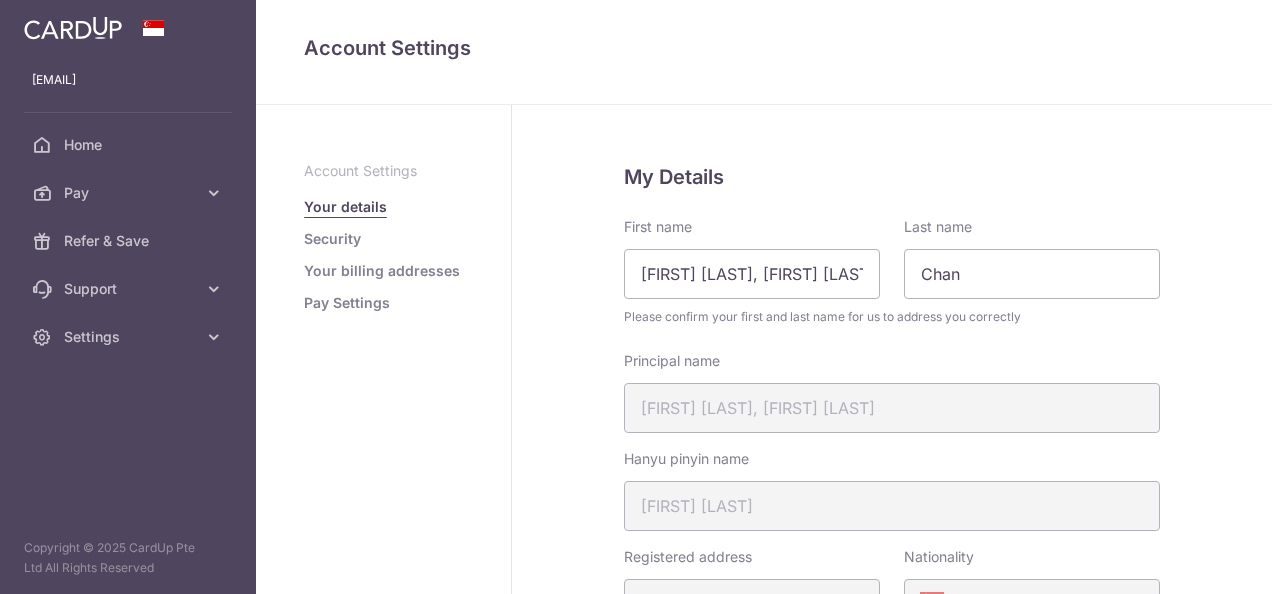 scroll, scrollTop: 0, scrollLeft: 0, axis: both 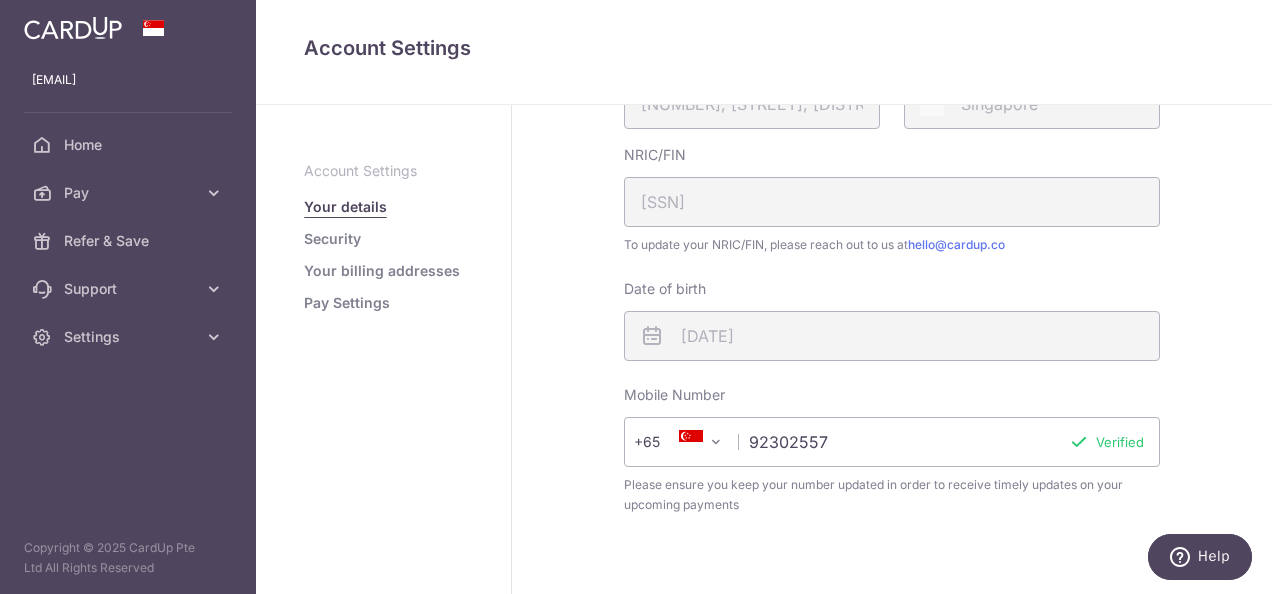 click on "Security" at bounding box center [332, 239] 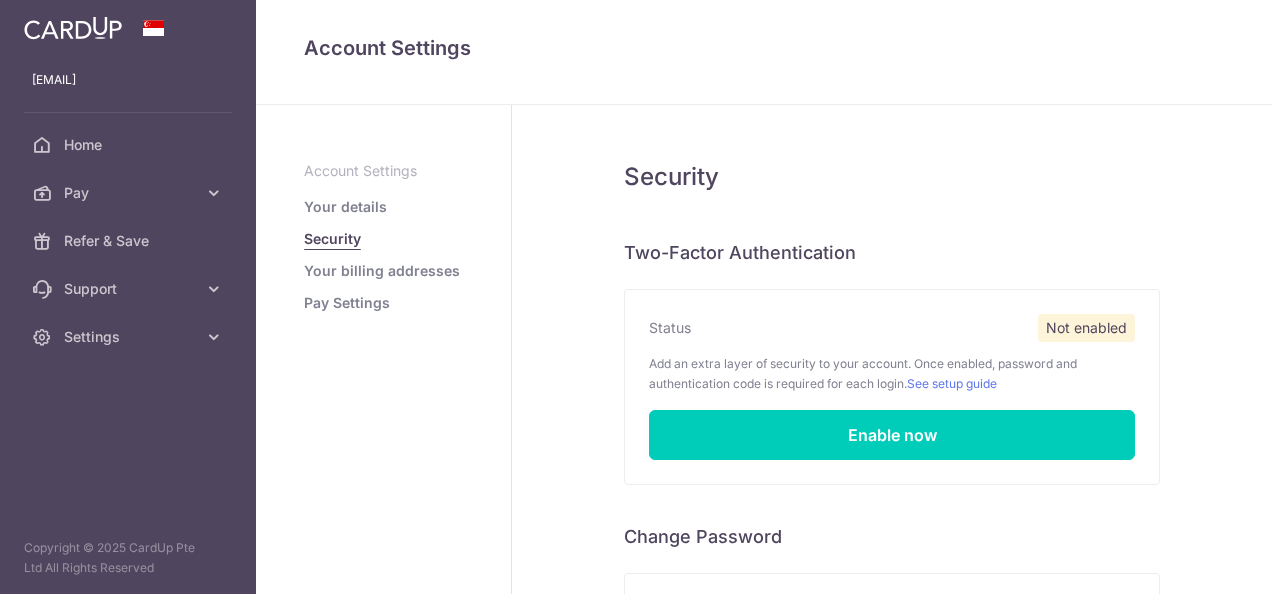 scroll, scrollTop: 0, scrollLeft: 0, axis: both 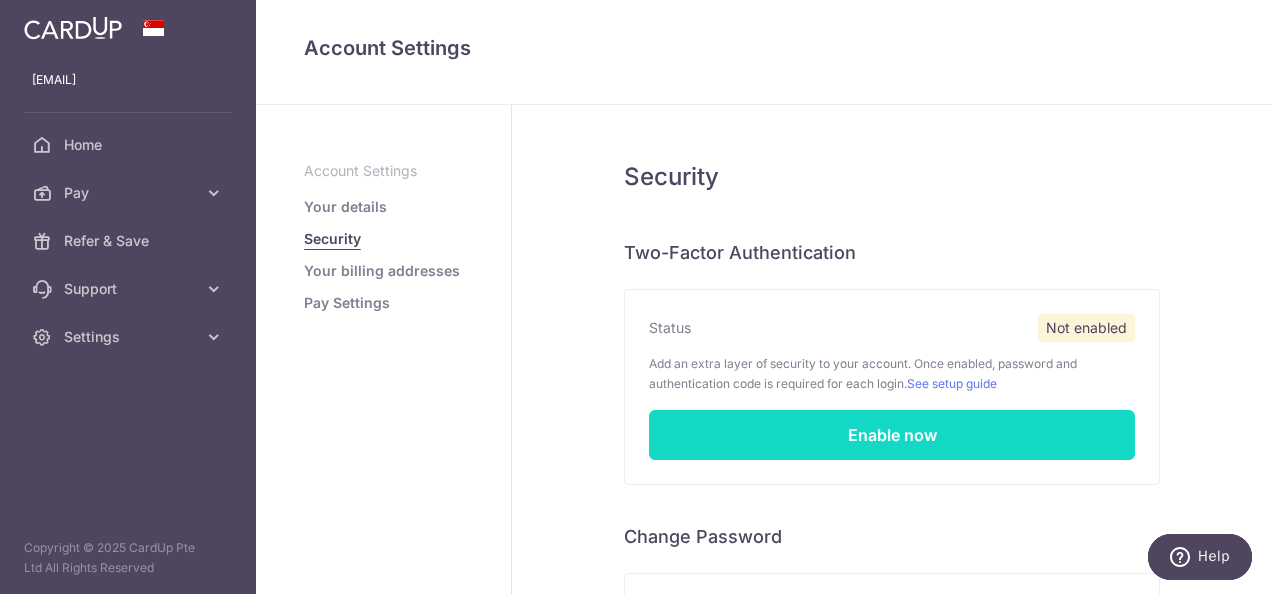 click on "Enable now" at bounding box center (892, 435) 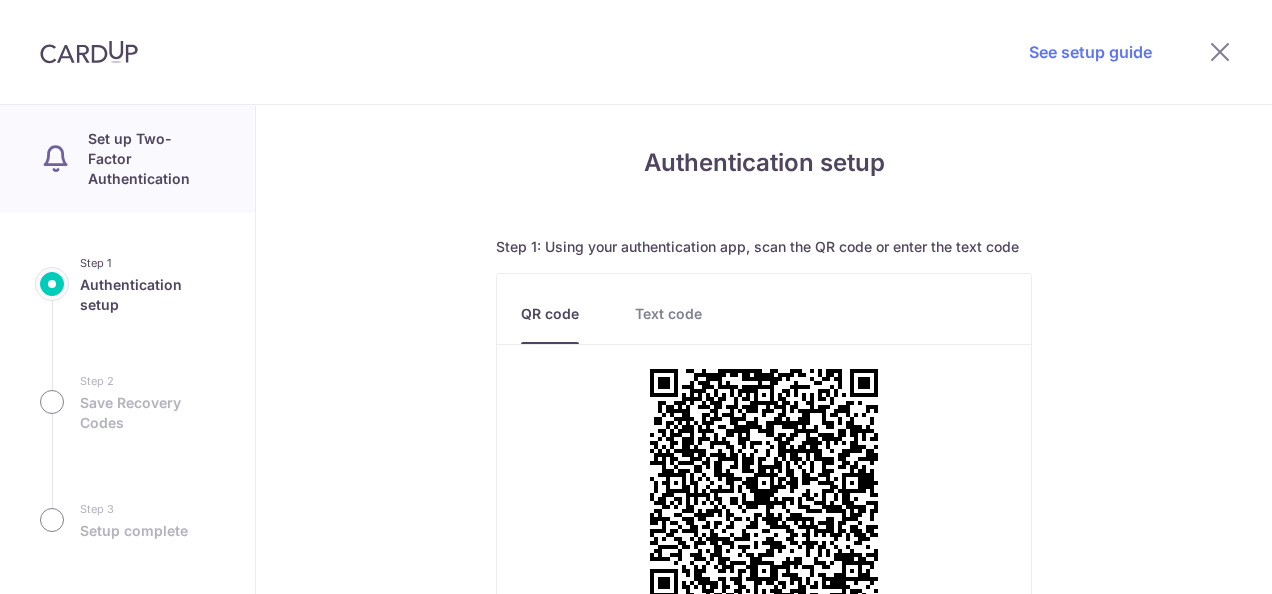 scroll, scrollTop: 0, scrollLeft: 0, axis: both 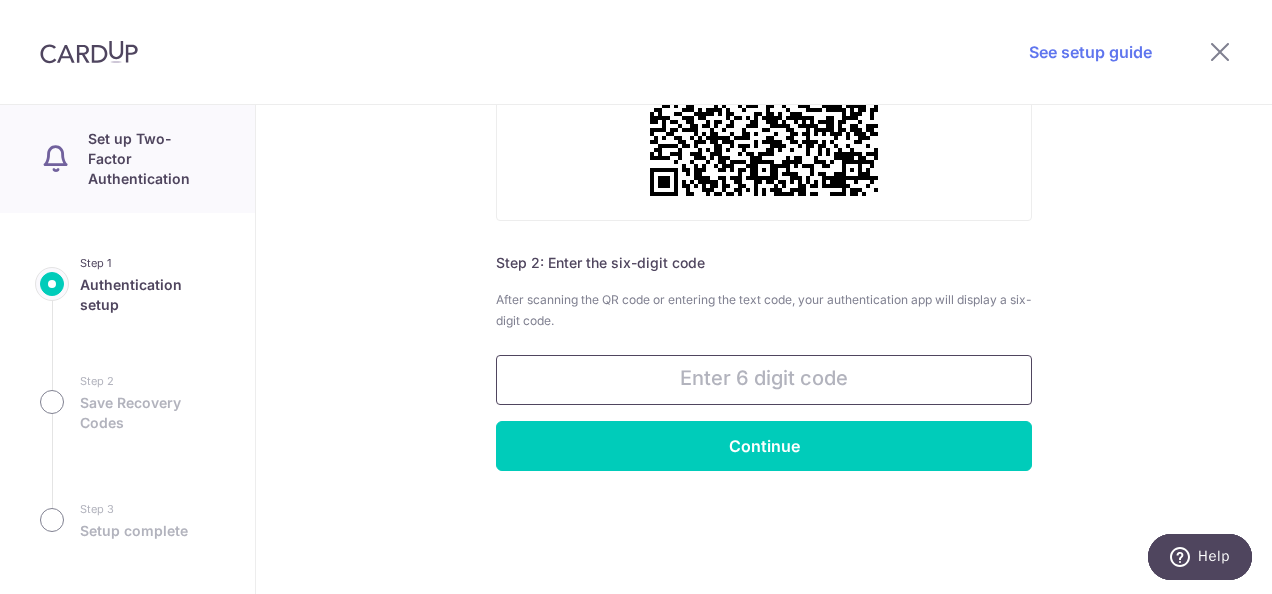 click at bounding box center (764, 380) 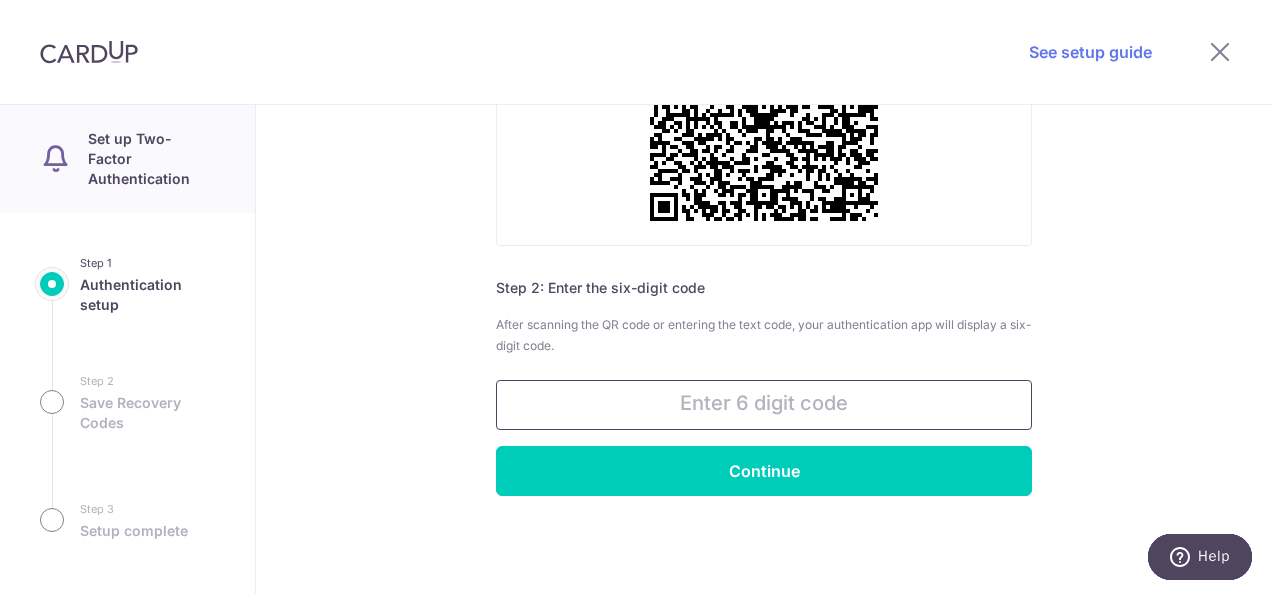 scroll, scrollTop: 401, scrollLeft: 0, axis: vertical 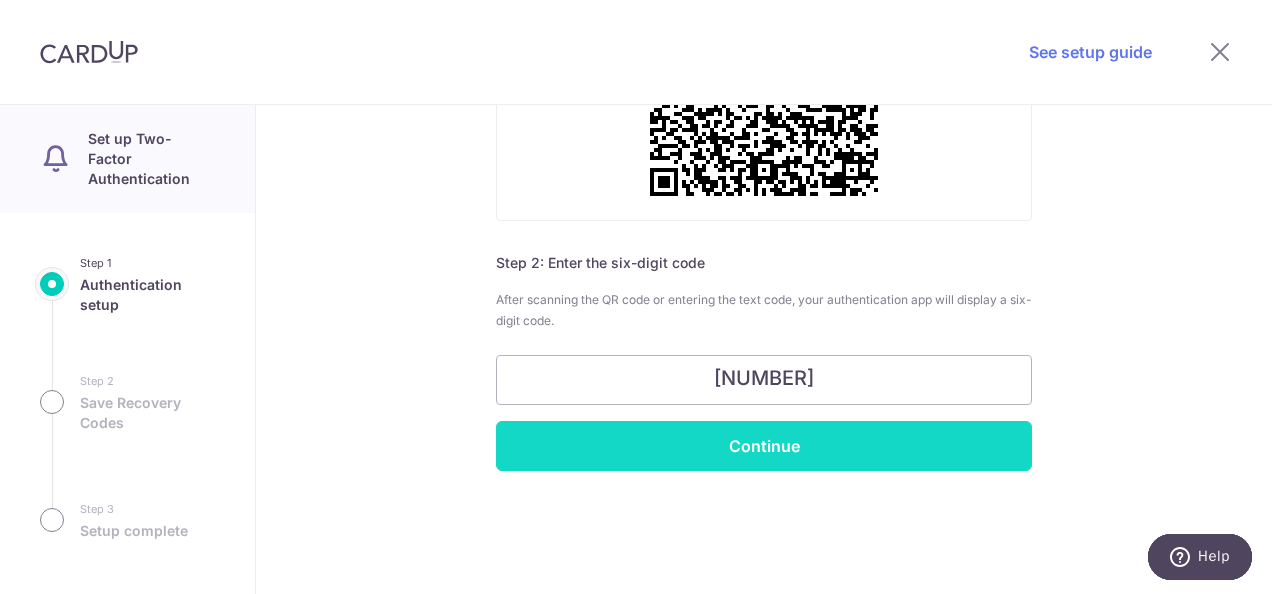 type on "210886" 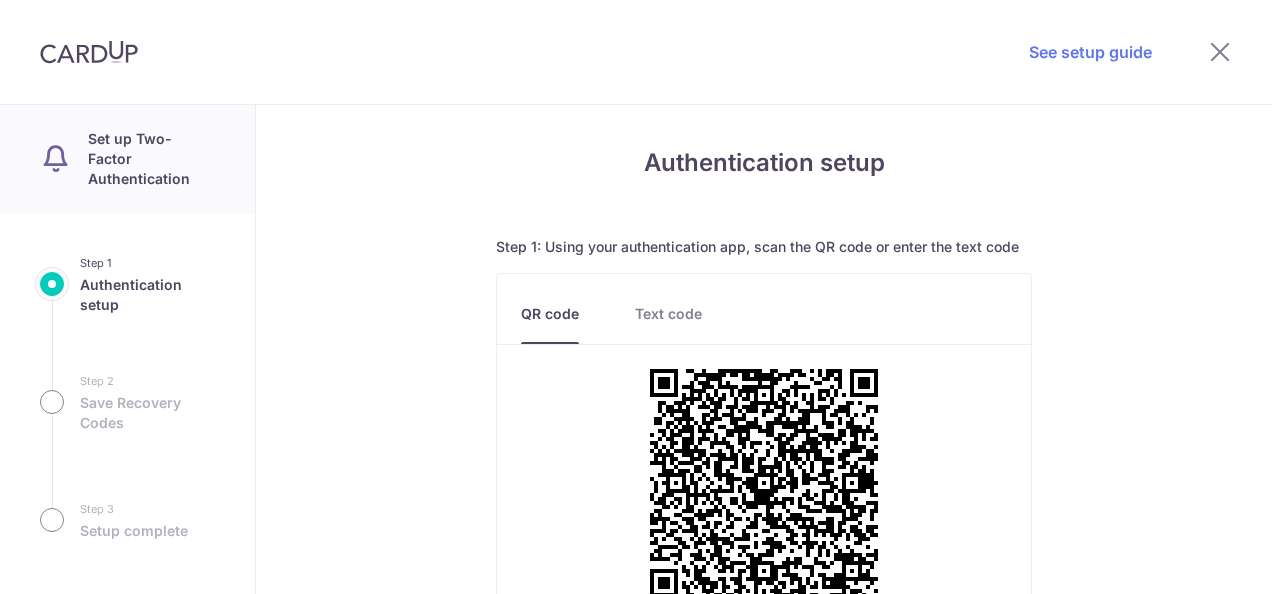 scroll, scrollTop: 0, scrollLeft: 0, axis: both 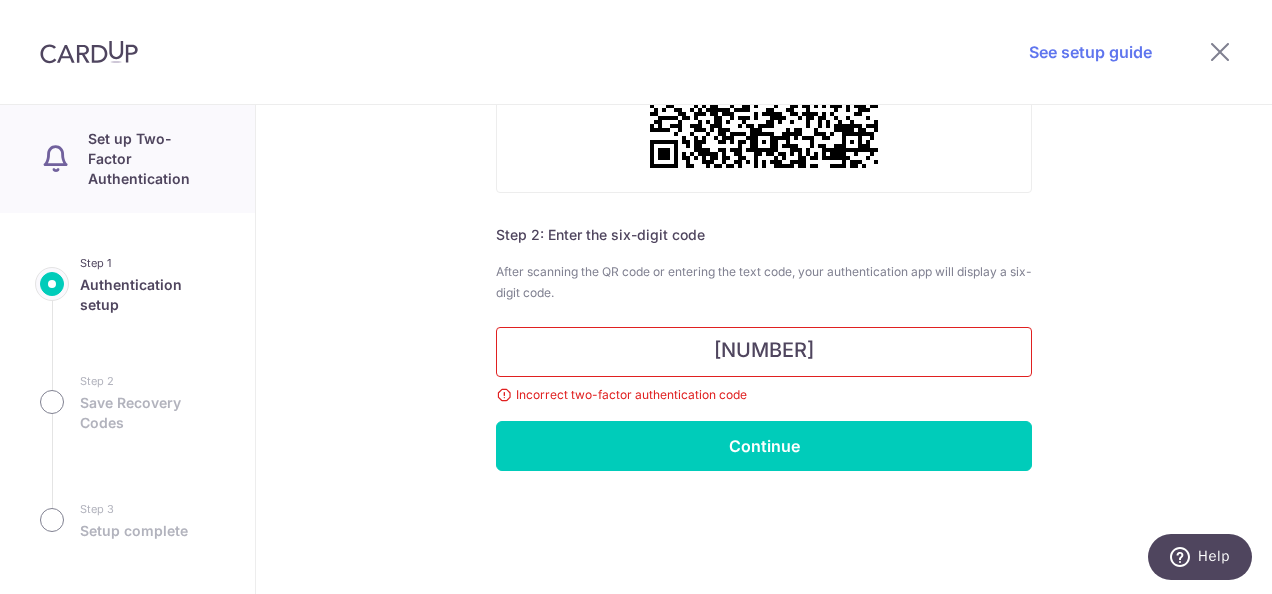 drag, startPoint x: 842, startPoint y: 346, endPoint x: 592, endPoint y: 348, distance: 250.008 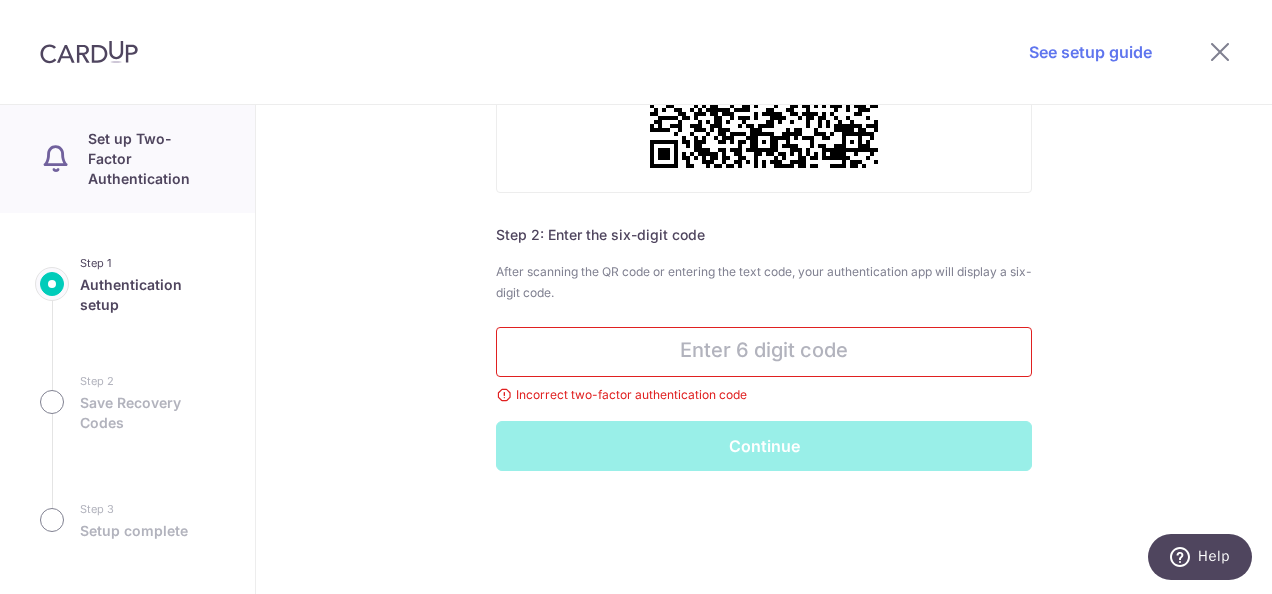scroll, scrollTop: 129, scrollLeft: 0, axis: vertical 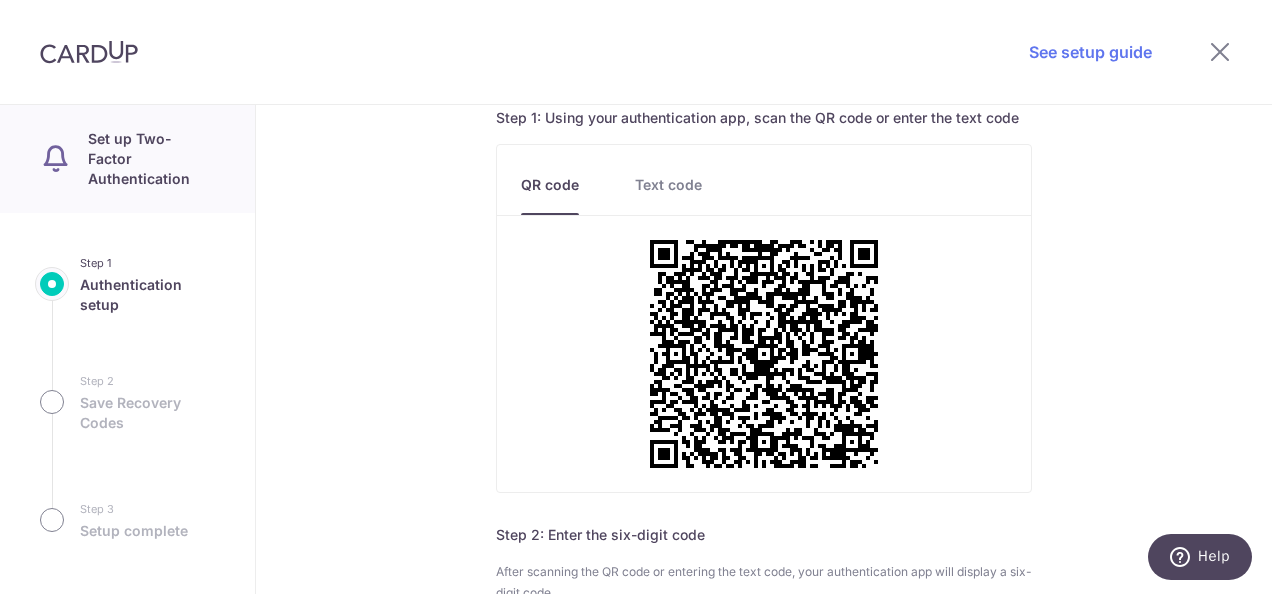 click on "Text code" at bounding box center (668, 195) 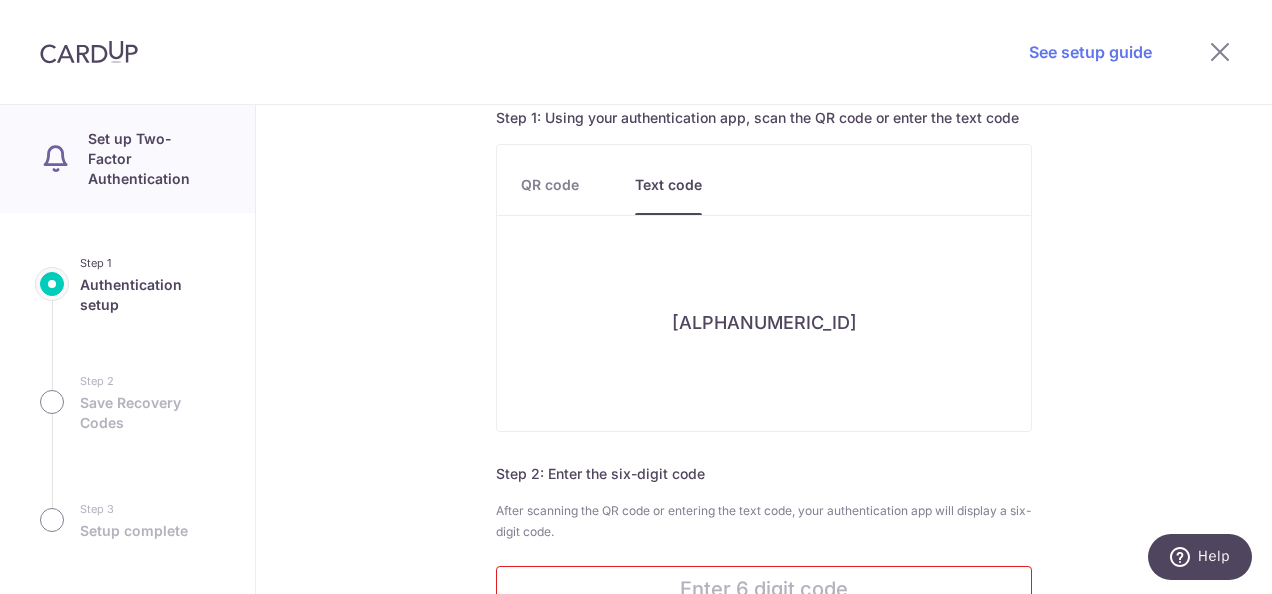 click on "QR code" at bounding box center (550, 195) 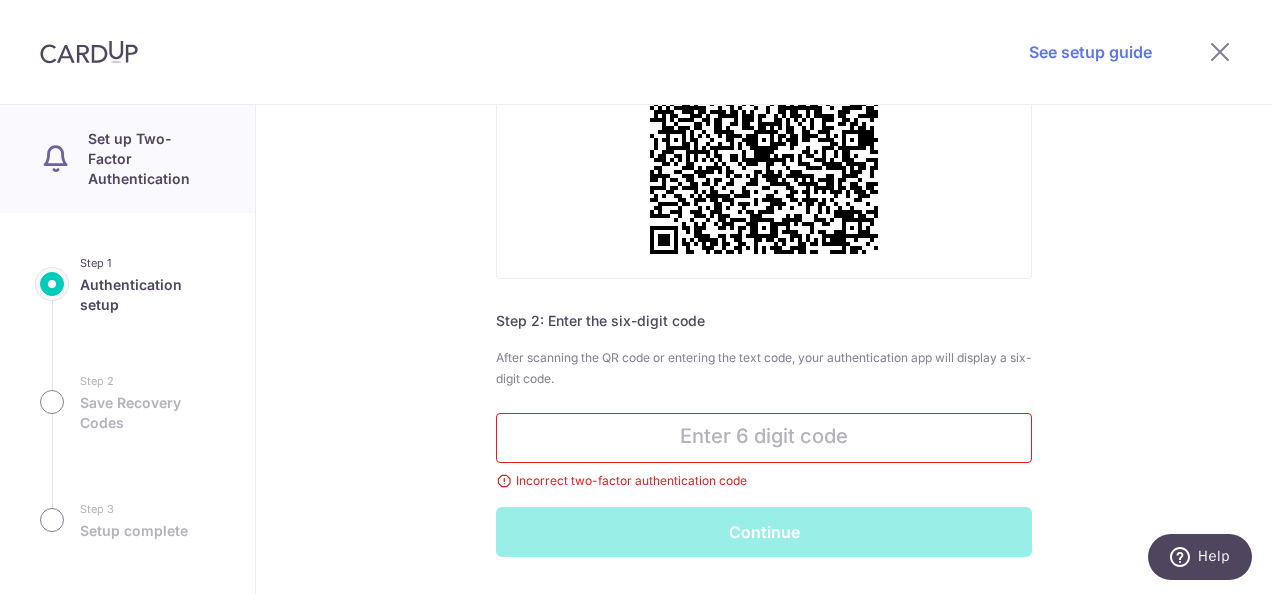 scroll, scrollTop: 429, scrollLeft: 0, axis: vertical 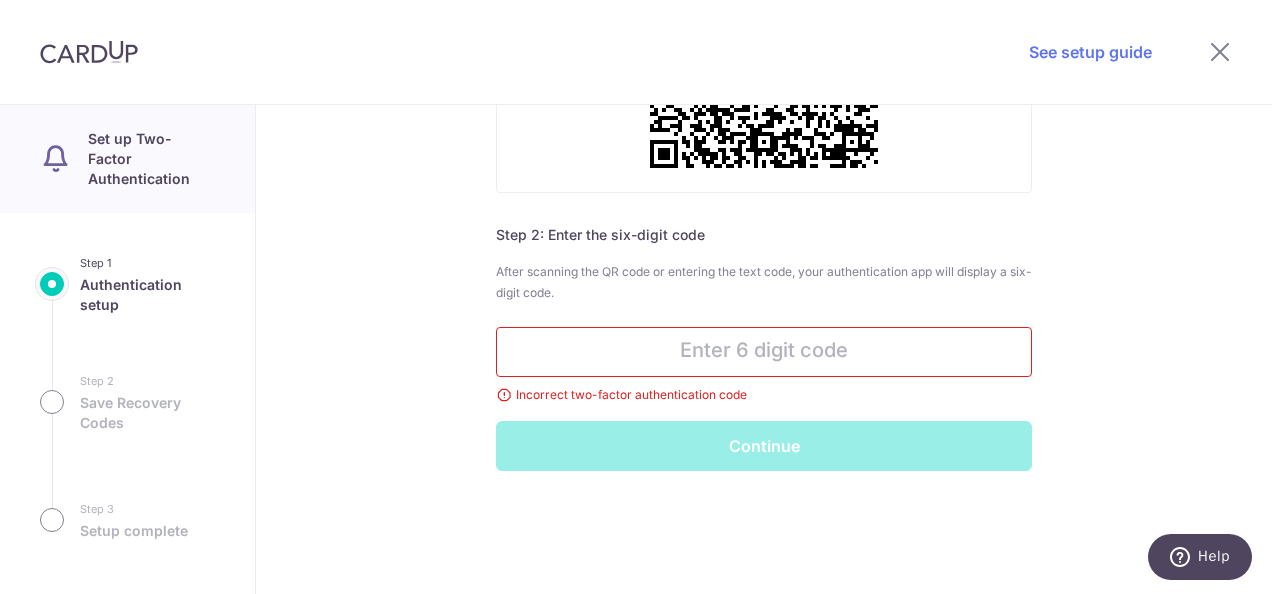 click at bounding box center (764, 352) 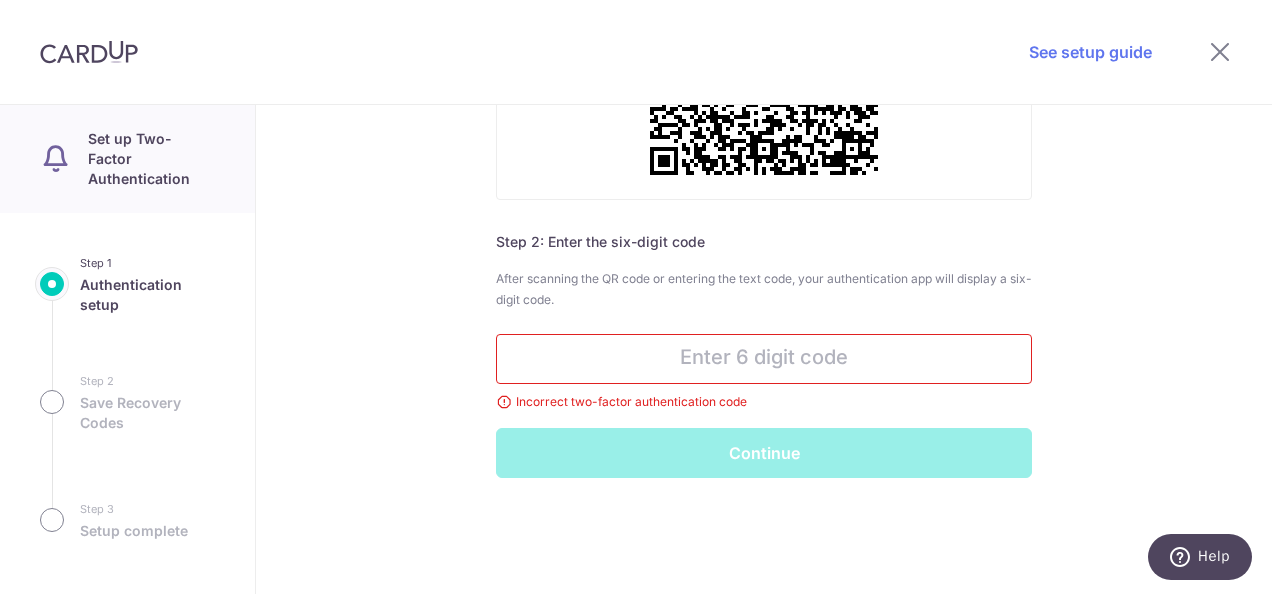 scroll, scrollTop: 429, scrollLeft: 0, axis: vertical 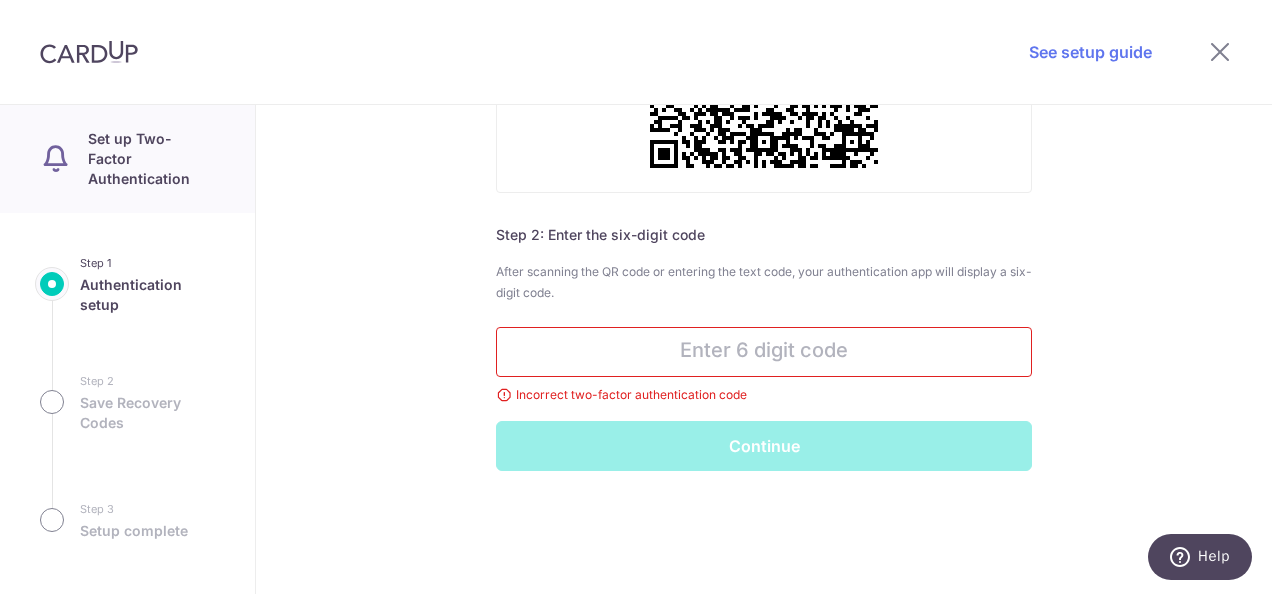click at bounding box center (764, 352) 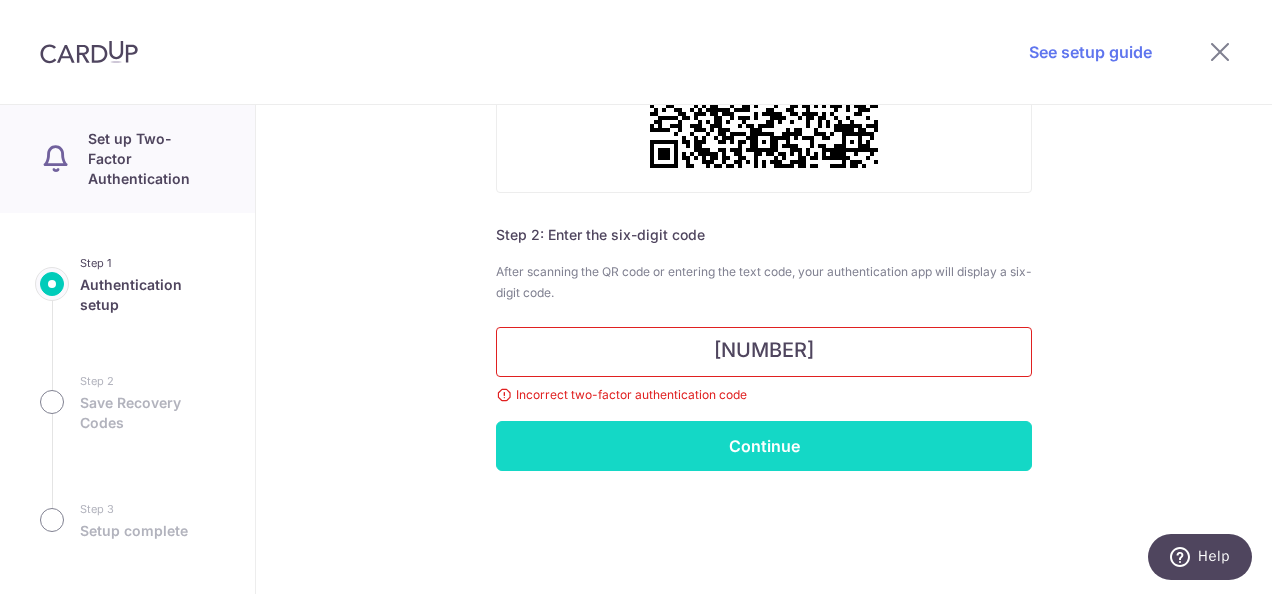 type on "247177" 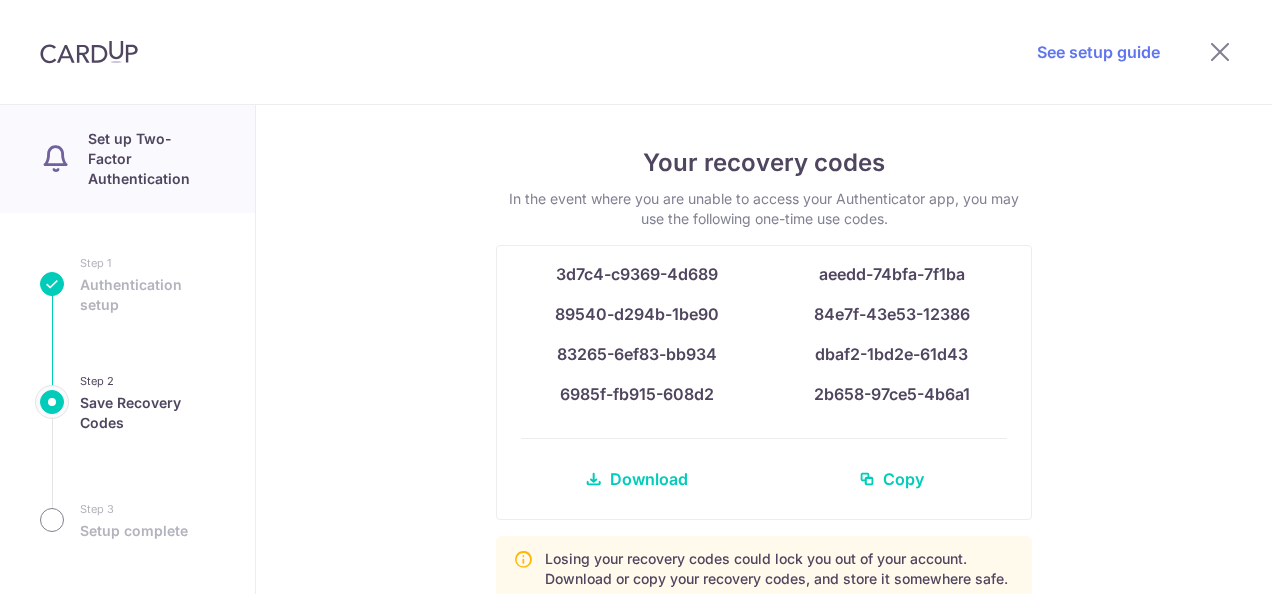 scroll, scrollTop: 0, scrollLeft: 0, axis: both 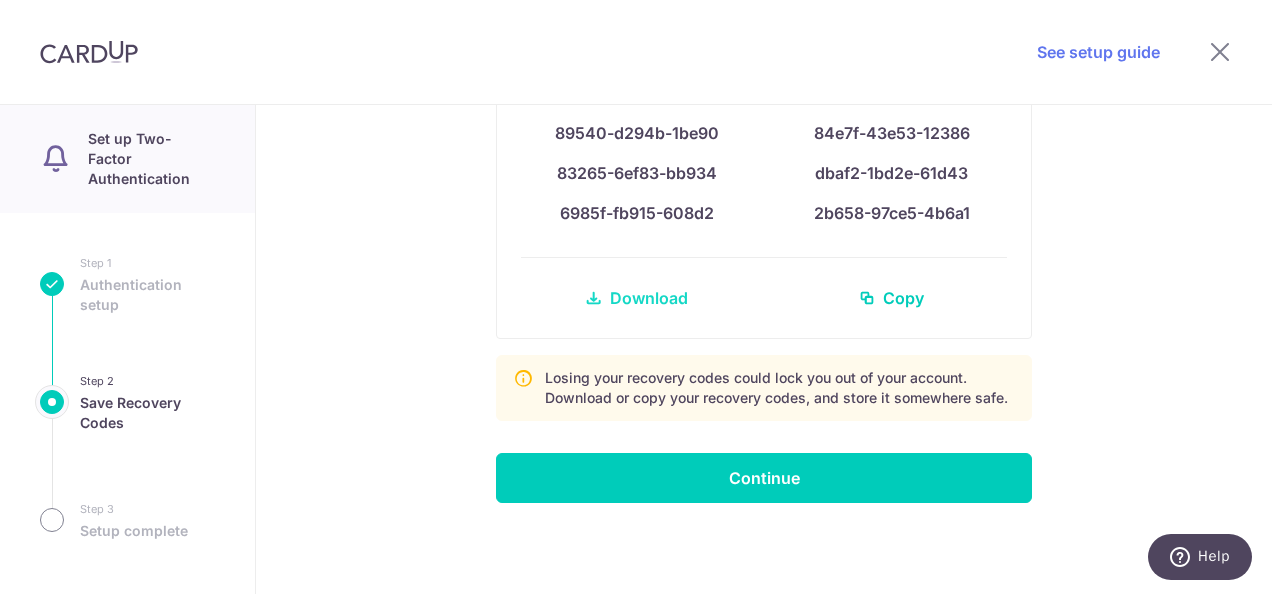 click on "Download" at bounding box center [649, 298] 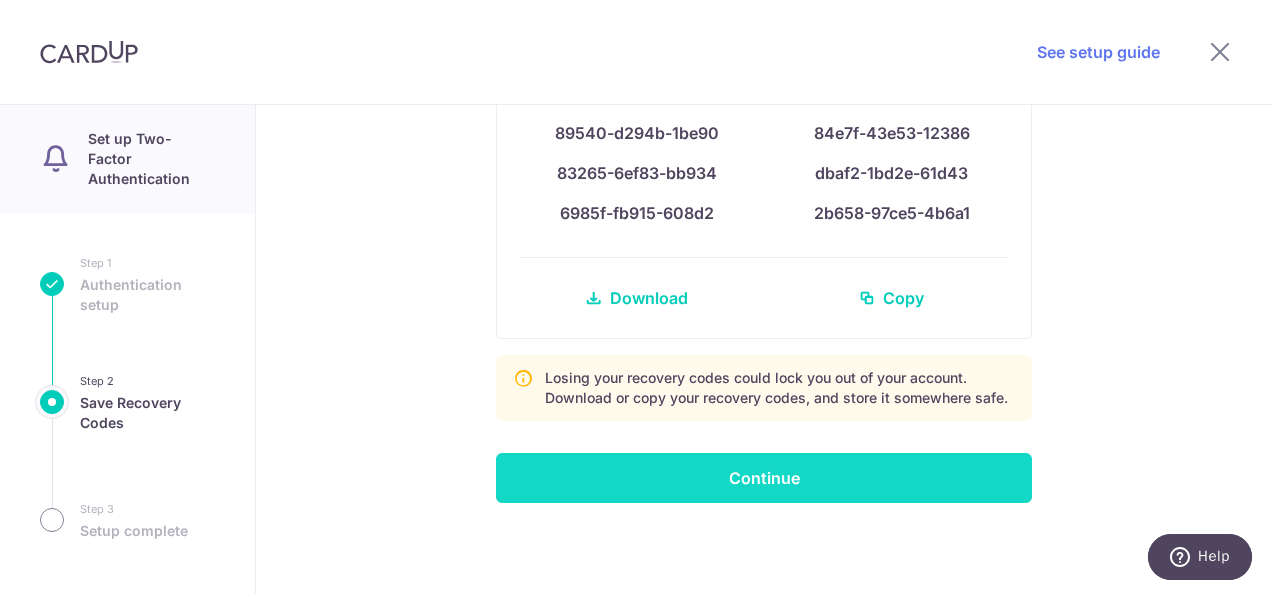click on "Continue" at bounding box center [764, 478] 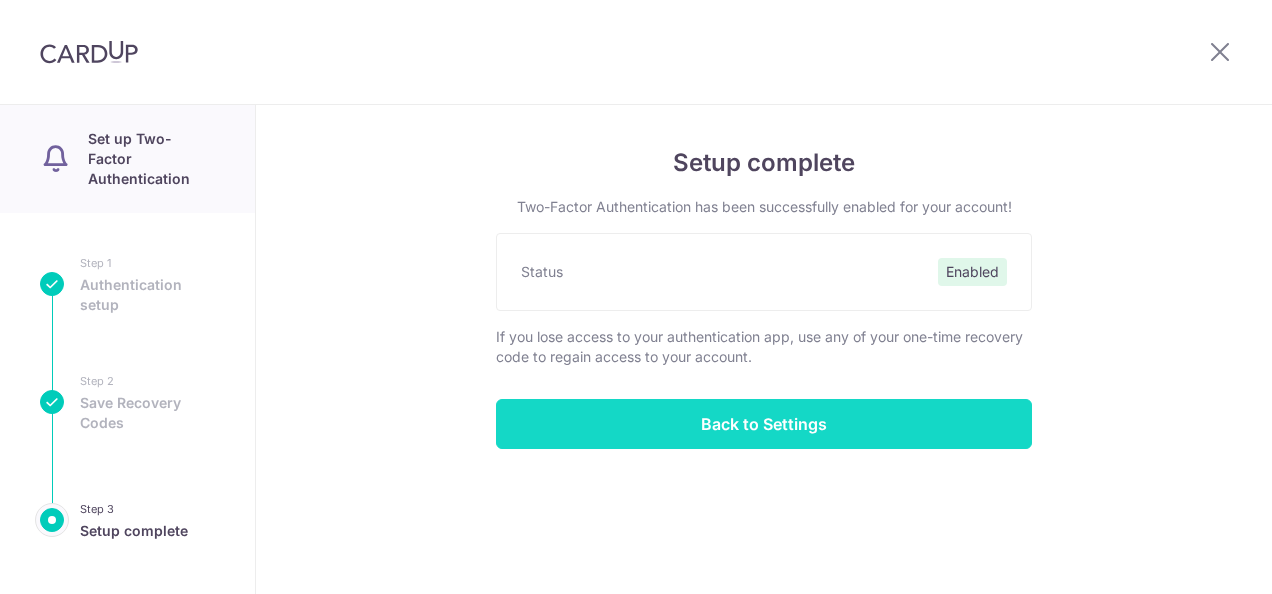 scroll, scrollTop: 0, scrollLeft: 0, axis: both 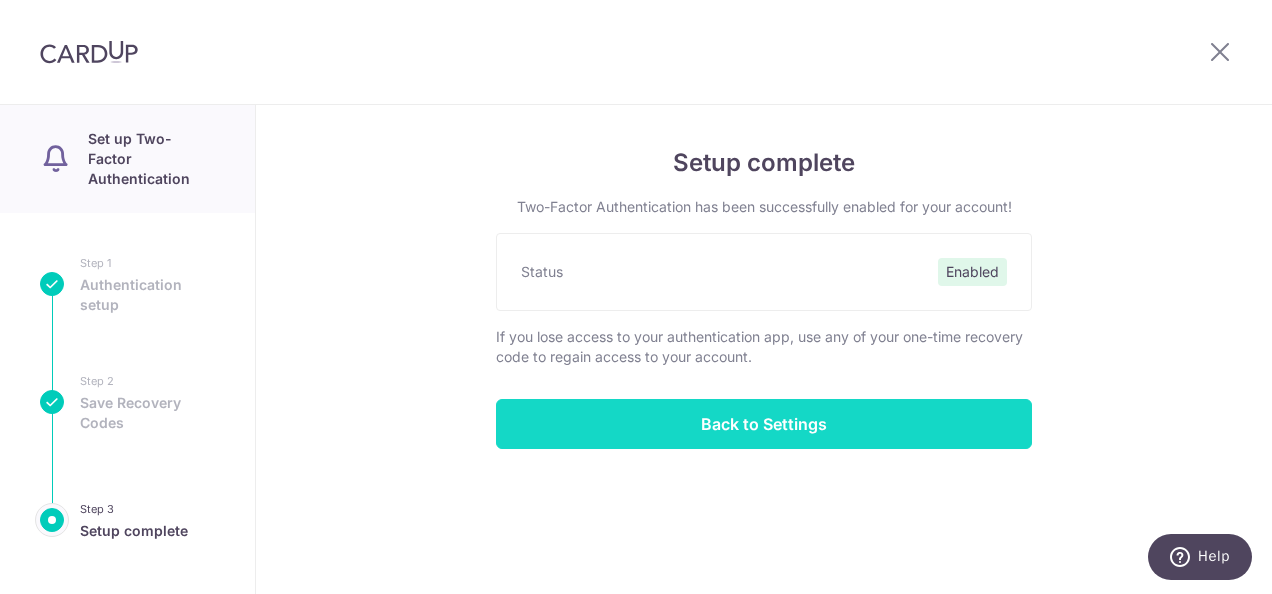 click on "Back to Settings" at bounding box center (764, 424) 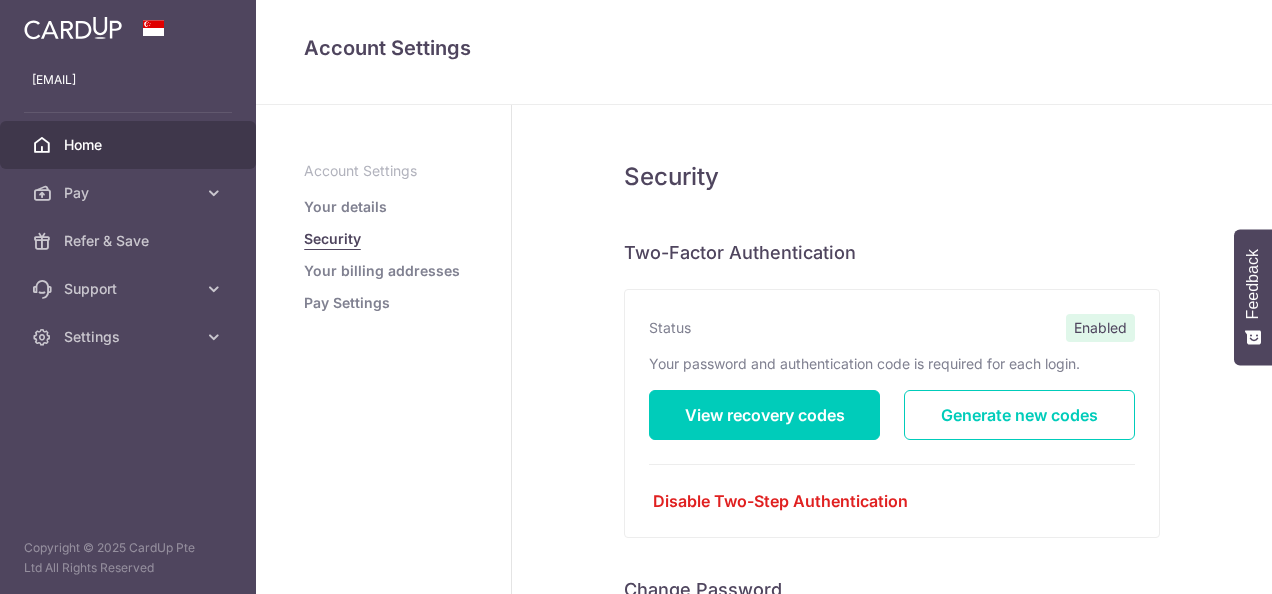 scroll, scrollTop: 0, scrollLeft: 0, axis: both 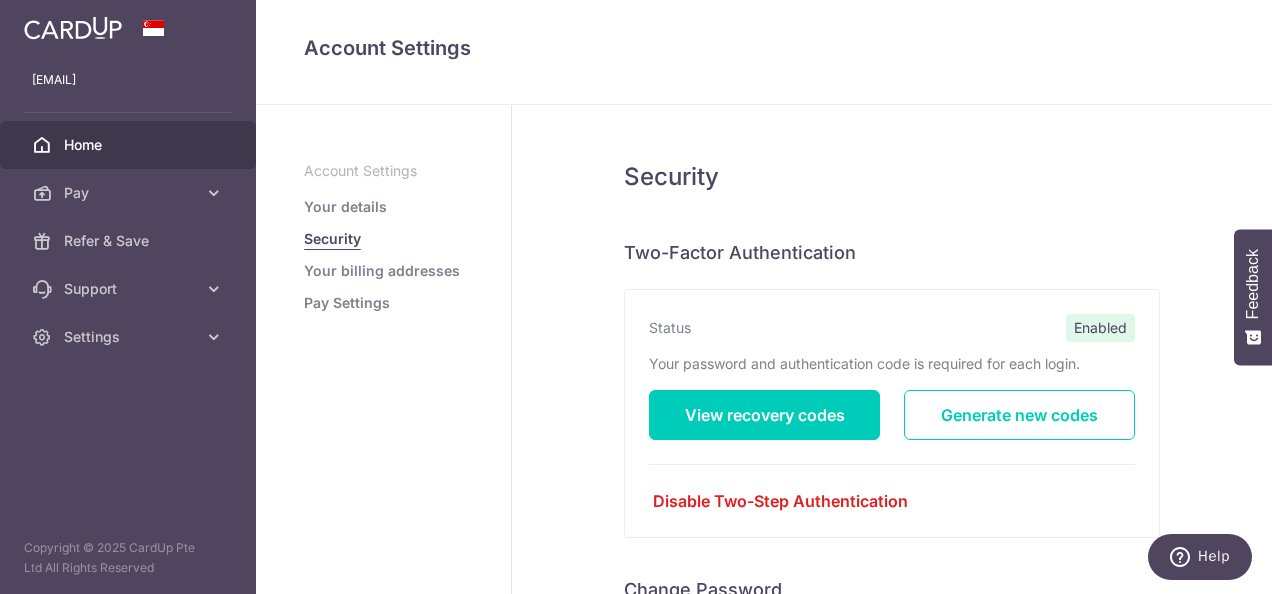 click on "Home" at bounding box center (130, 145) 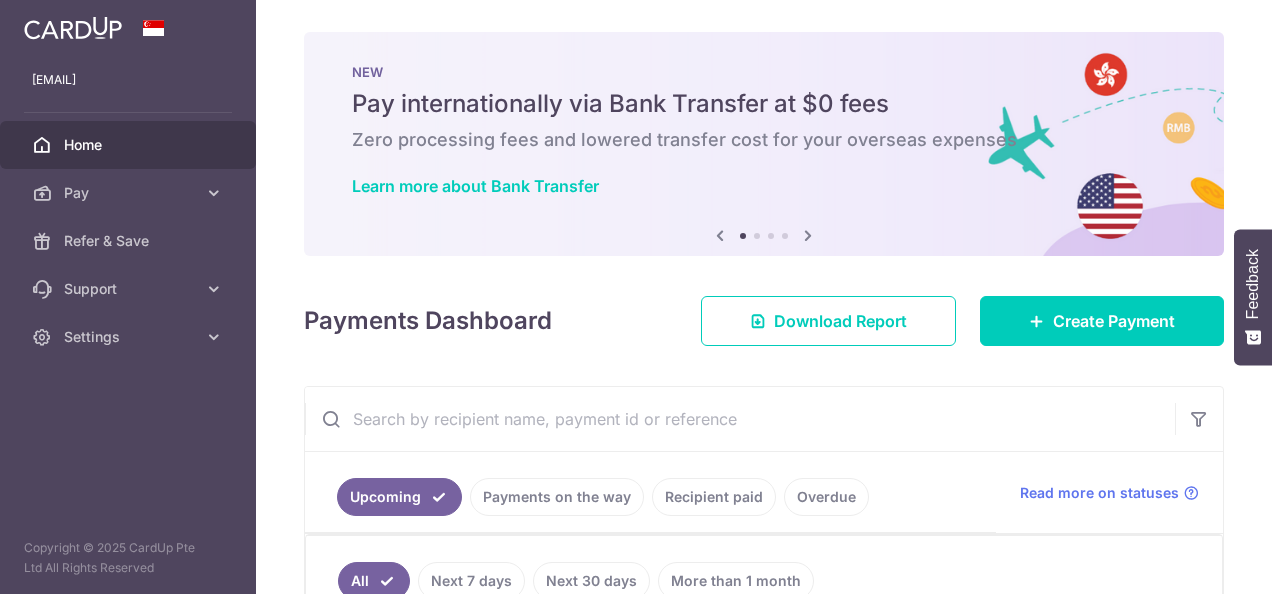 scroll, scrollTop: 0, scrollLeft: 0, axis: both 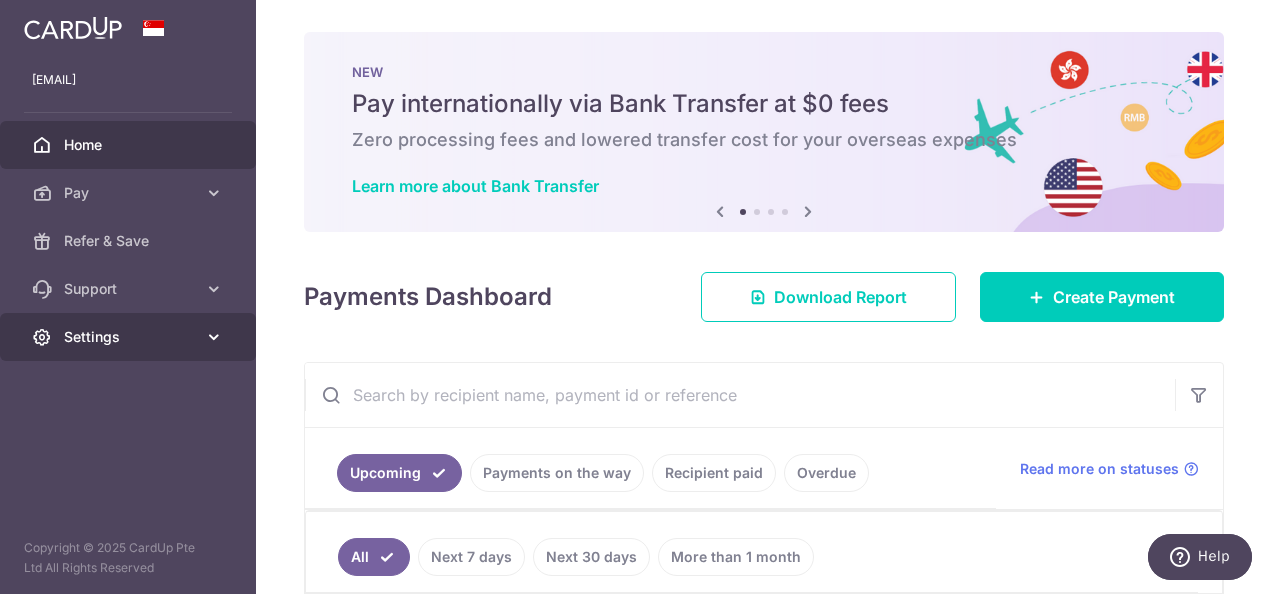 click at bounding box center (214, 337) 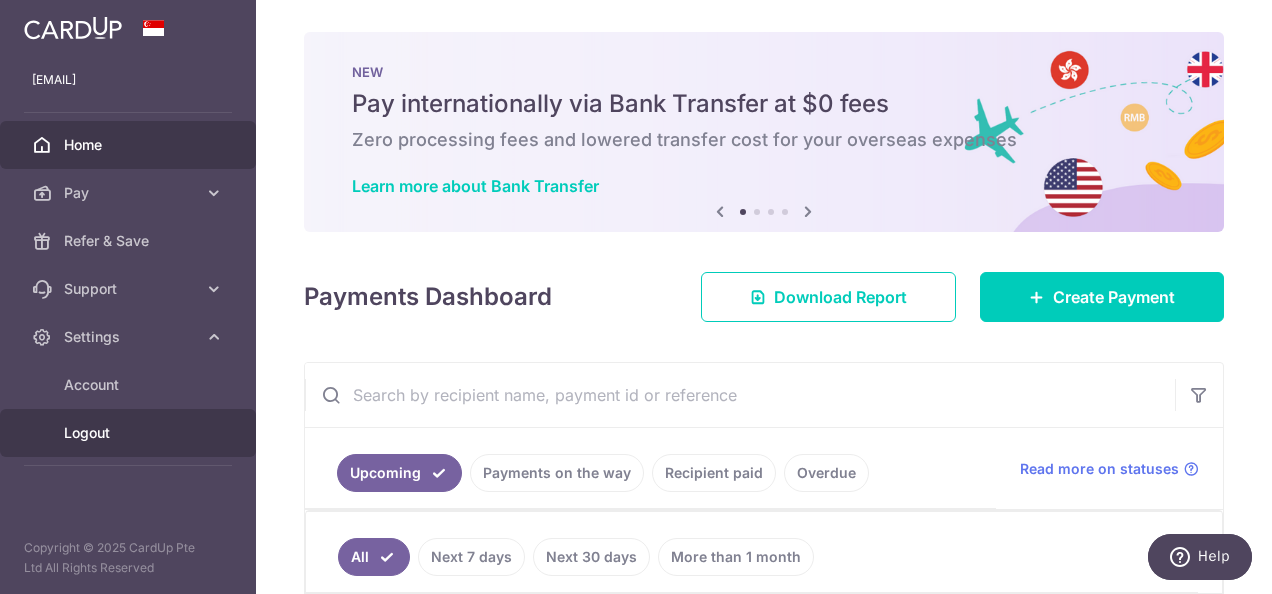 click on "Logout" at bounding box center [128, 433] 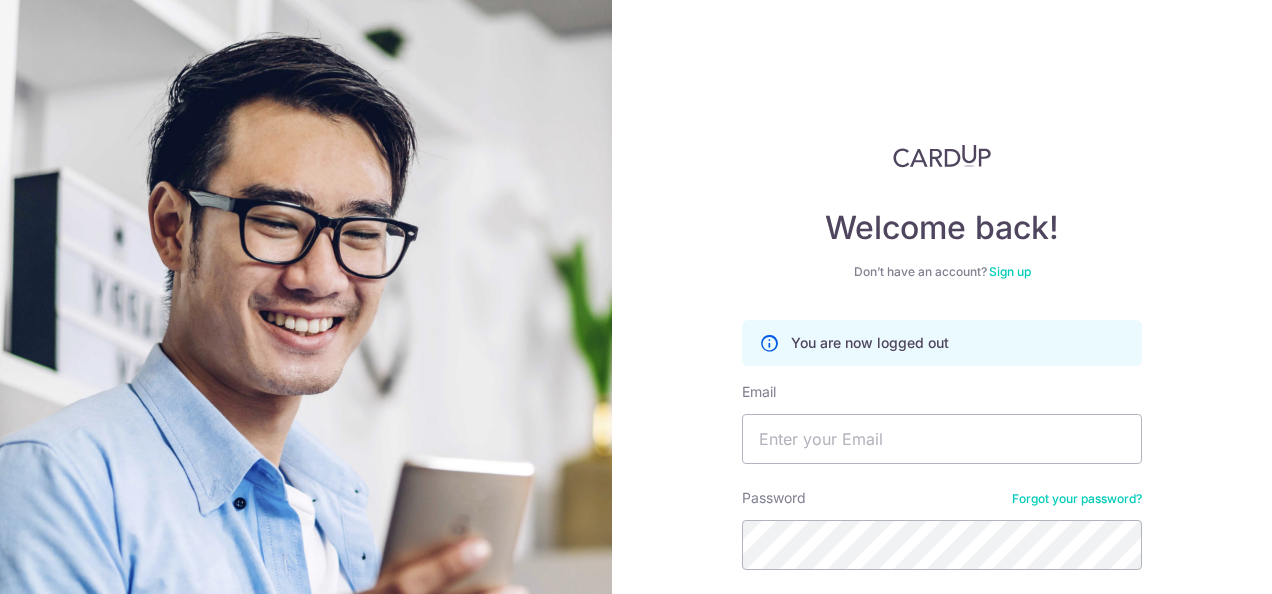 scroll, scrollTop: 0, scrollLeft: 0, axis: both 